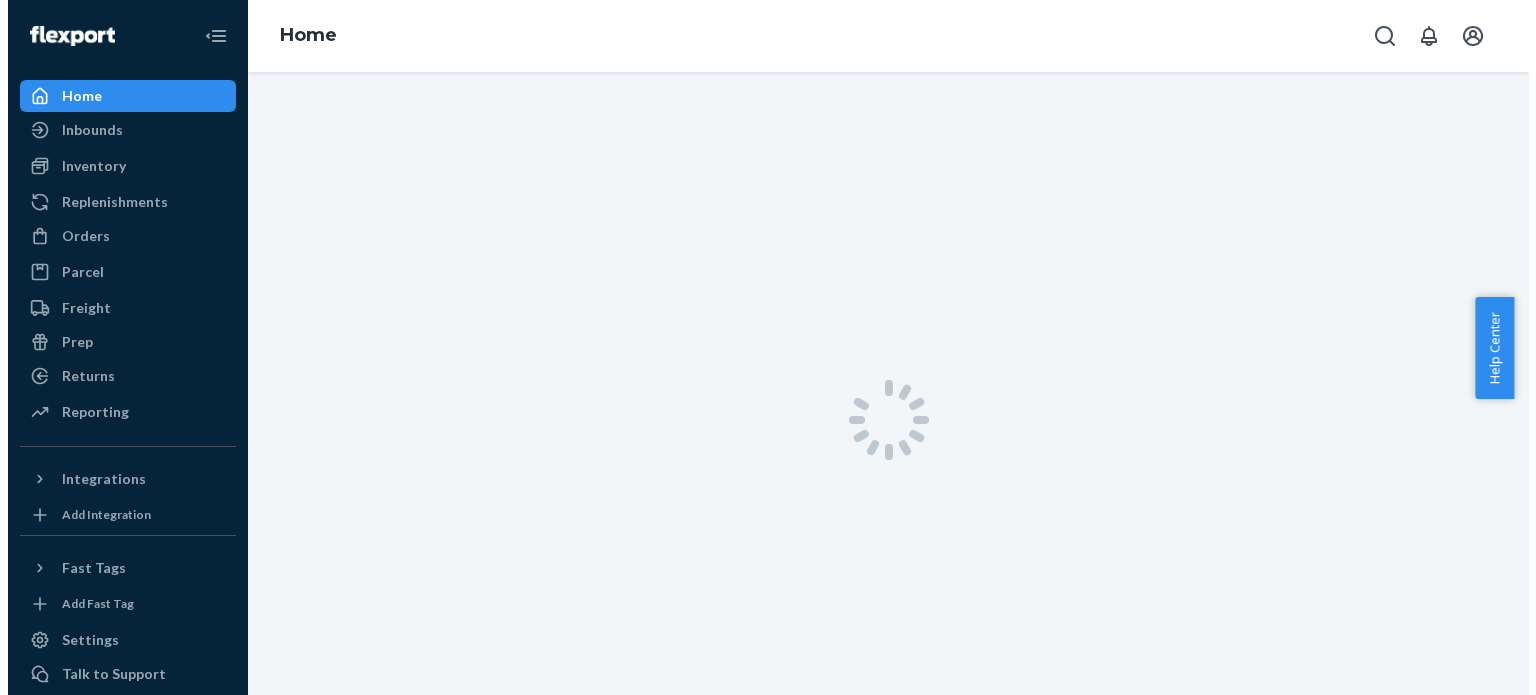 scroll, scrollTop: 0, scrollLeft: 0, axis: both 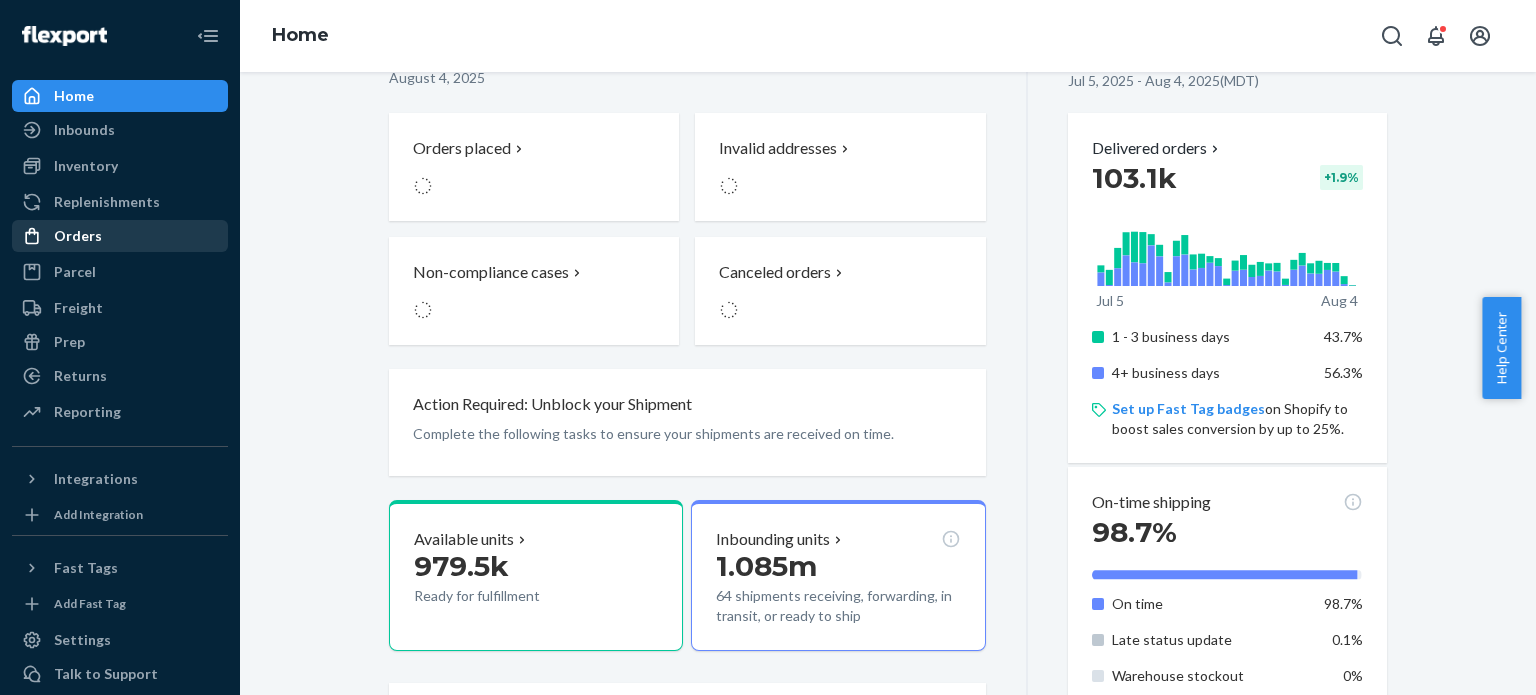 click on "Orders" at bounding box center (78, 236) 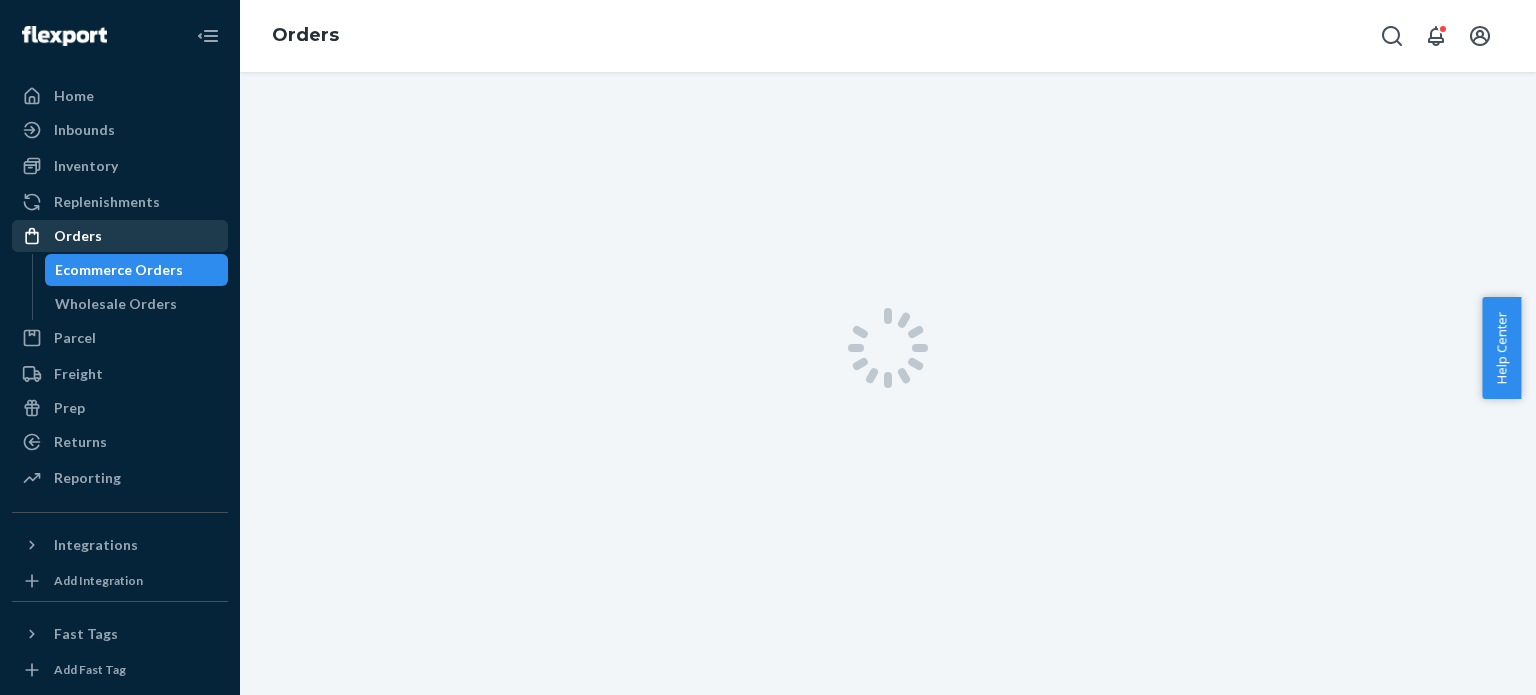 scroll, scrollTop: 0, scrollLeft: 0, axis: both 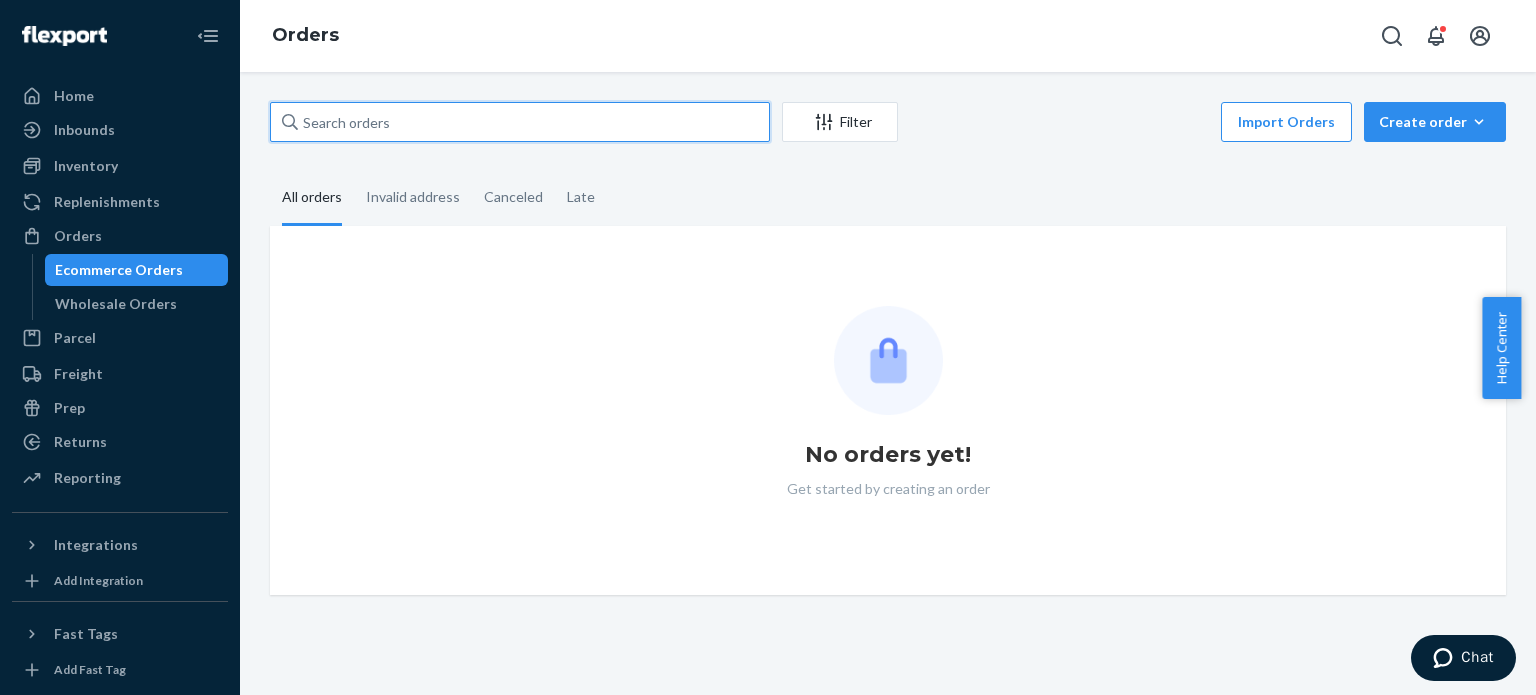 click at bounding box center (520, 122) 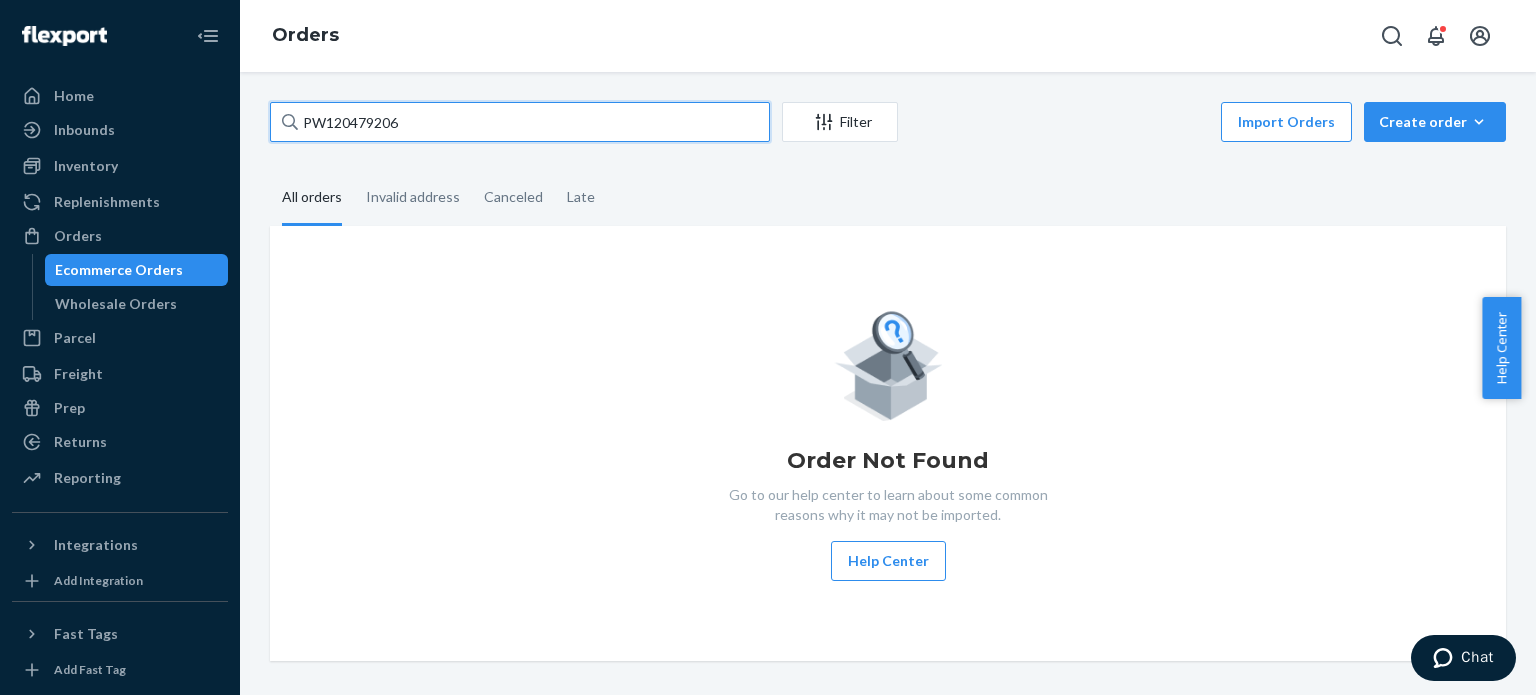 type on "PW120479206" 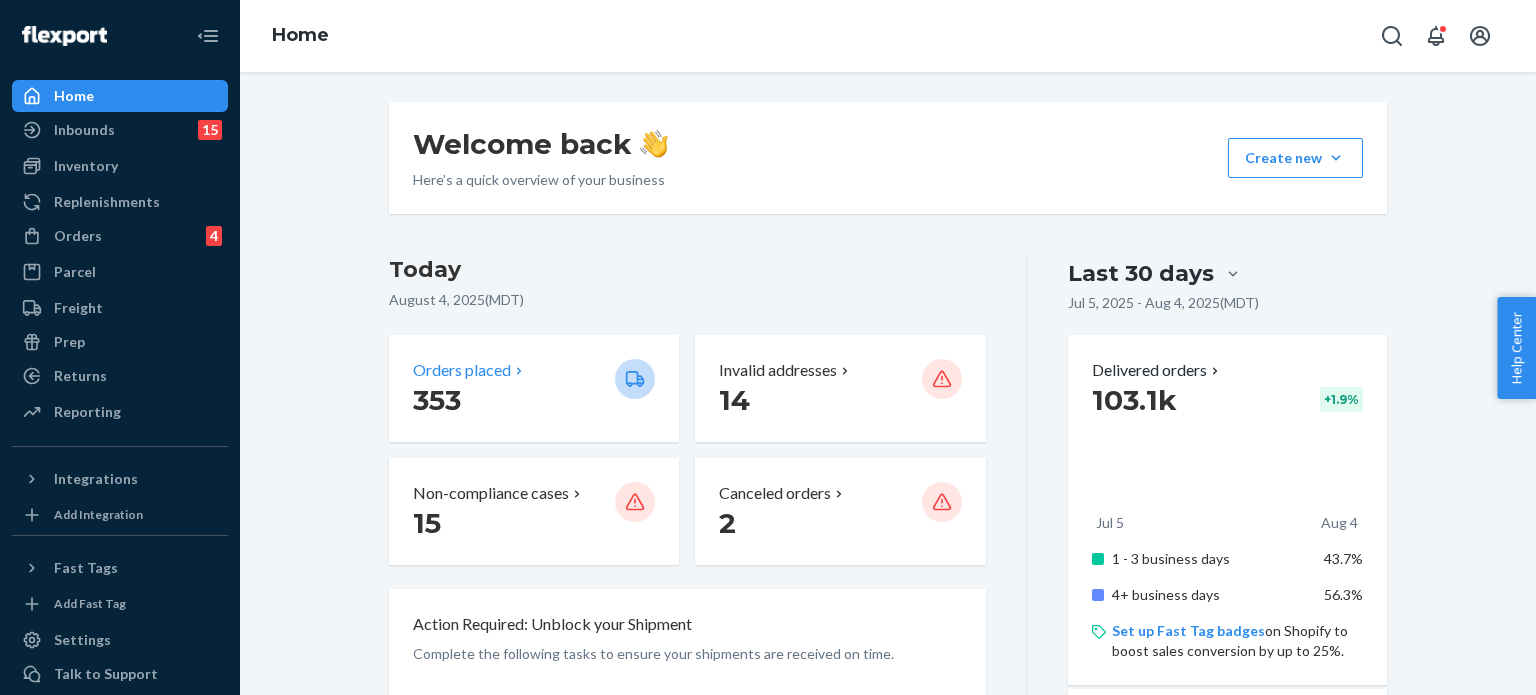 scroll, scrollTop: 0, scrollLeft: 0, axis: both 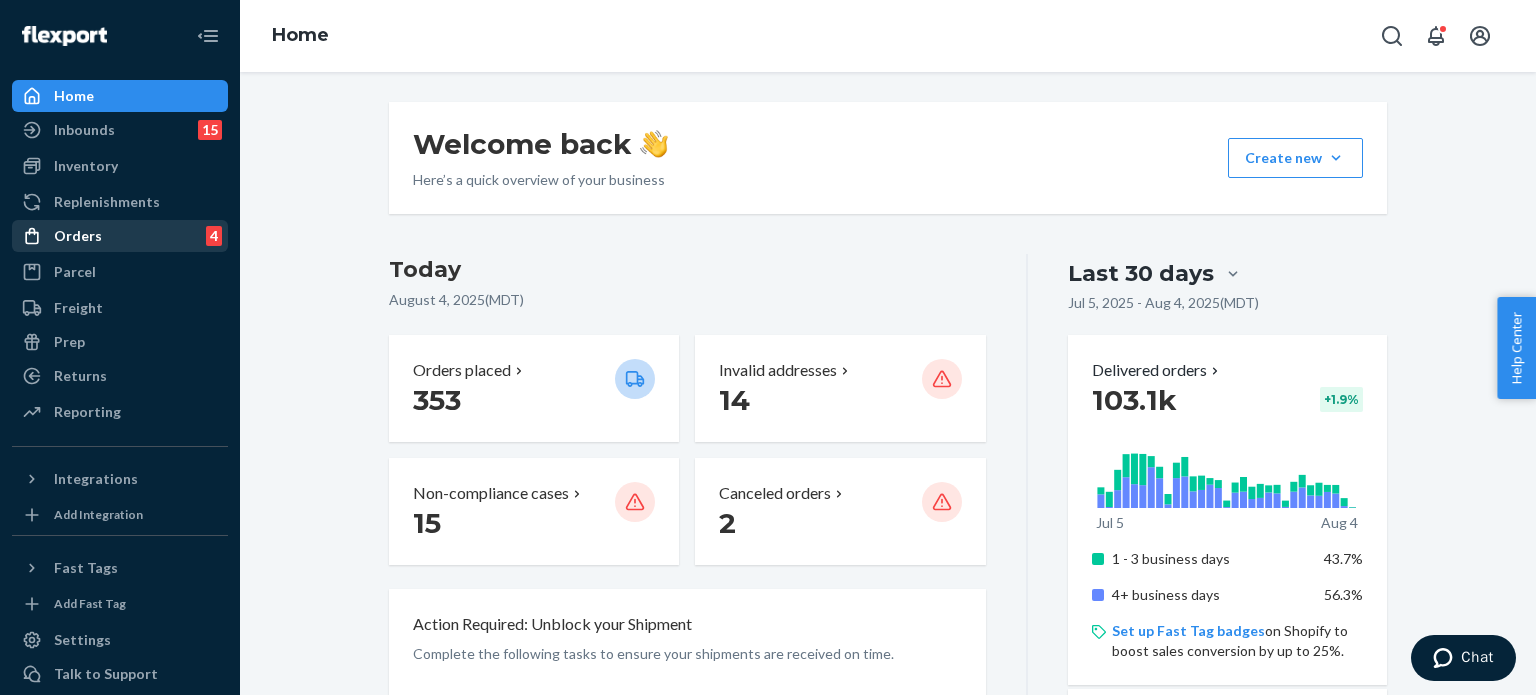 click on "Orders 4" at bounding box center [120, 236] 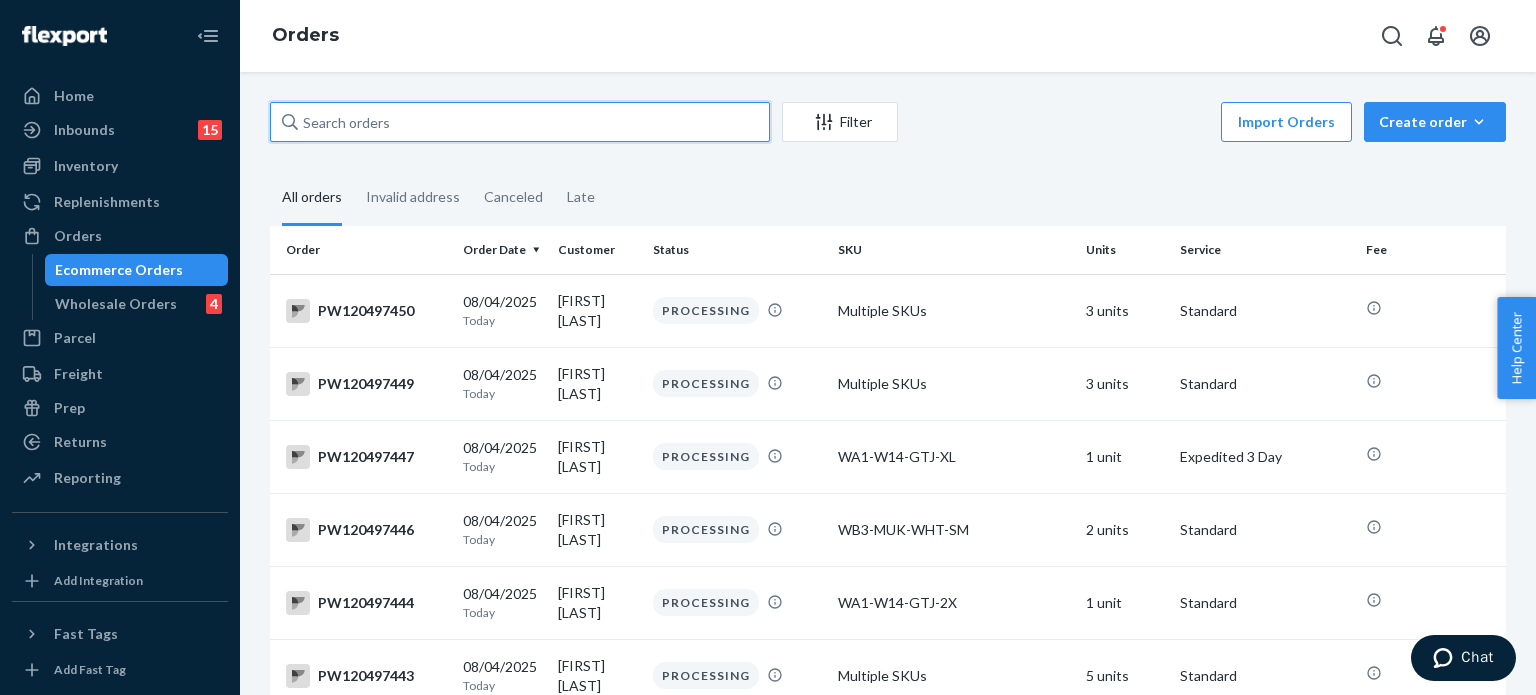 click at bounding box center [520, 122] 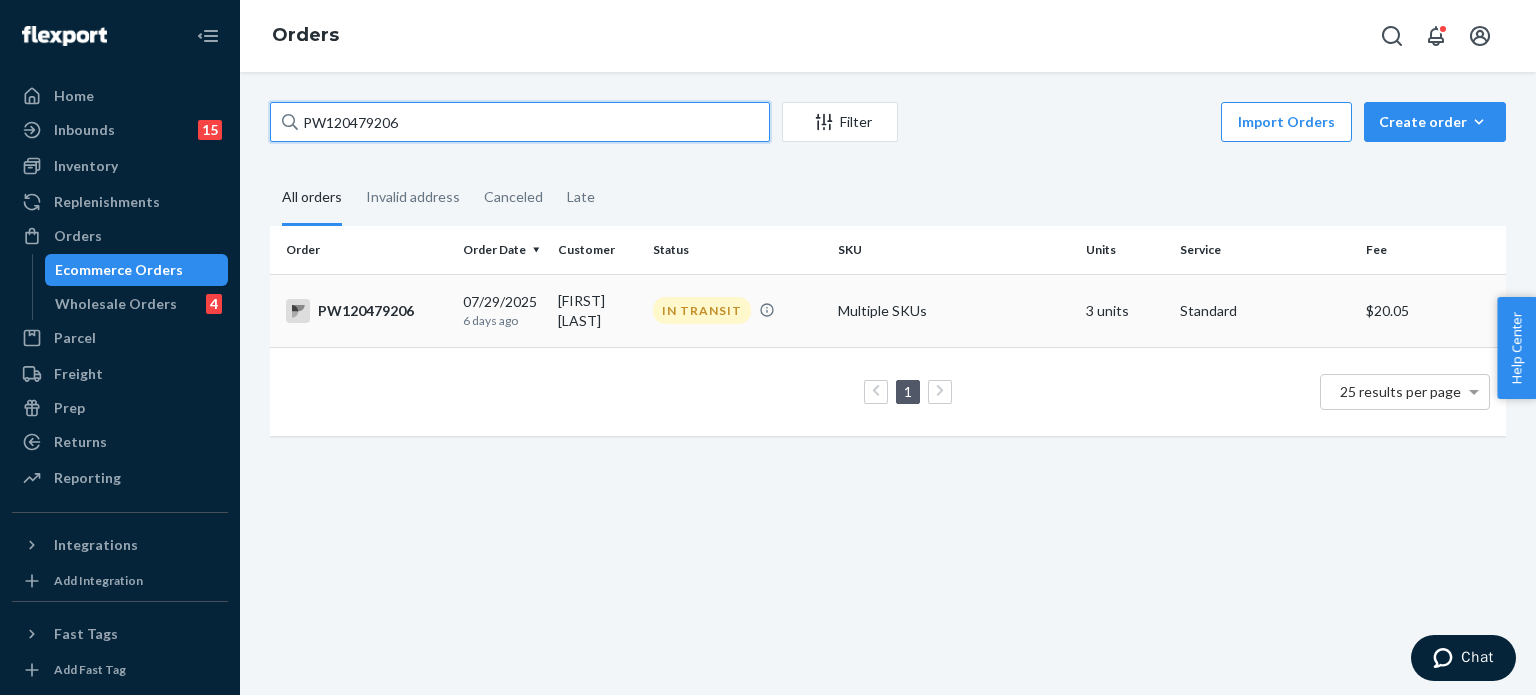 type on "PW120479206" 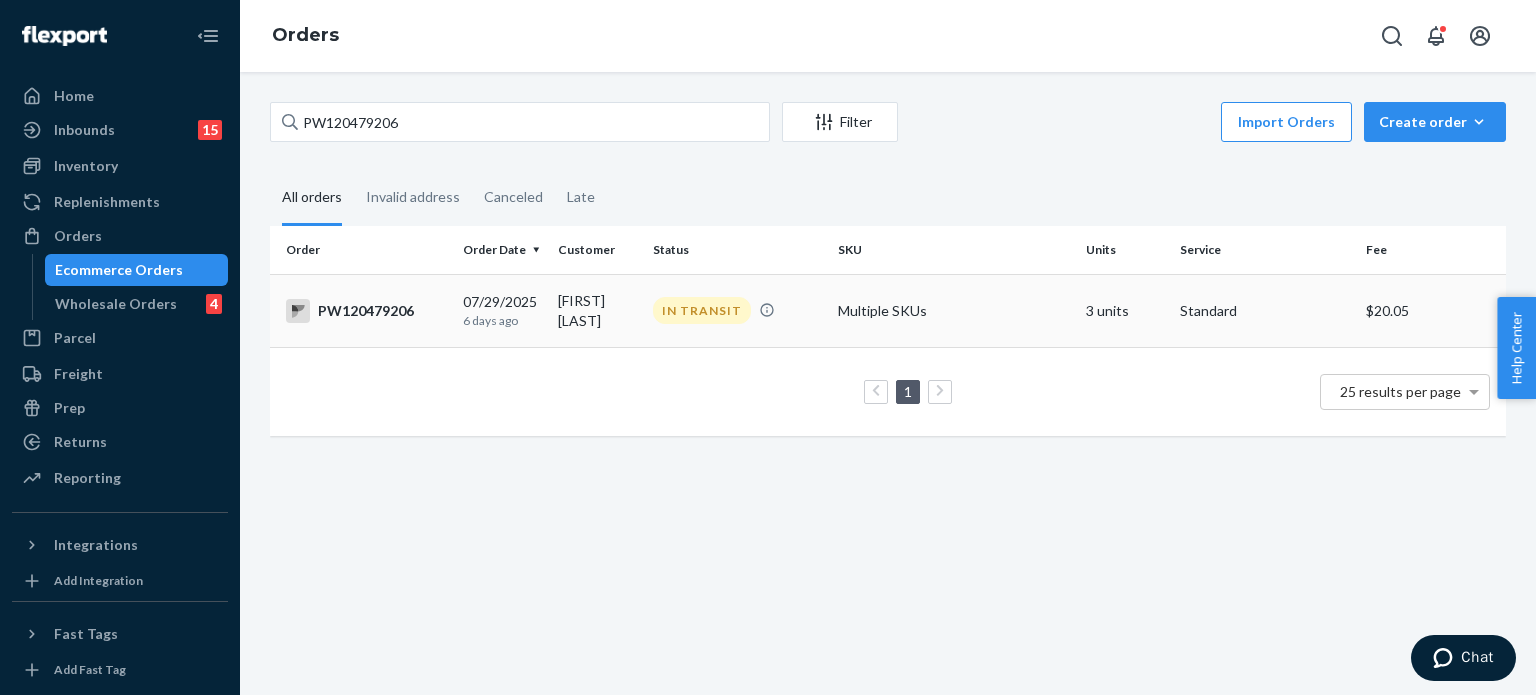 click on "PW120479206" at bounding box center (366, 311) 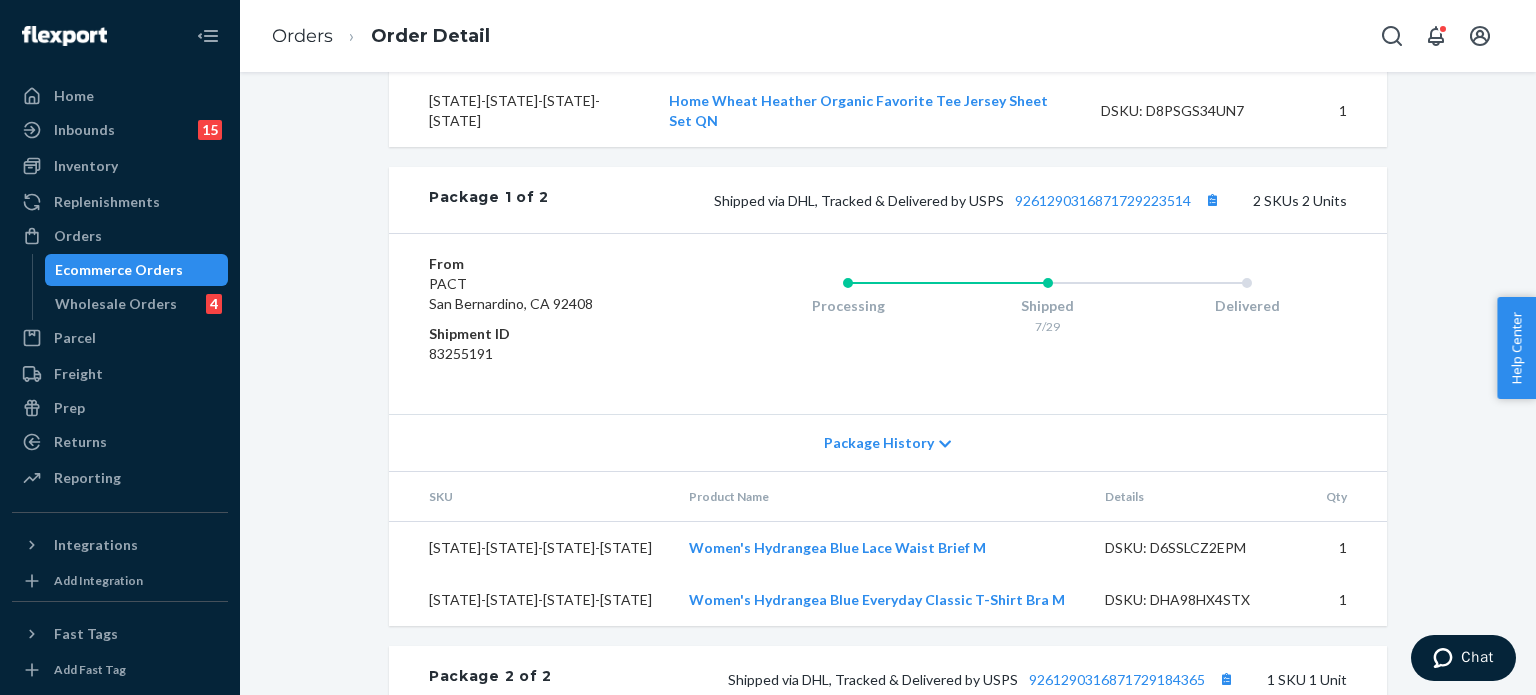 scroll, scrollTop: 900, scrollLeft: 0, axis: vertical 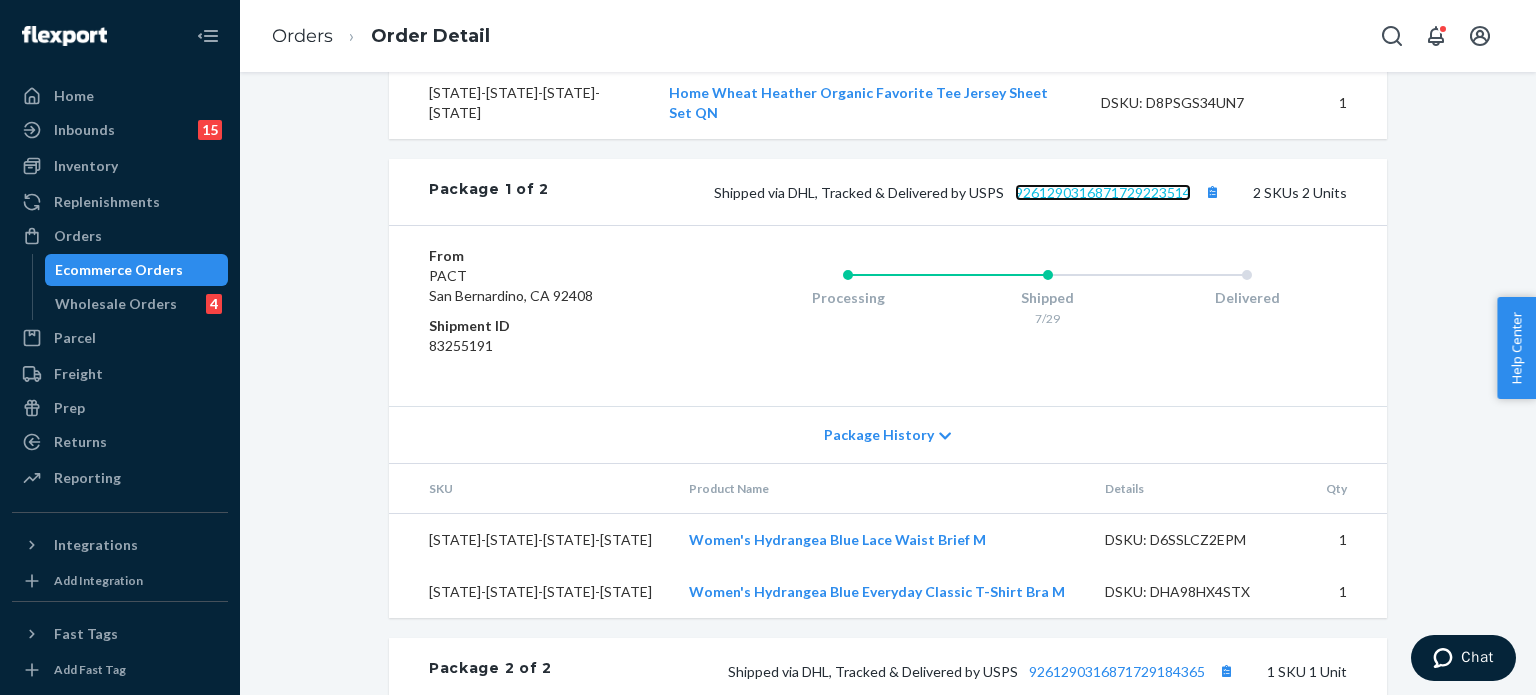 click on "9261290316871729223514" at bounding box center (1103, 192) 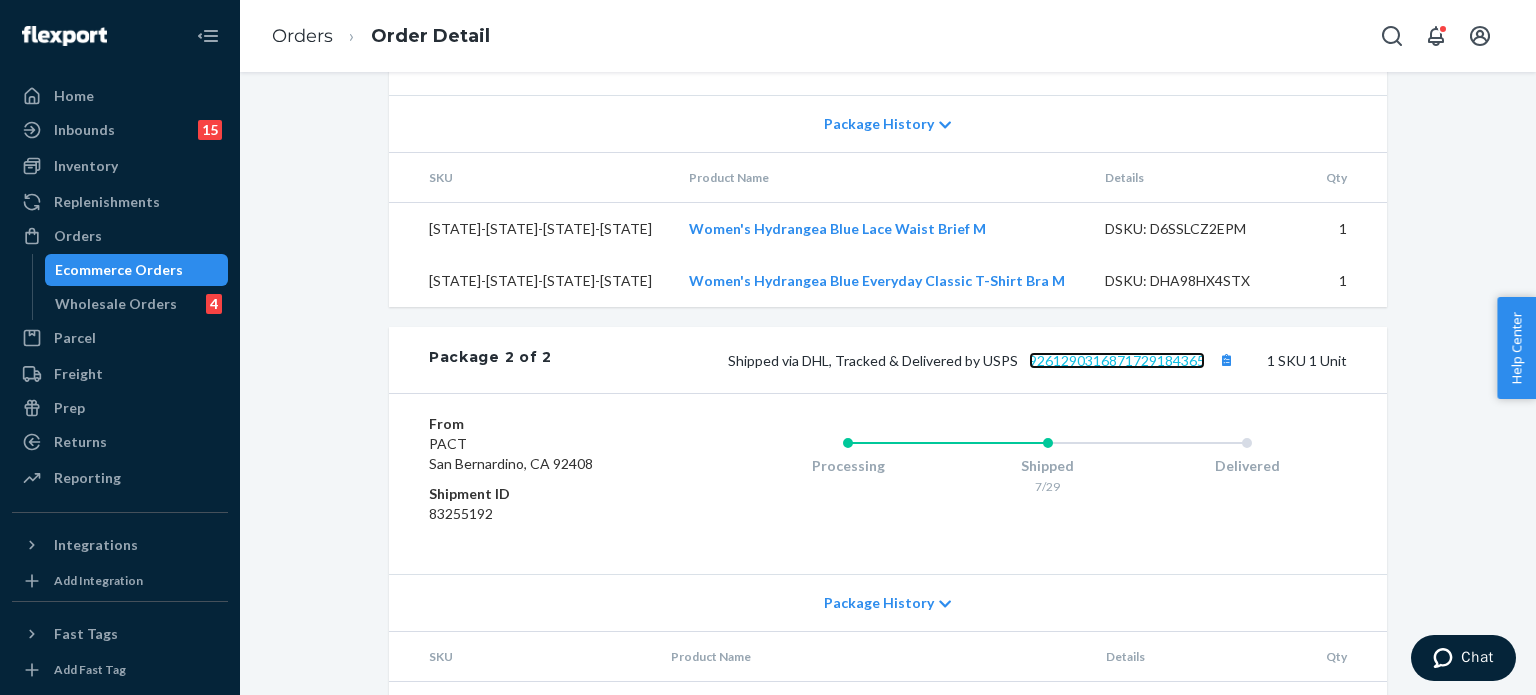 click on "9261290316871729184365" at bounding box center [1117, 360] 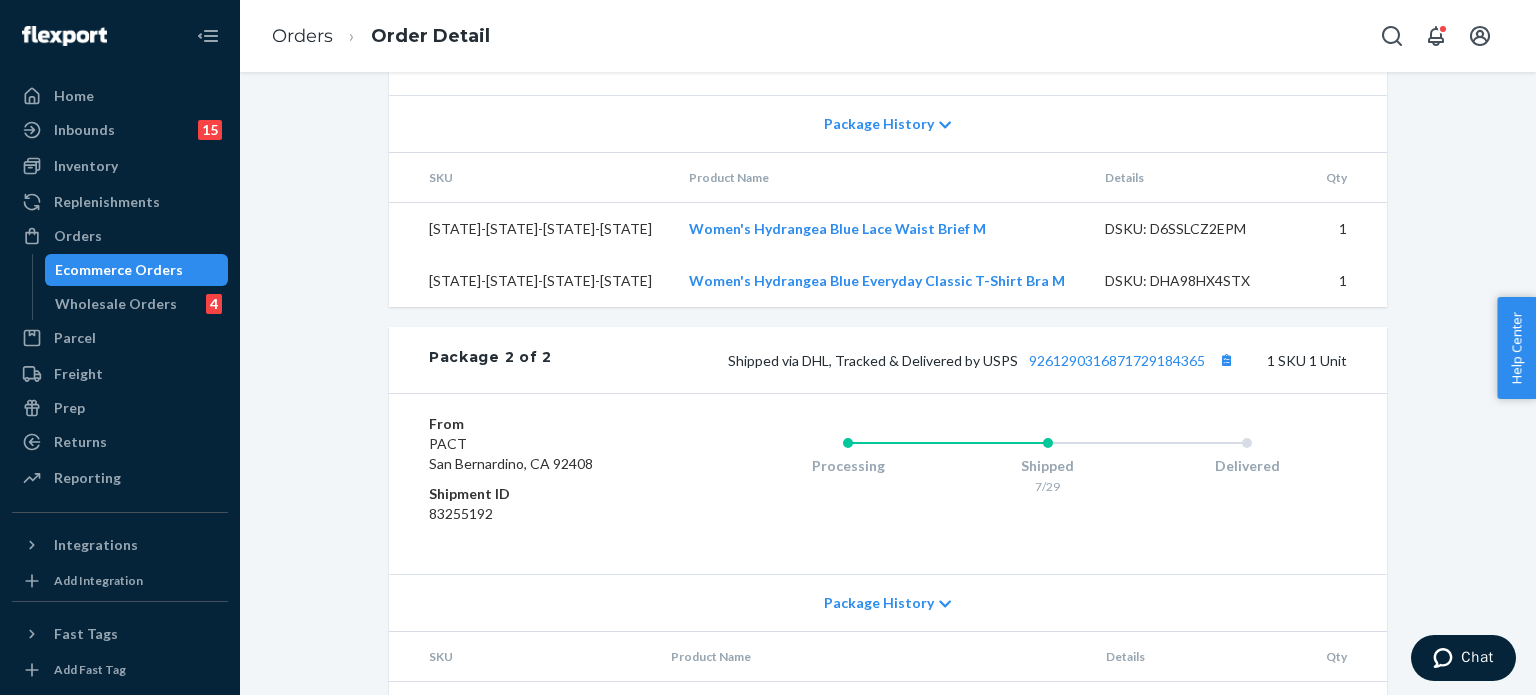drag, startPoint x: 86, startPoint y: 232, endPoint x: 221, endPoint y: 140, distance: 163.36769 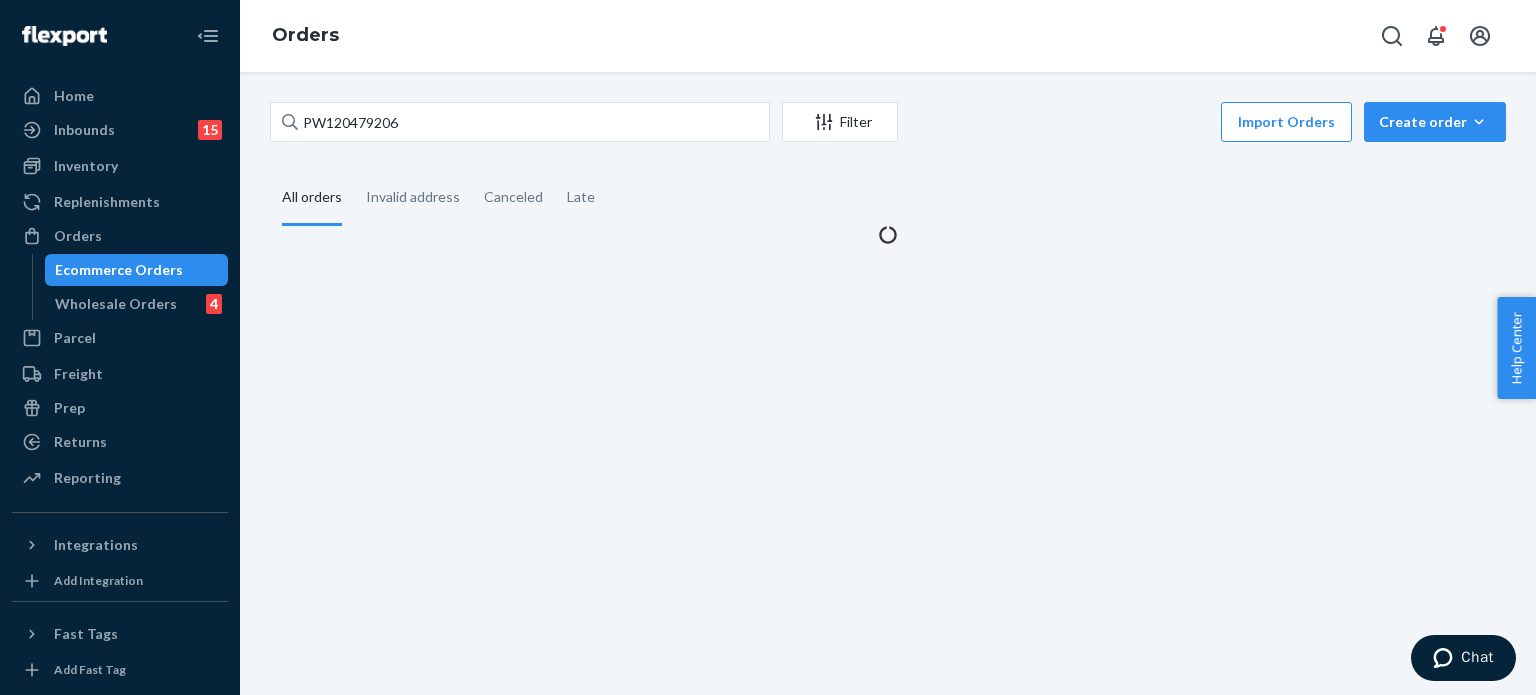 scroll, scrollTop: 0, scrollLeft: 0, axis: both 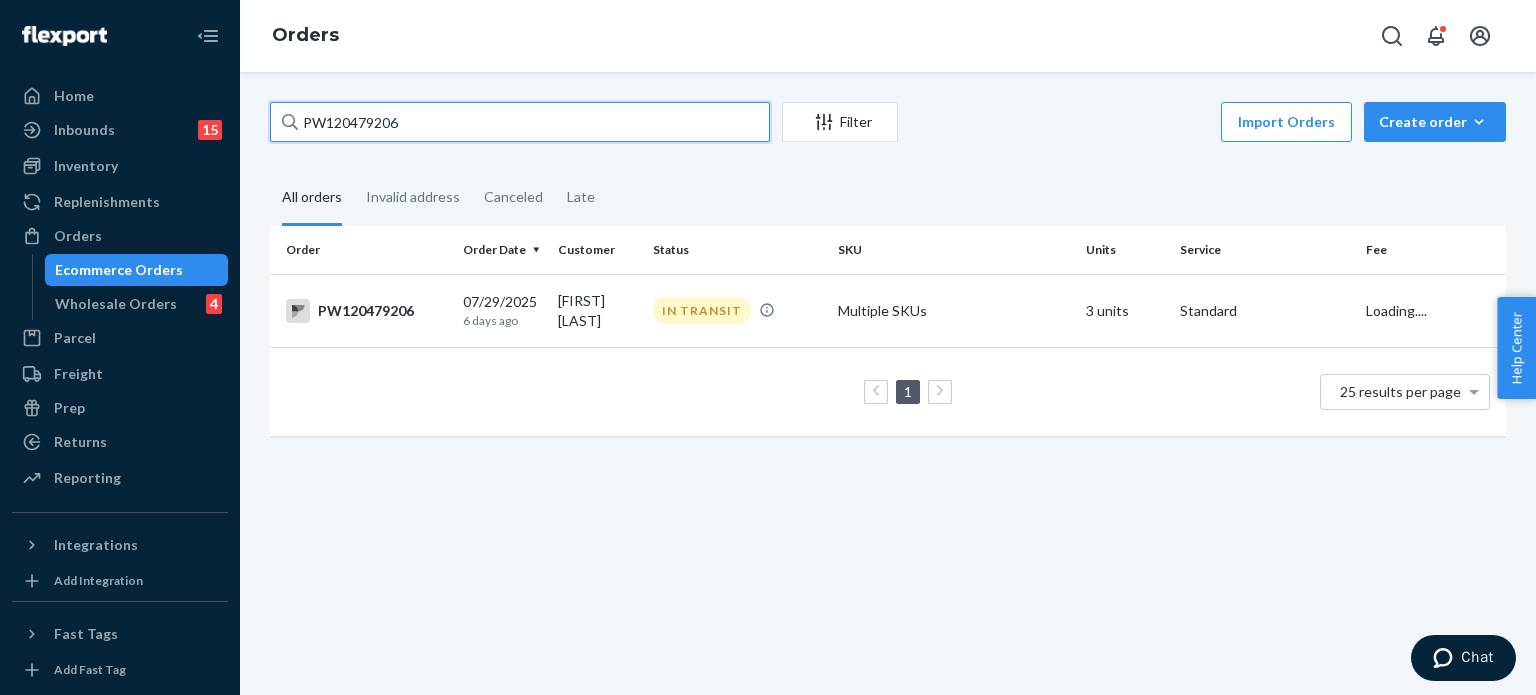 click on "PW120479206" at bounding box center [520, 122] 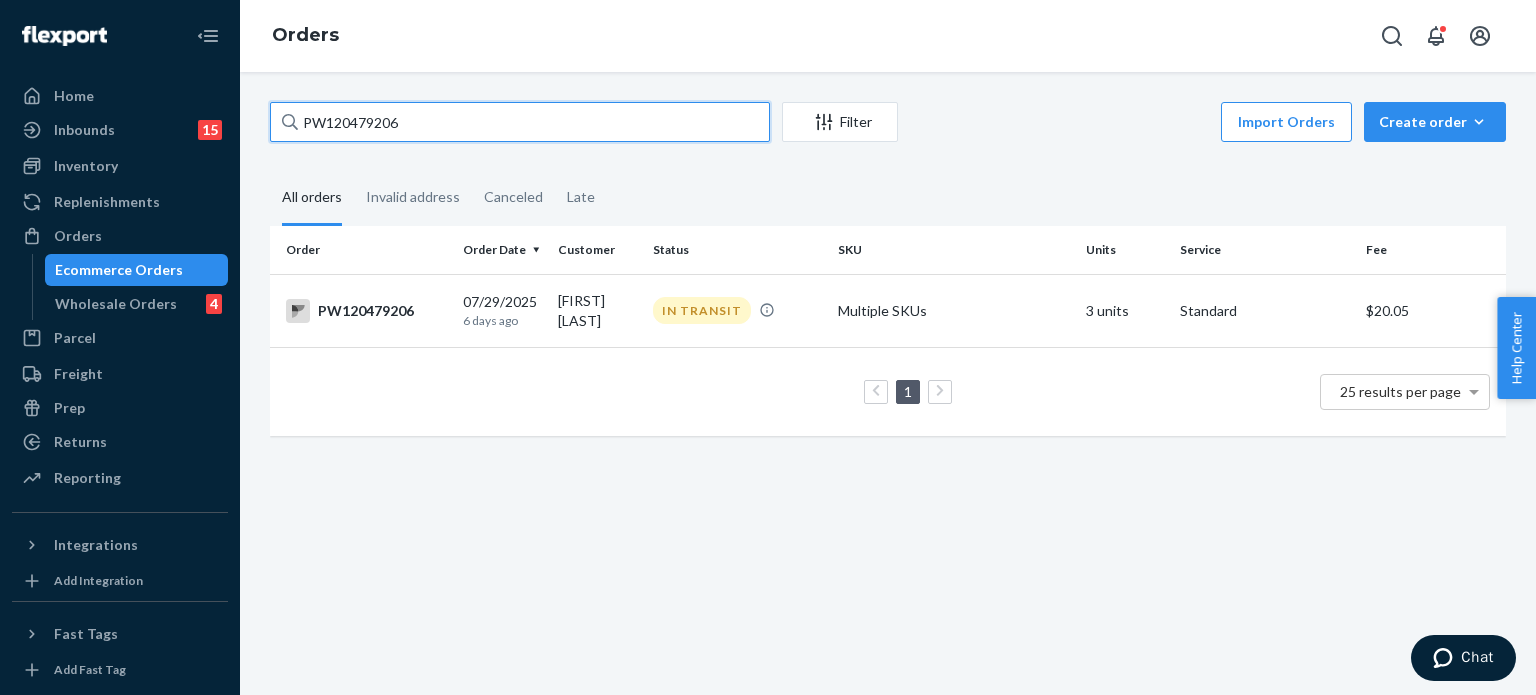 click on "PW120479206" at bounding box center (520, 122) 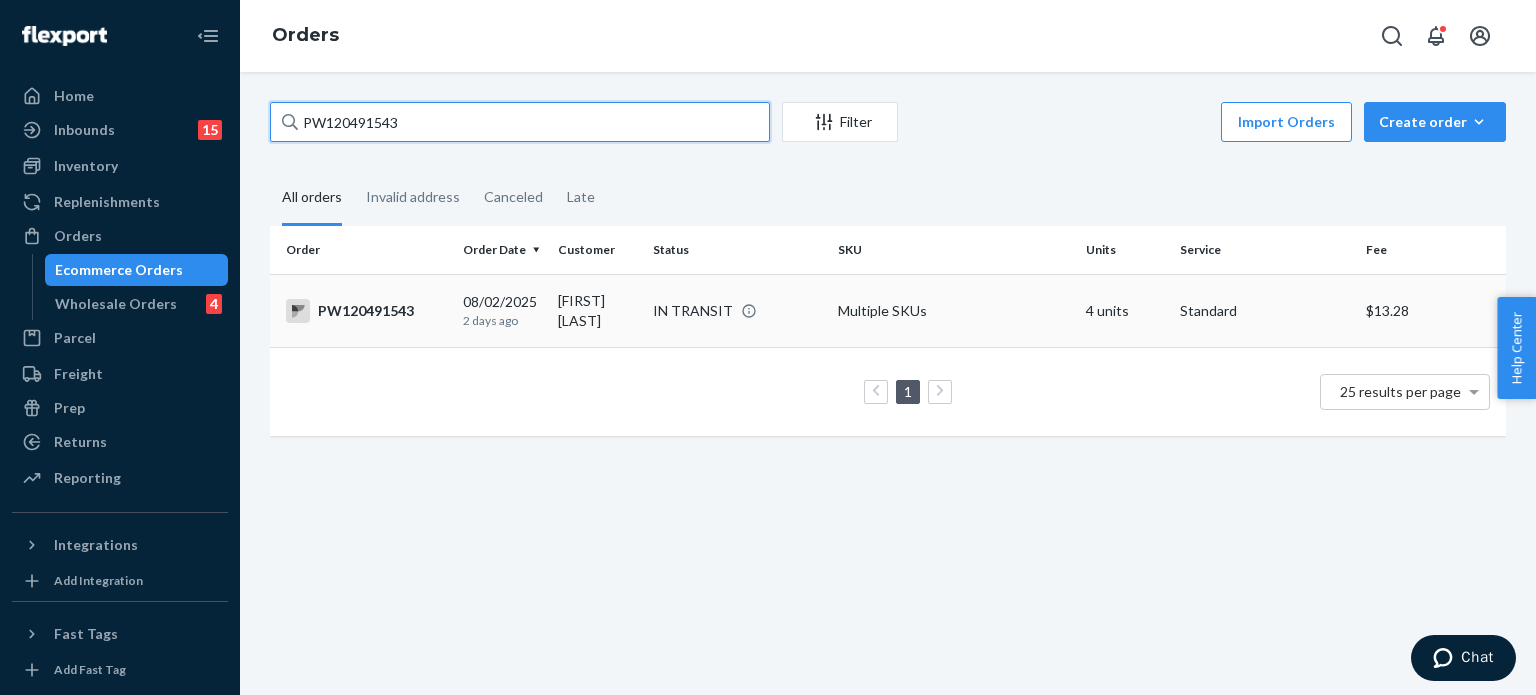 type on "PW120491543" 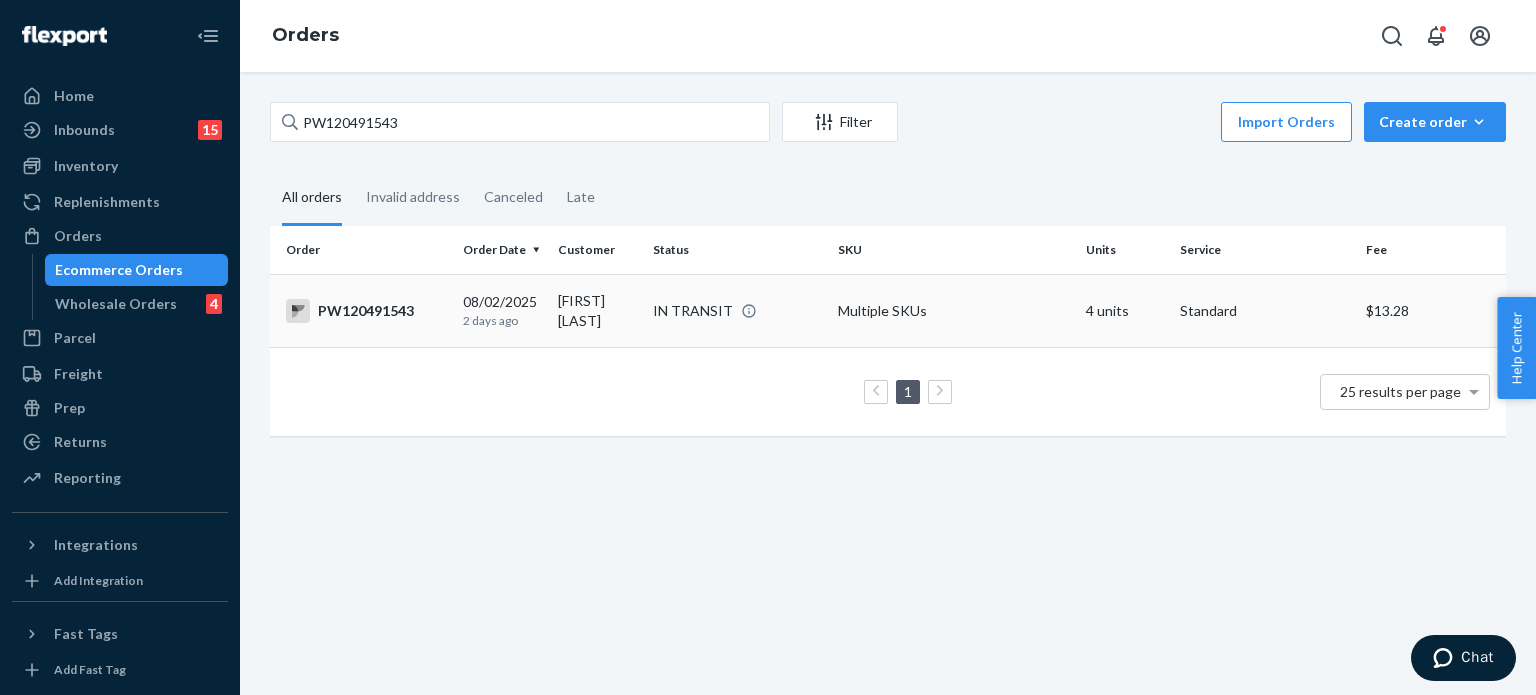 click on "PW120491543" at bounding box center [366, 311] 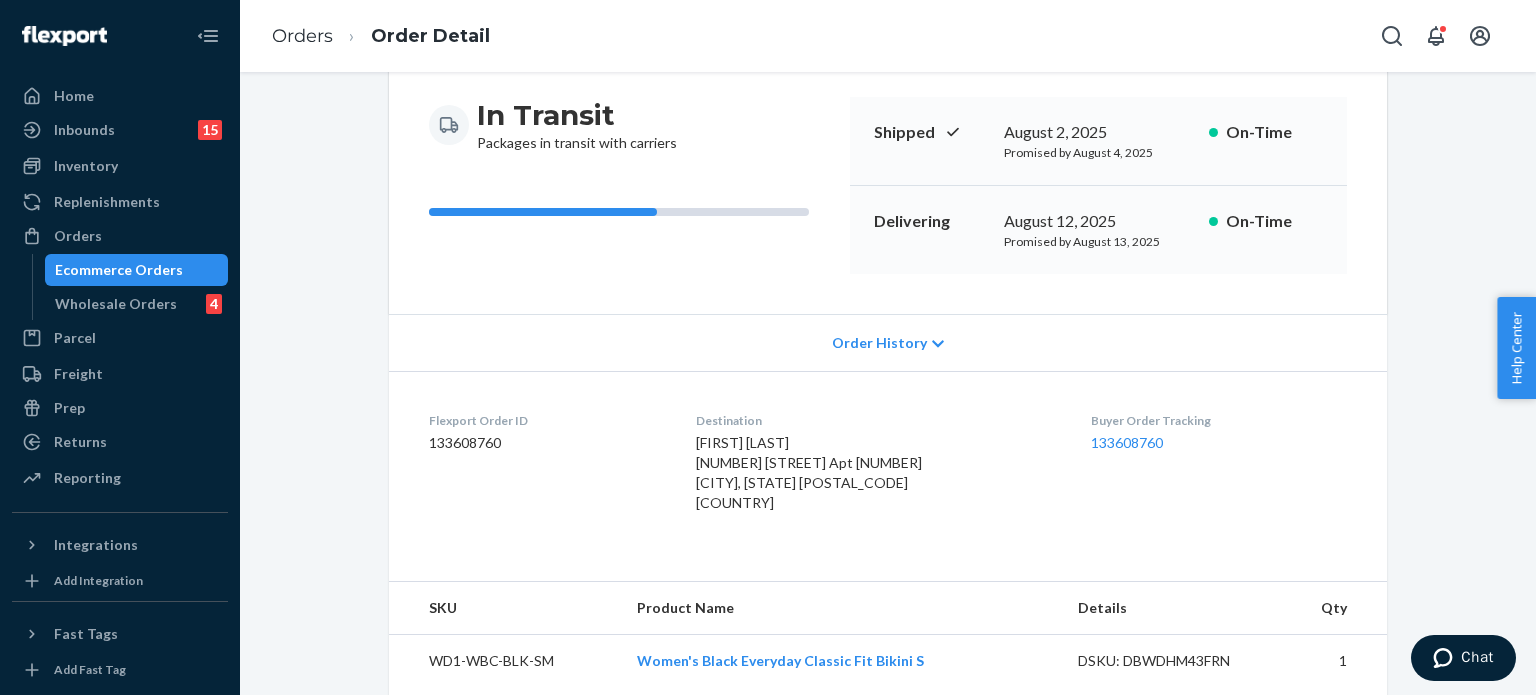 scroll, scrollTop: 0, scrollLeft: 0, axis: both 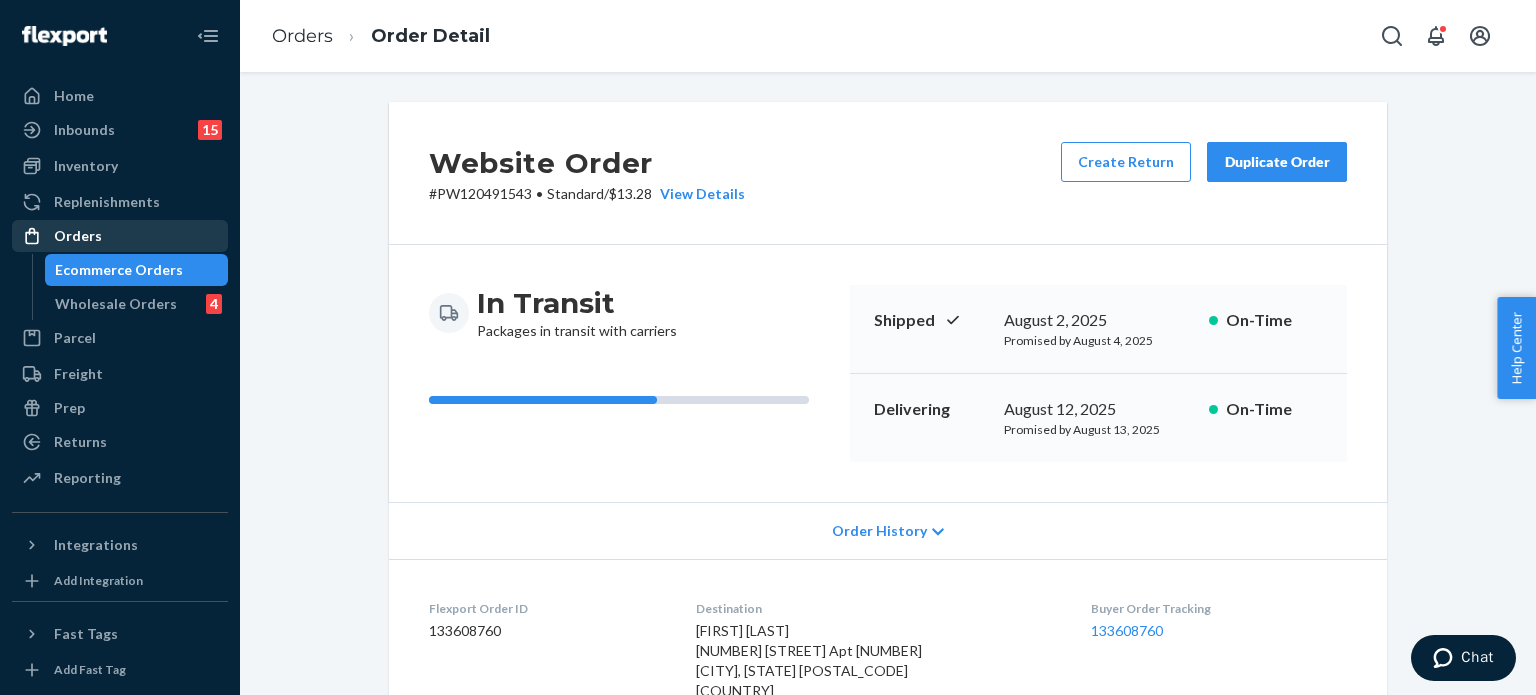 click on "Orders" at bounding box center (78, 236) 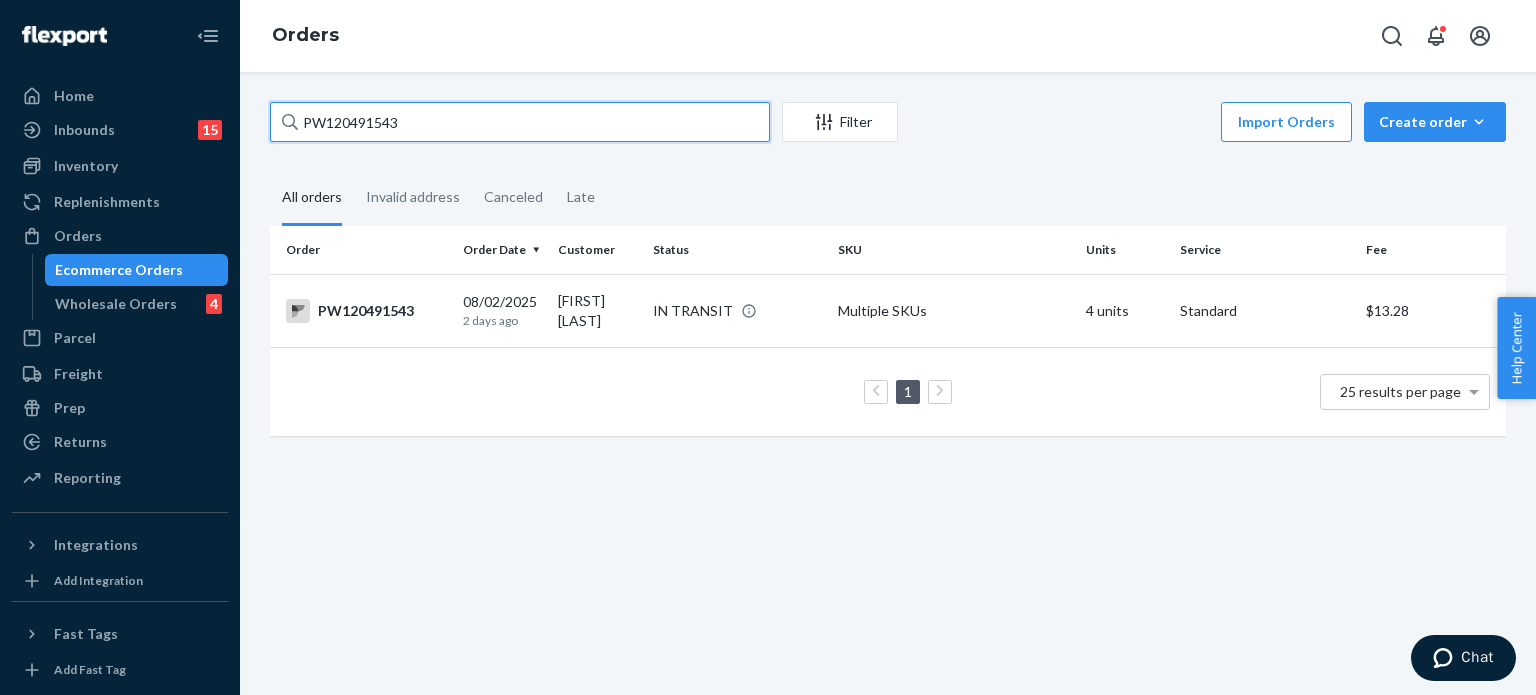 click on "PW120491543" at bounding box center [520, 122] 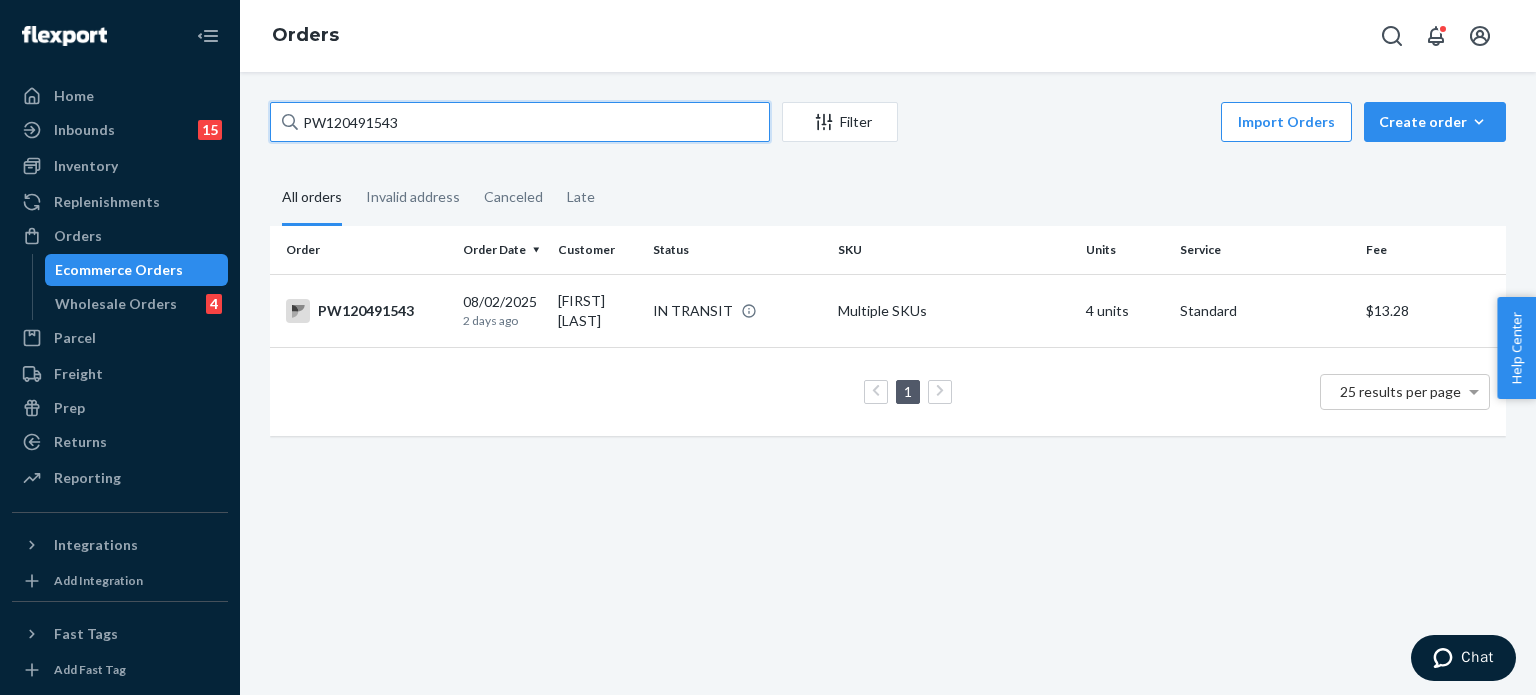 paste on "0590" 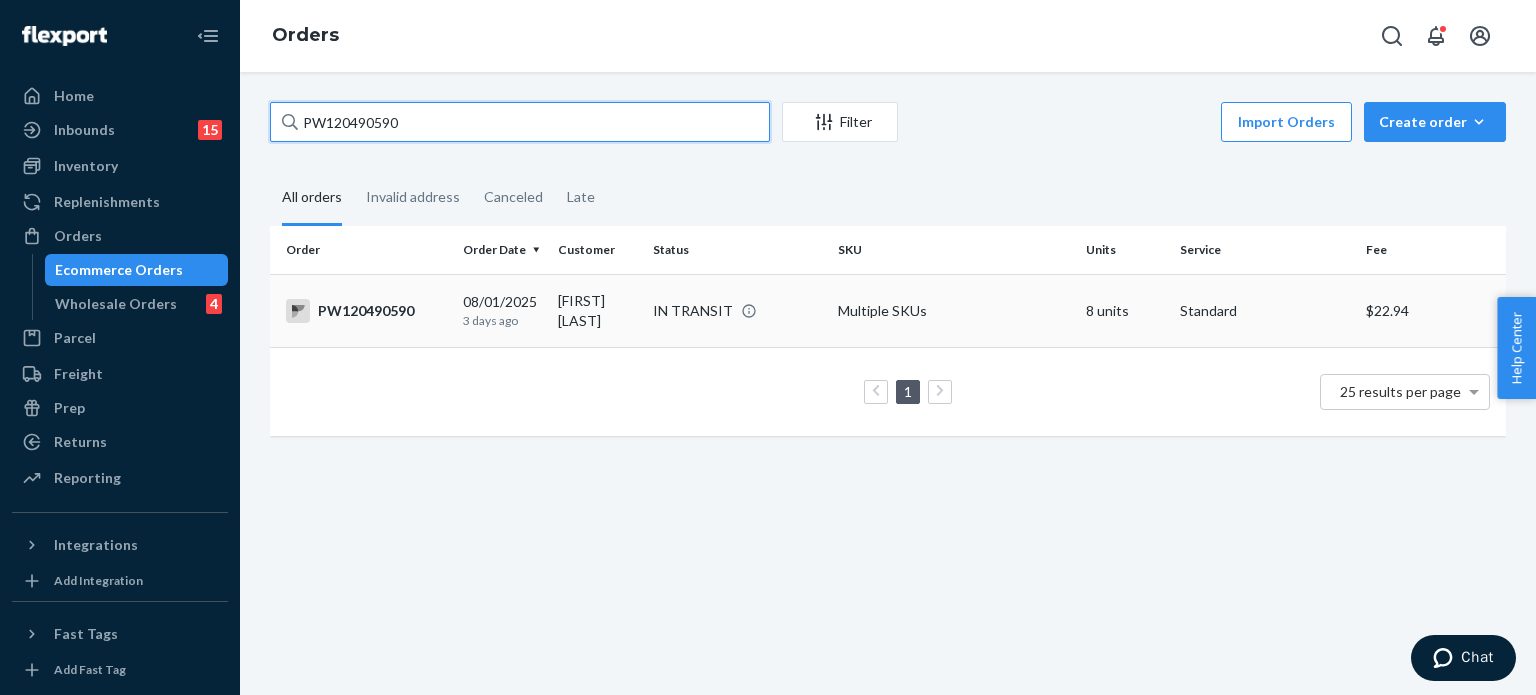 type on "PW120490590" 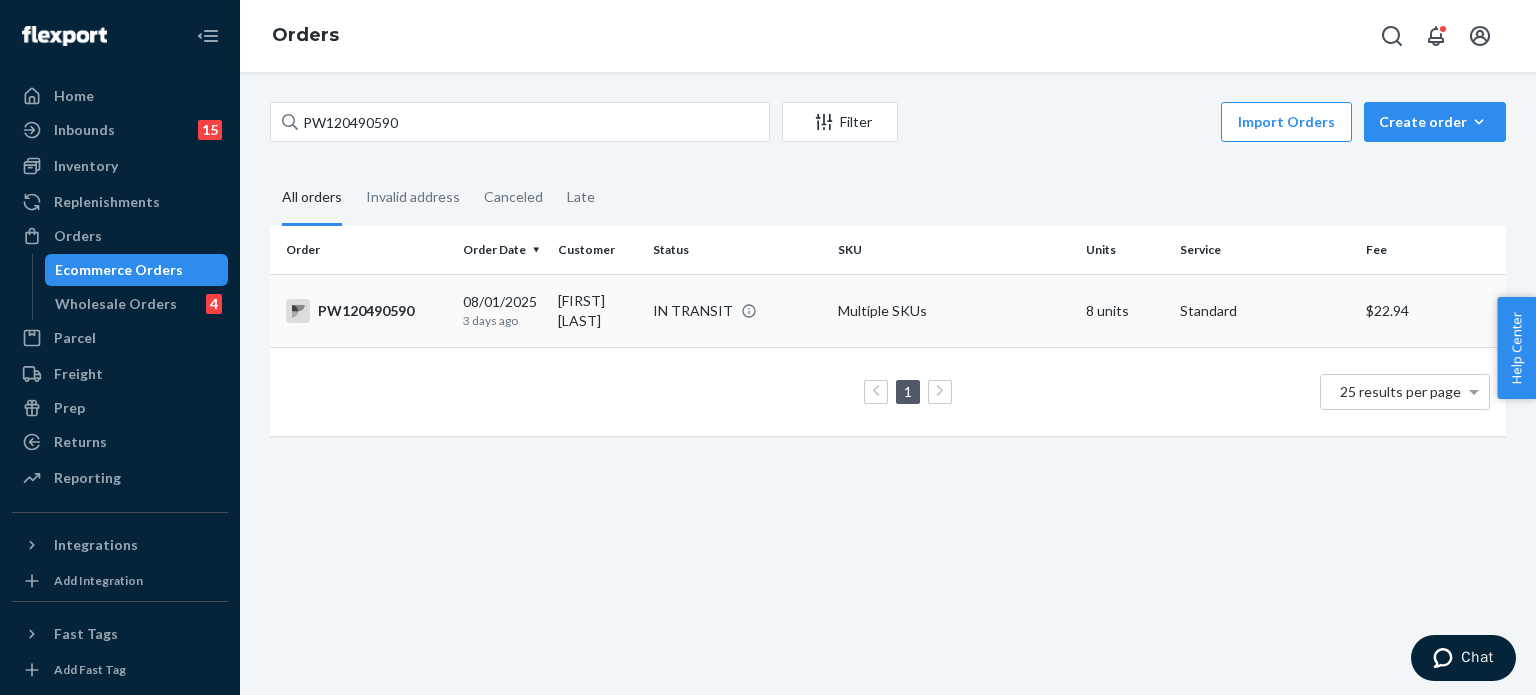 click on "PW120490590" at bounding box center (366, 311) 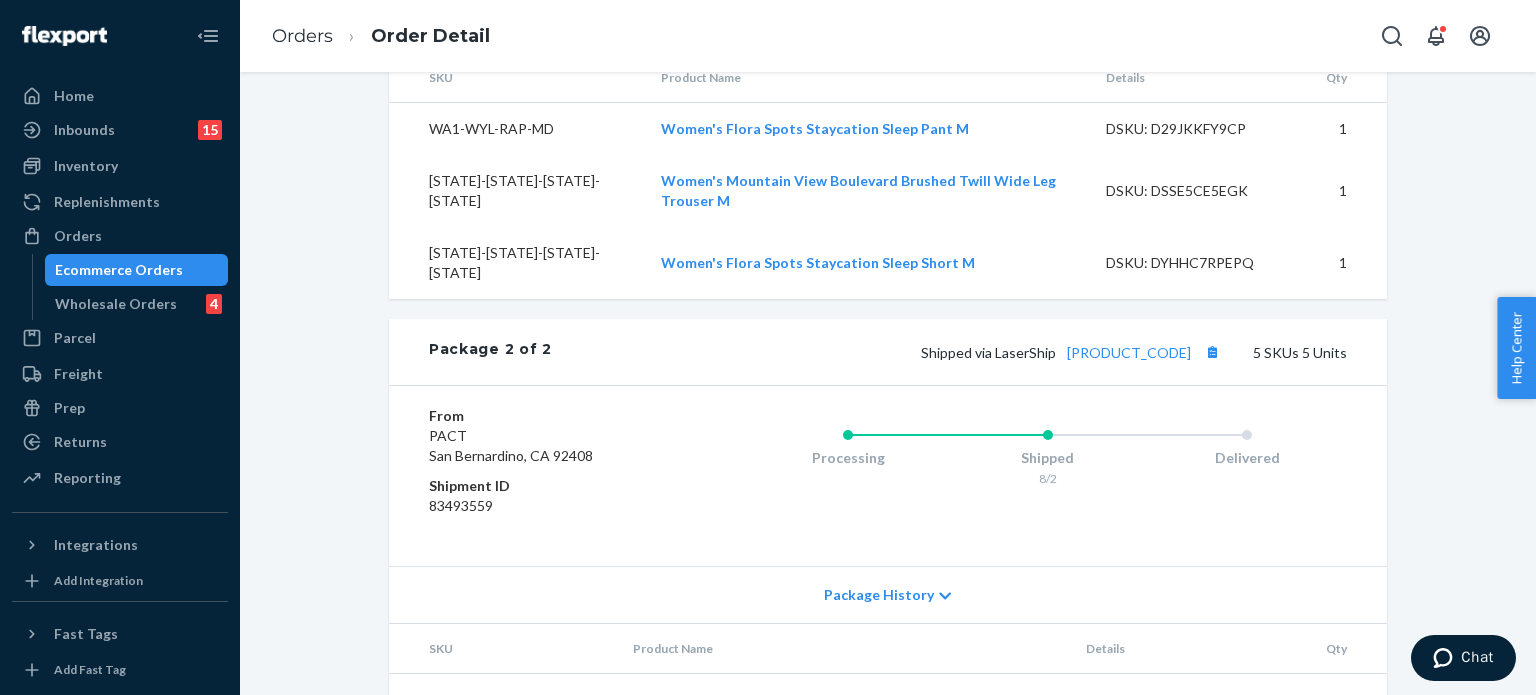 scroll, scrollTop: 1771, scrollLeft: 0, axis: vertical 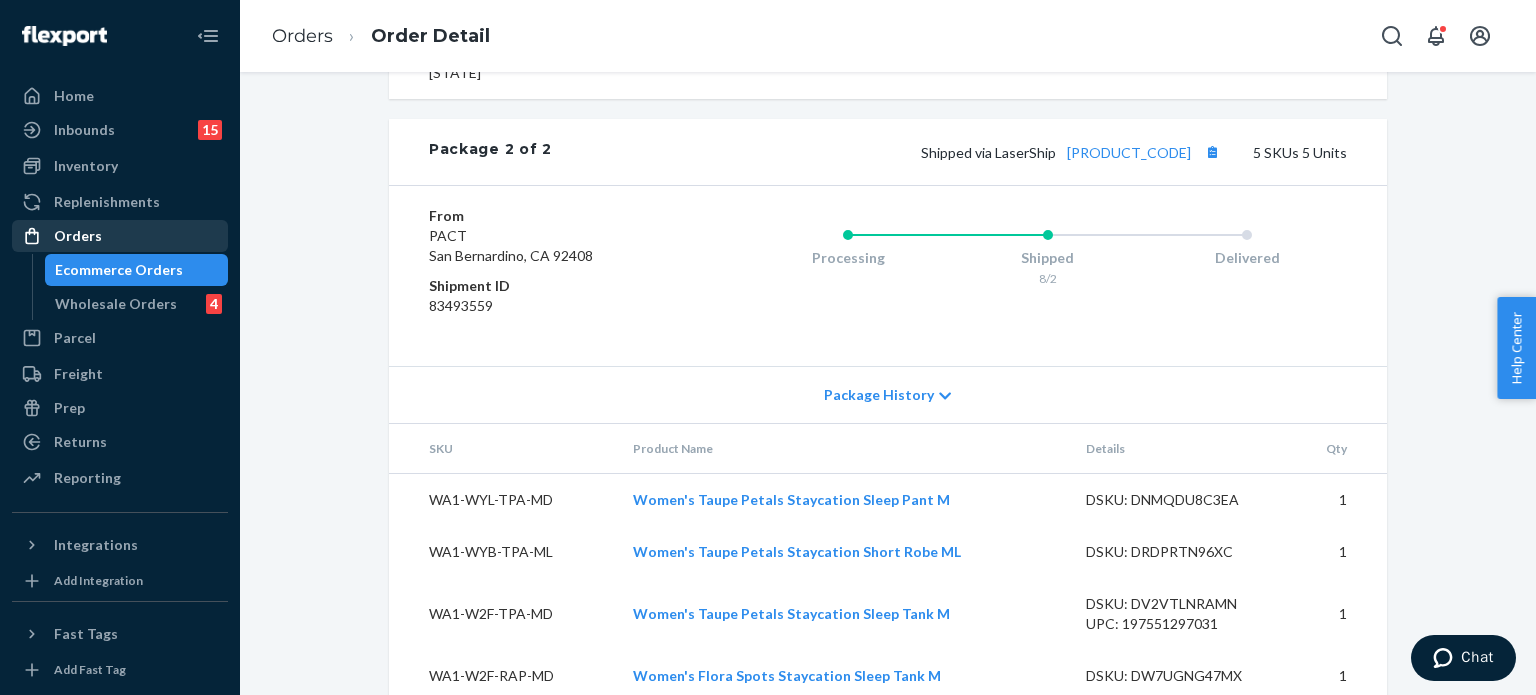 click on "Orders" at bounding box center (78, 236) 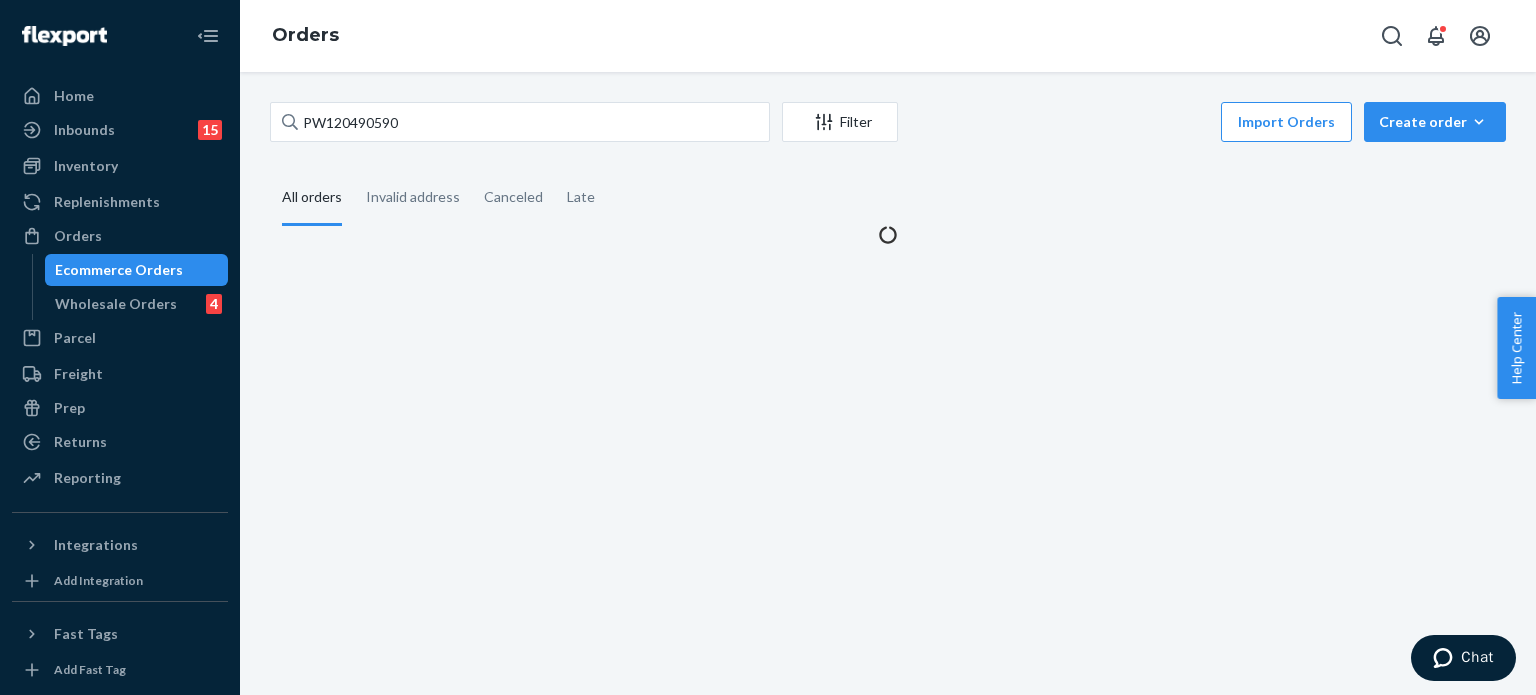 scroll, scrollTop: 0, scrollLeft: 0, axis: both 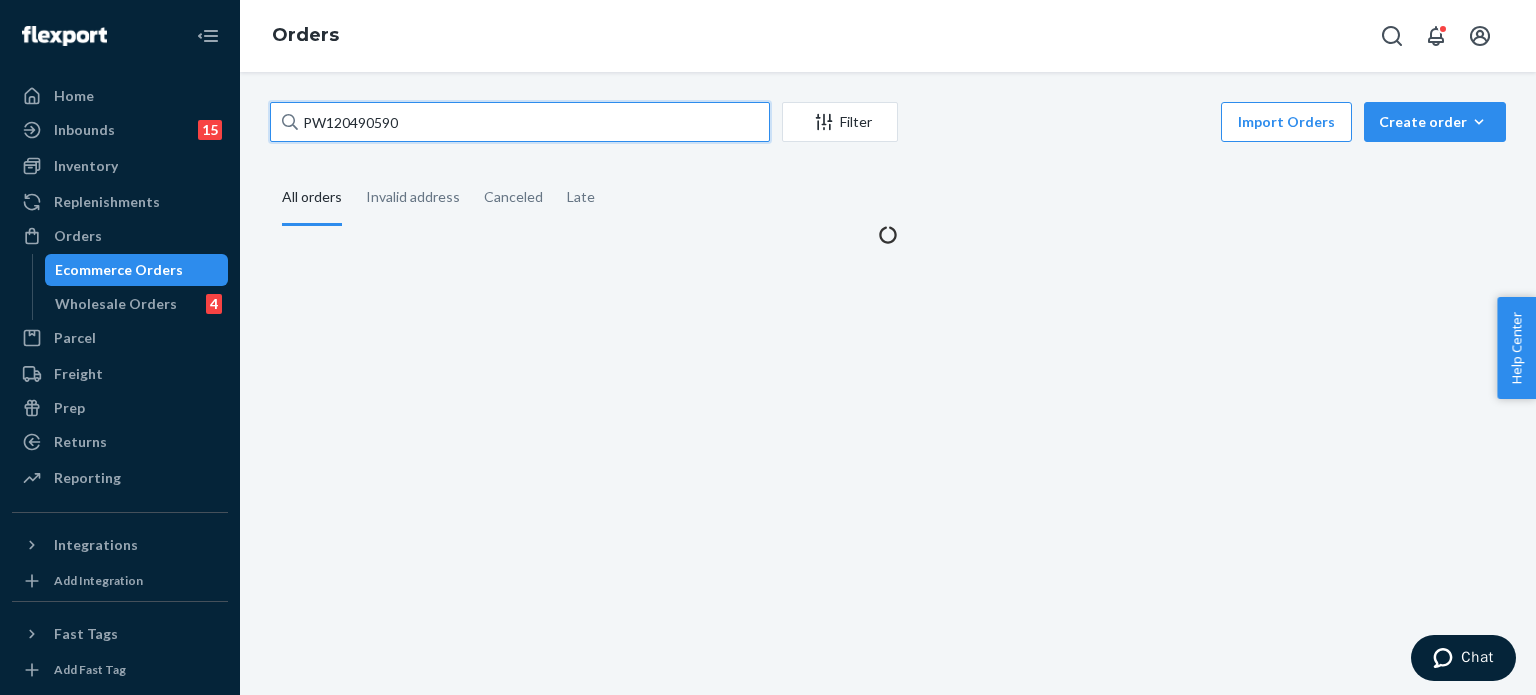 click on "PW120490590" at bounding box center [520, 122] 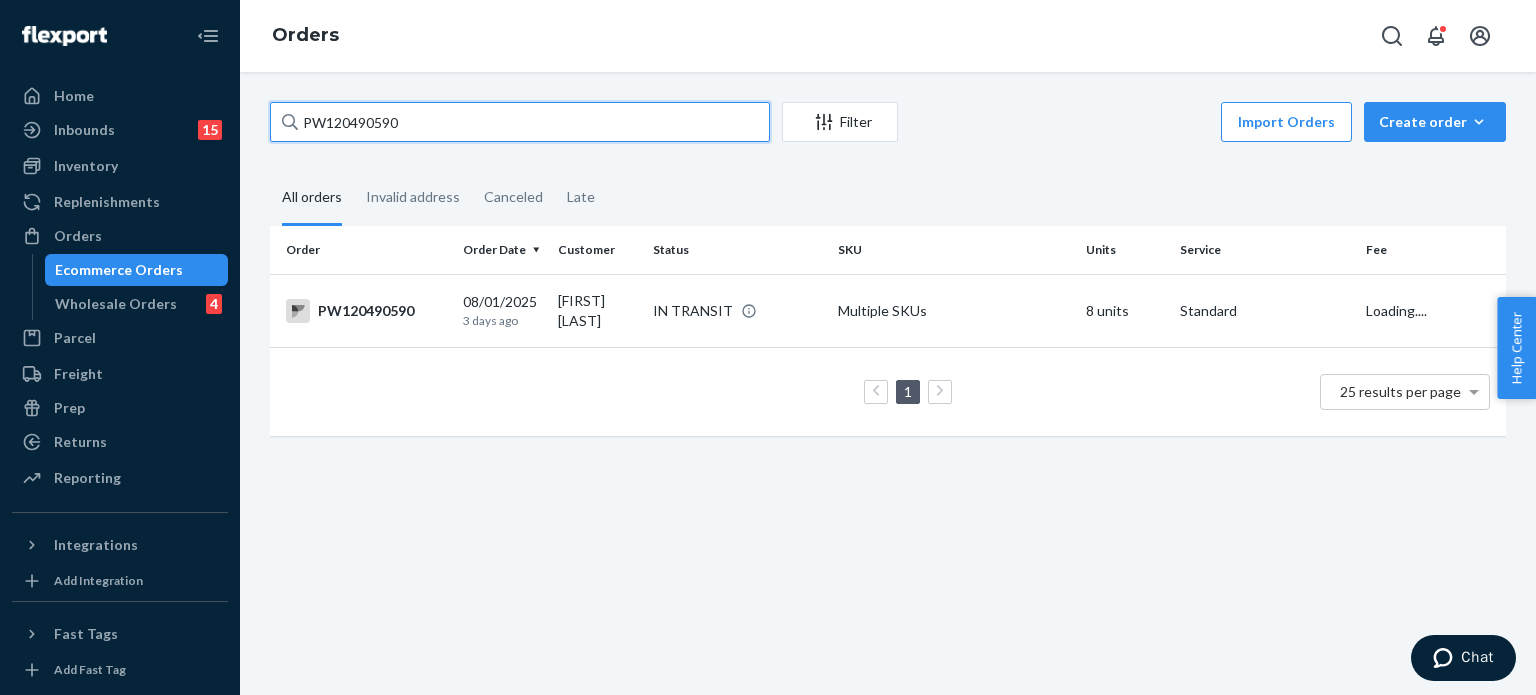 click on "PW120490590" at bounding box center [520, 122] 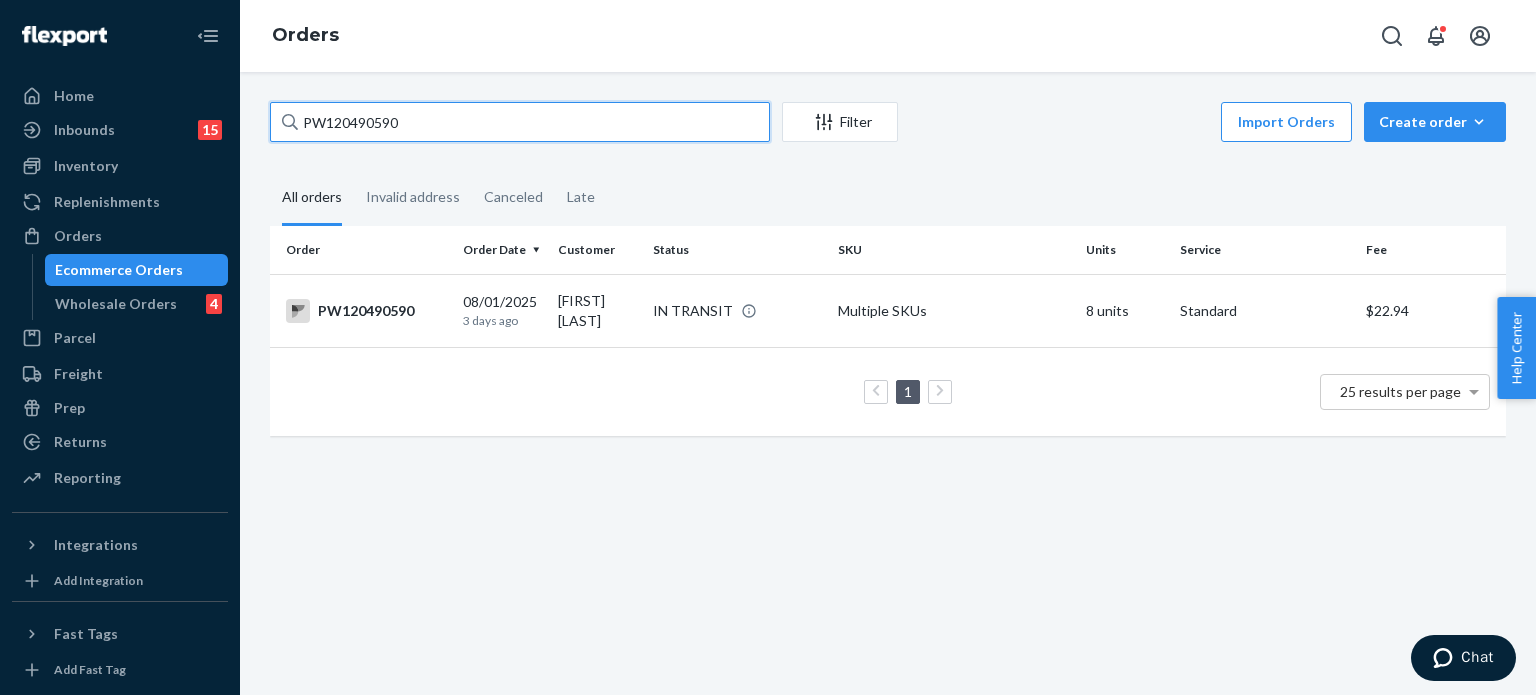 paste on "4787" 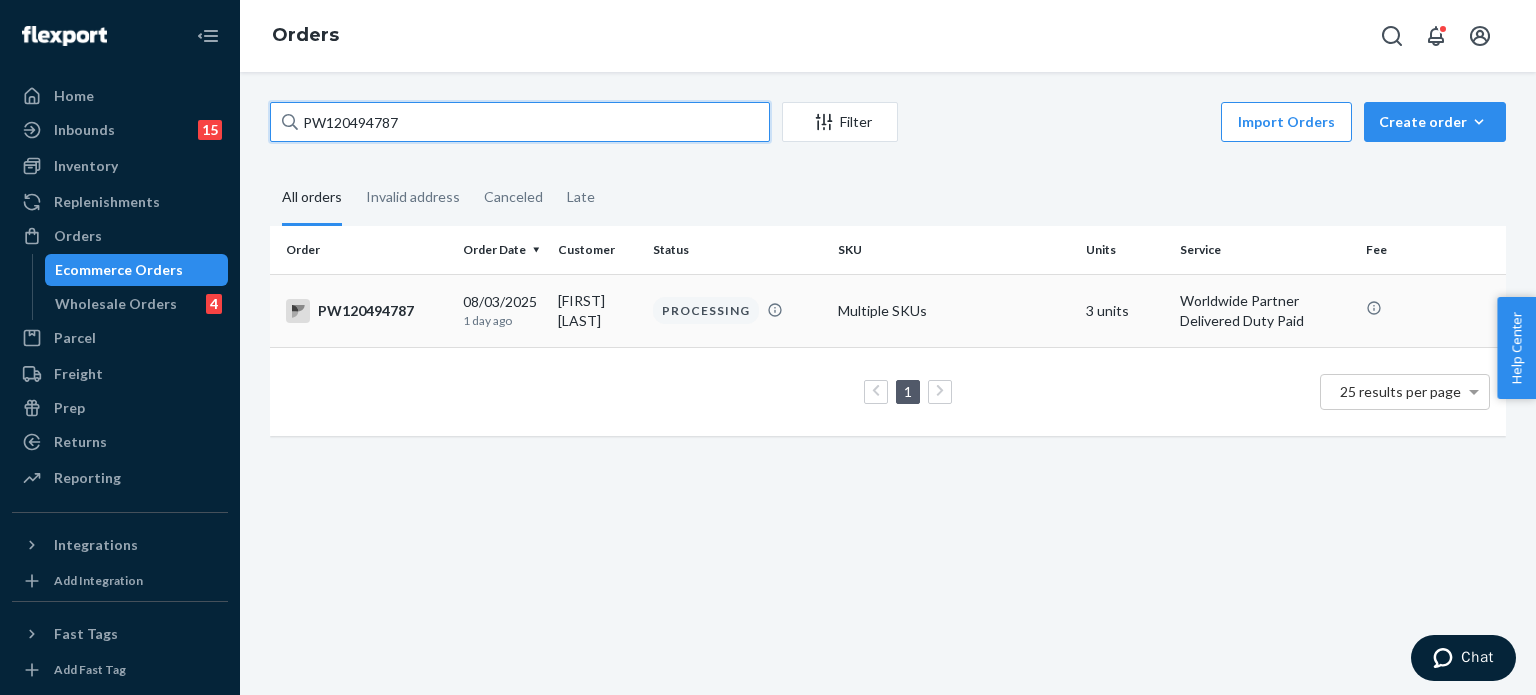type on "PW120494787" 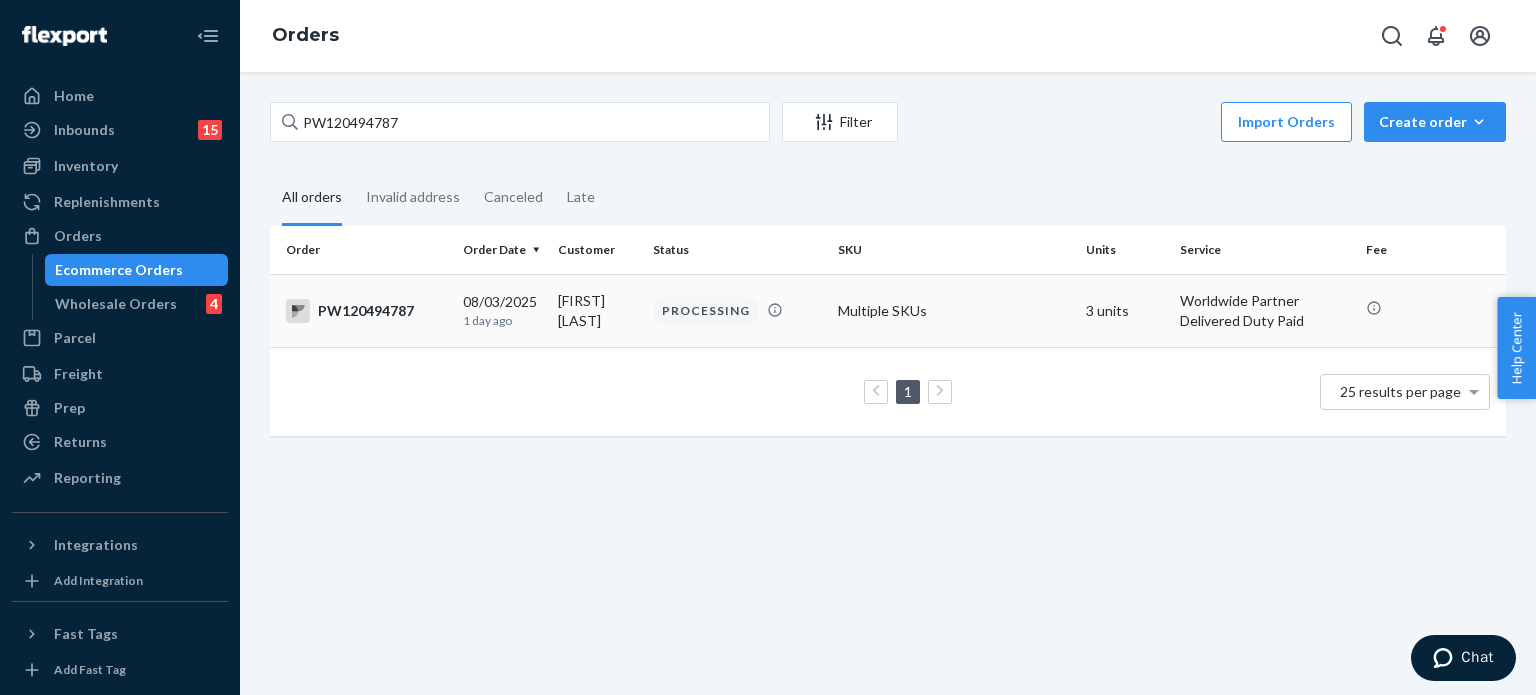 click on "PW120494787" at bounding box center [366, 311] 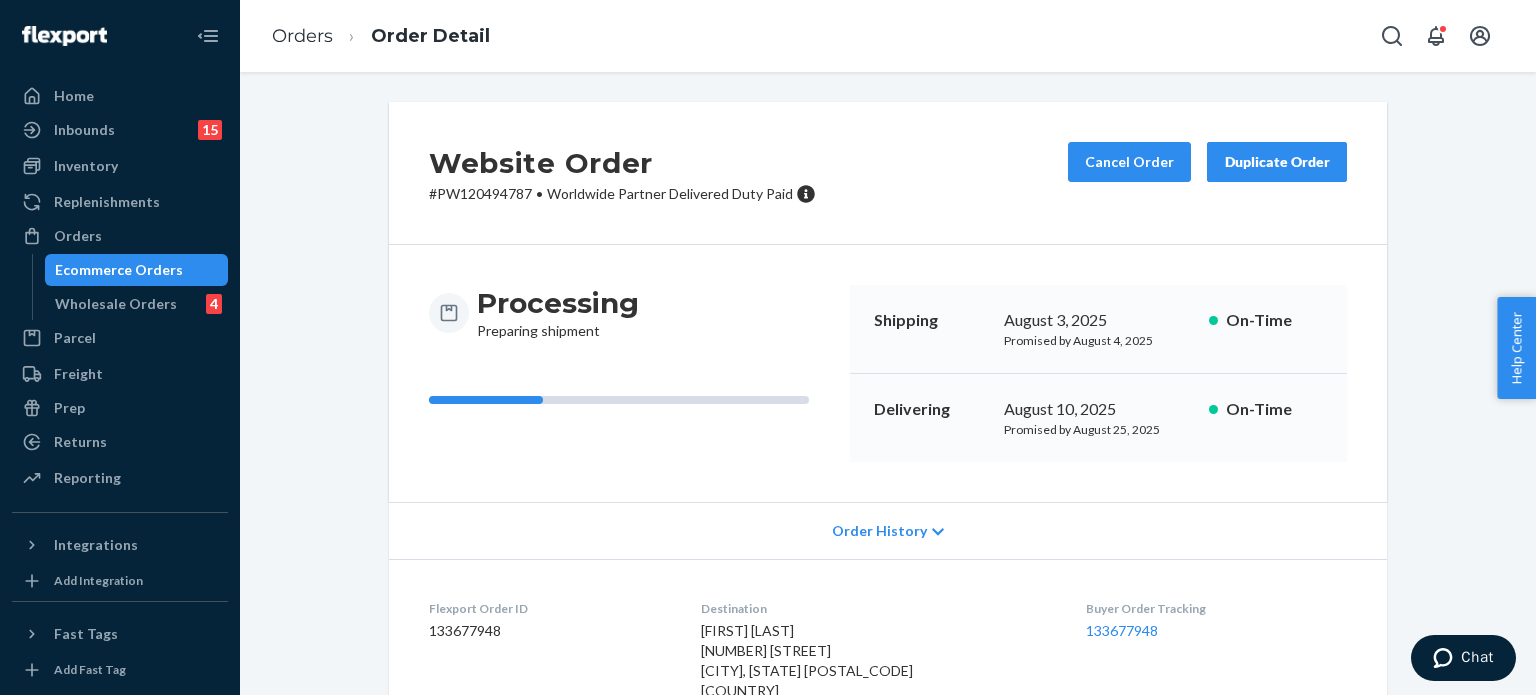 scroll, scrollTop: 0, scrollLeft: 0, axis: both 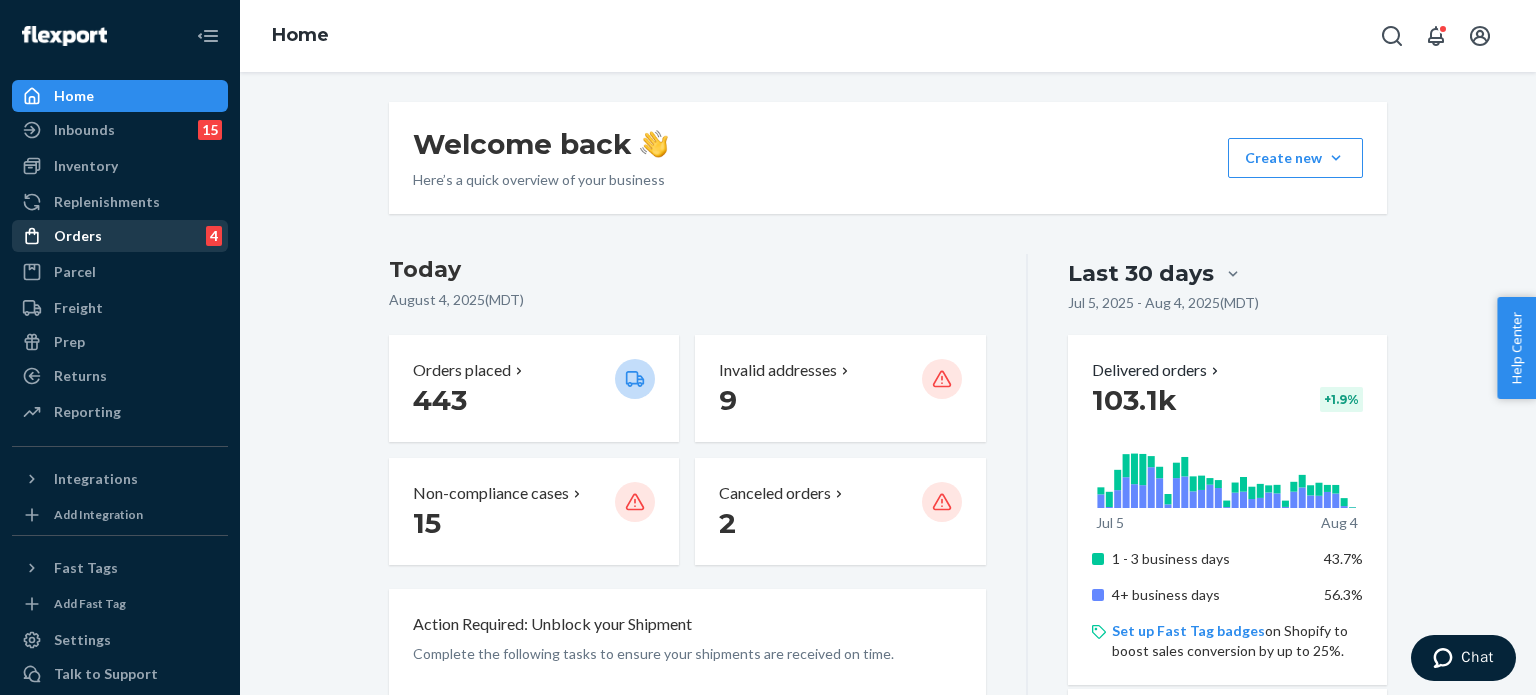 click on "Orders" at bounding box center (78, 236) 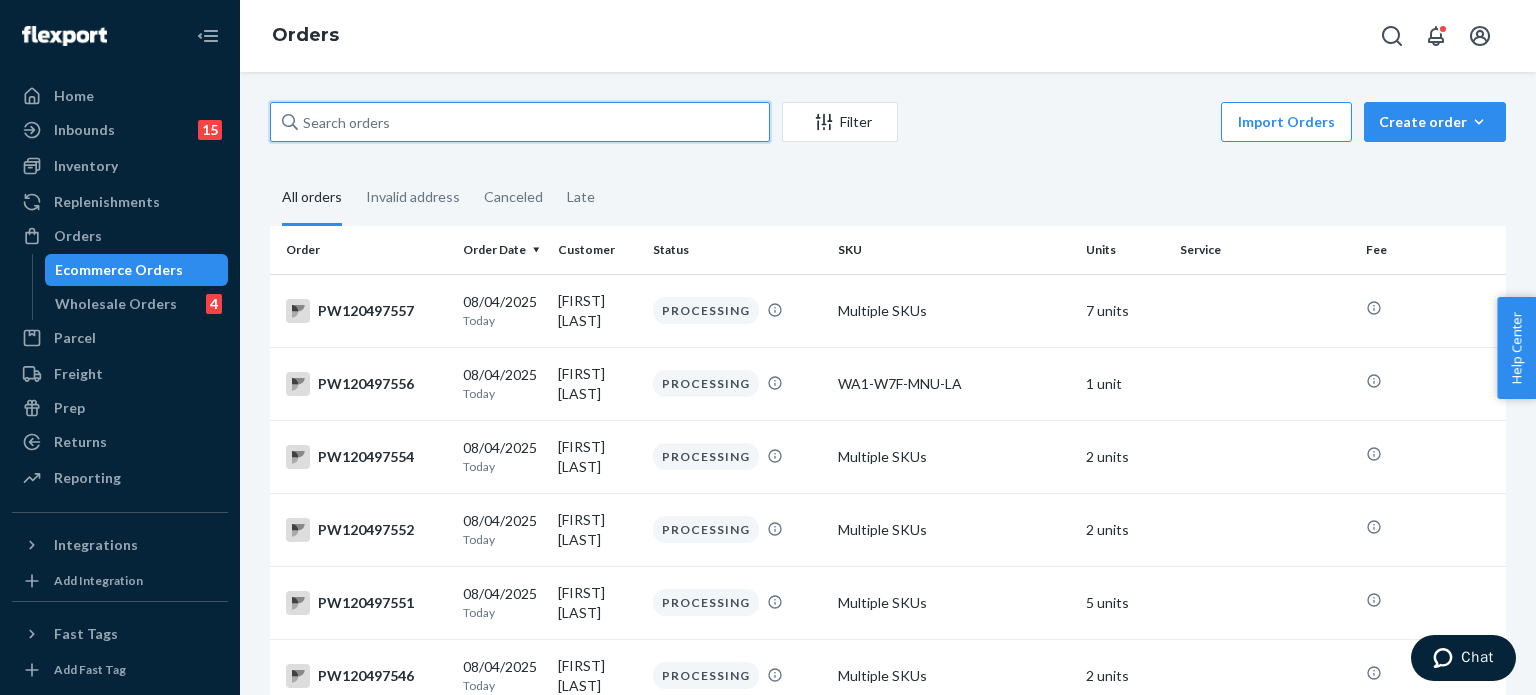 click at bounding box center [520, 122] 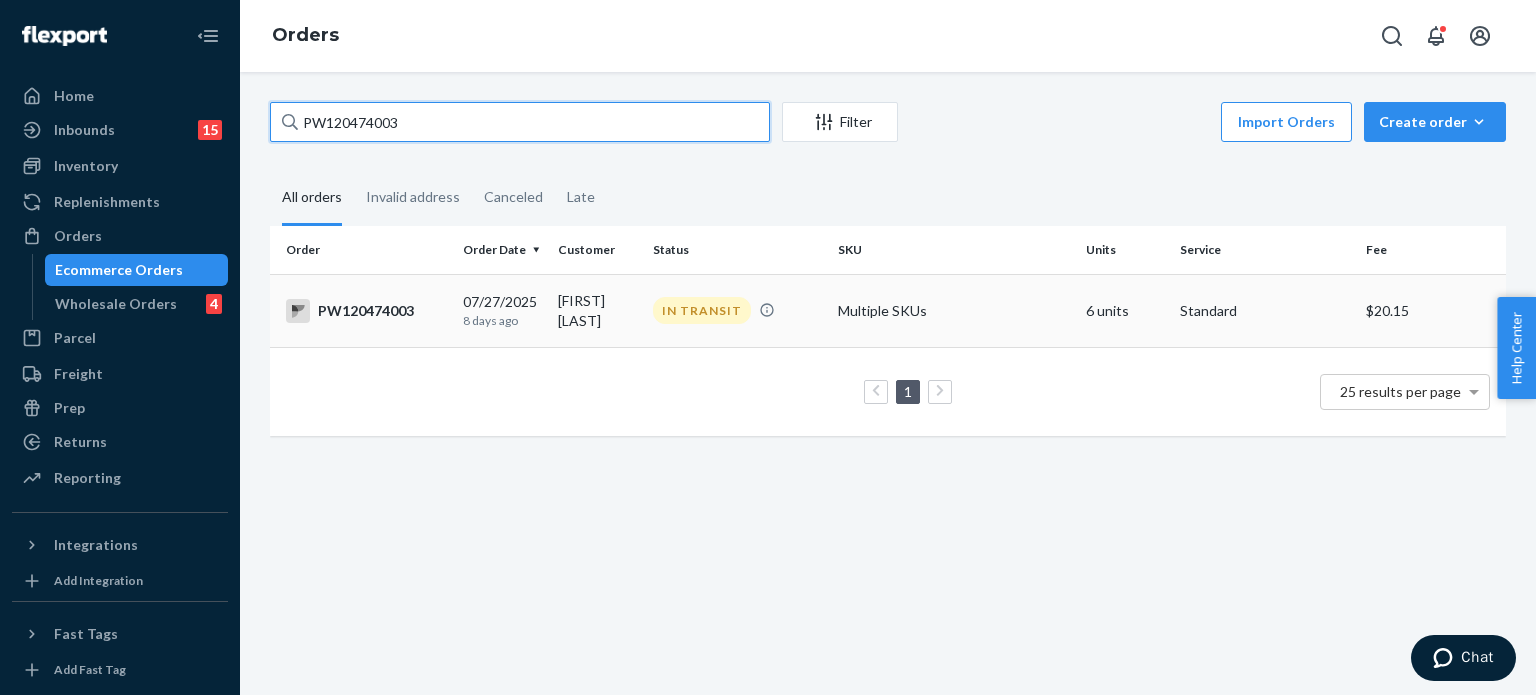 type on "PW120474003" 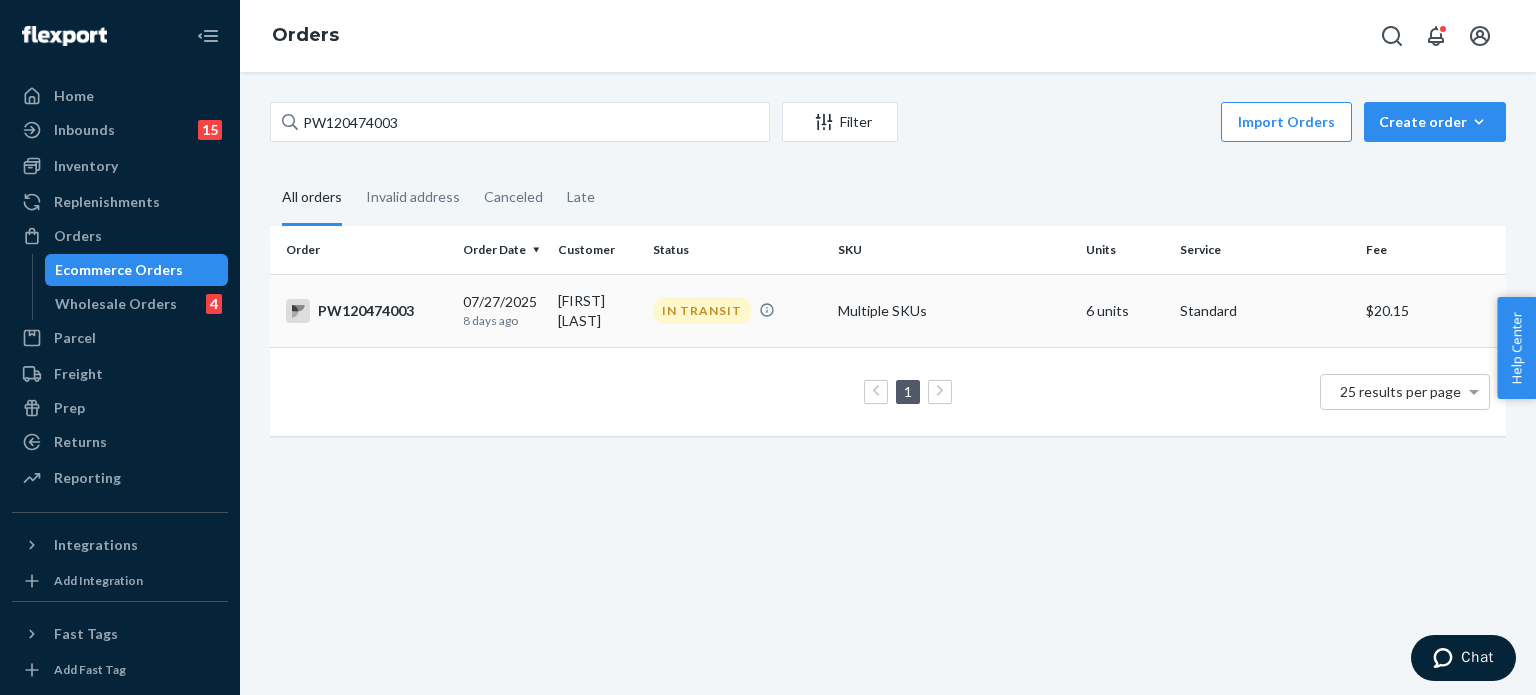 click on "PW120474003" at bounding box center (366, 311) 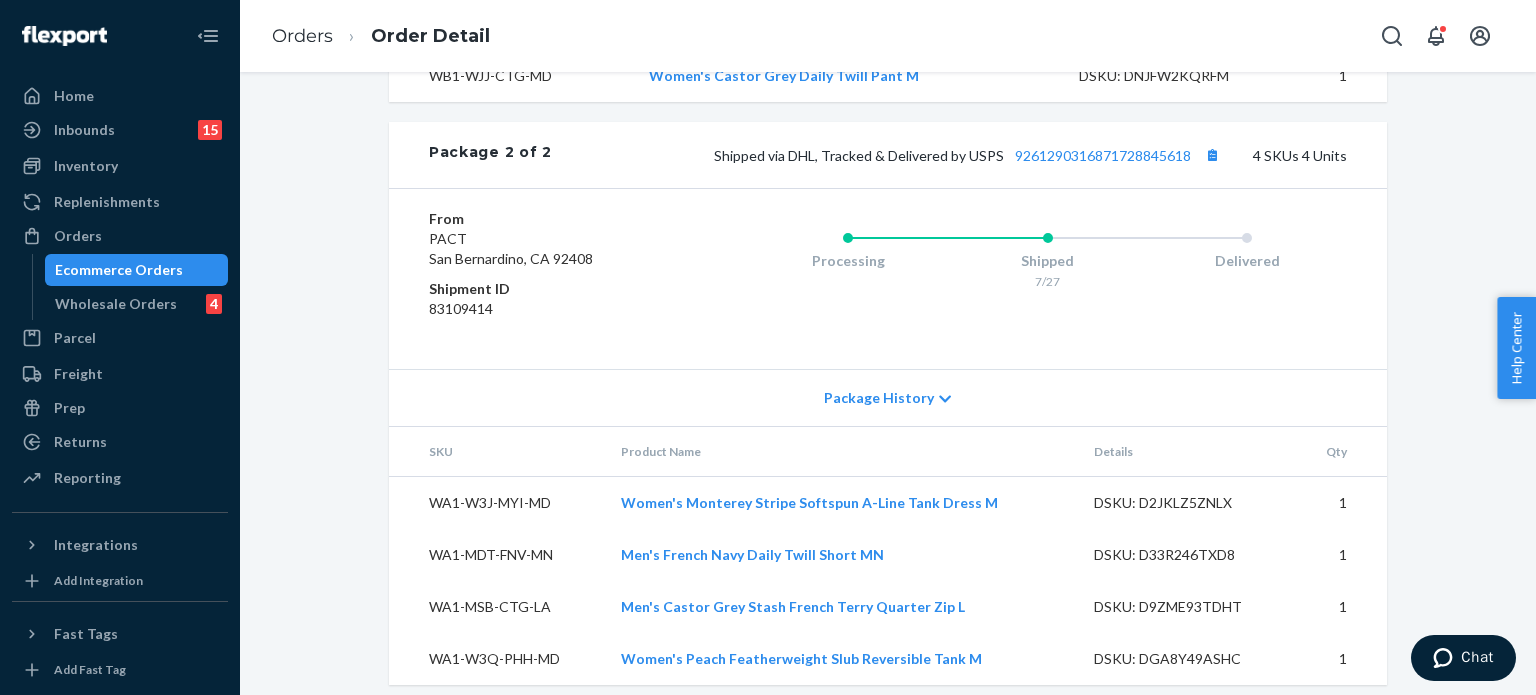 scroll, scrollTop: 1523, scrollLeft: 0, axis: vertical 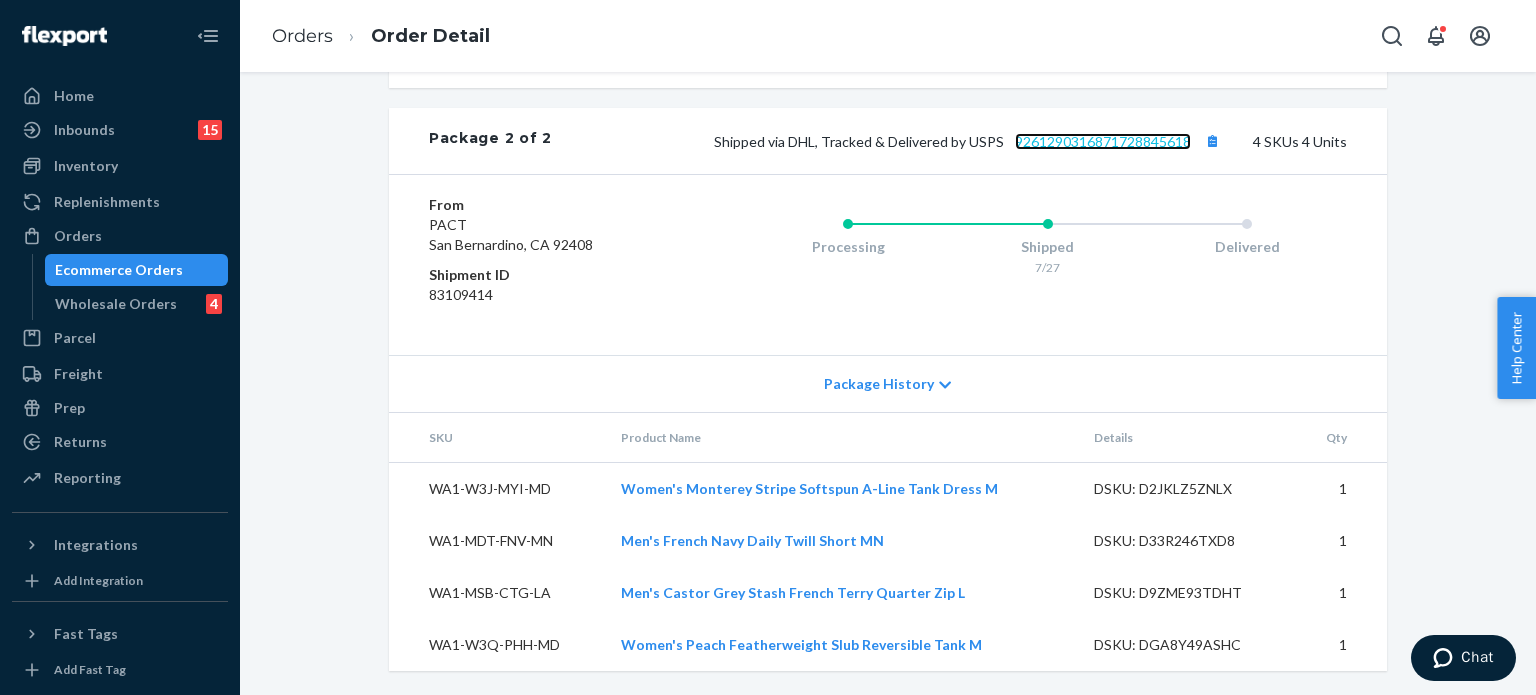 click on "9261290316871728845618" at bounding box center [1103, 141] 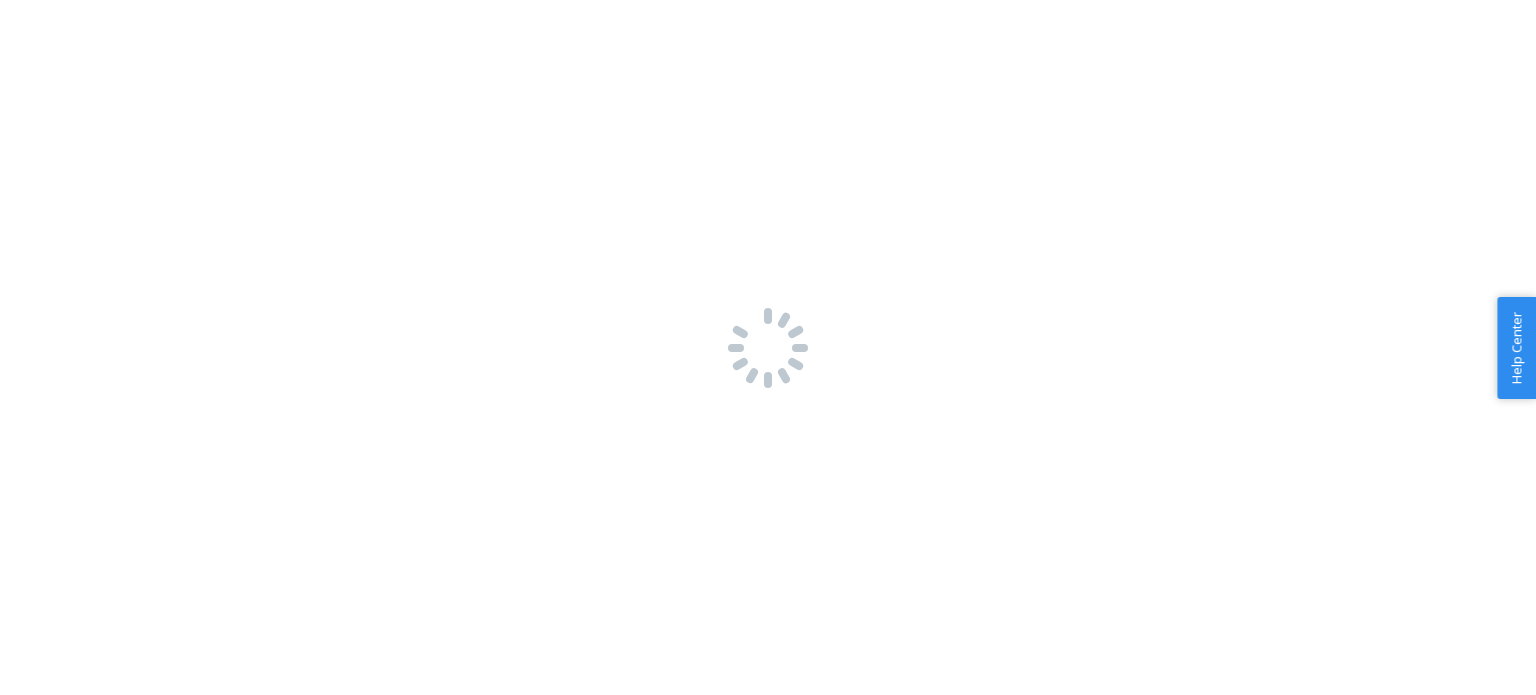 scroll, scrollTop: 0, scrollLeft: 0, axis: both 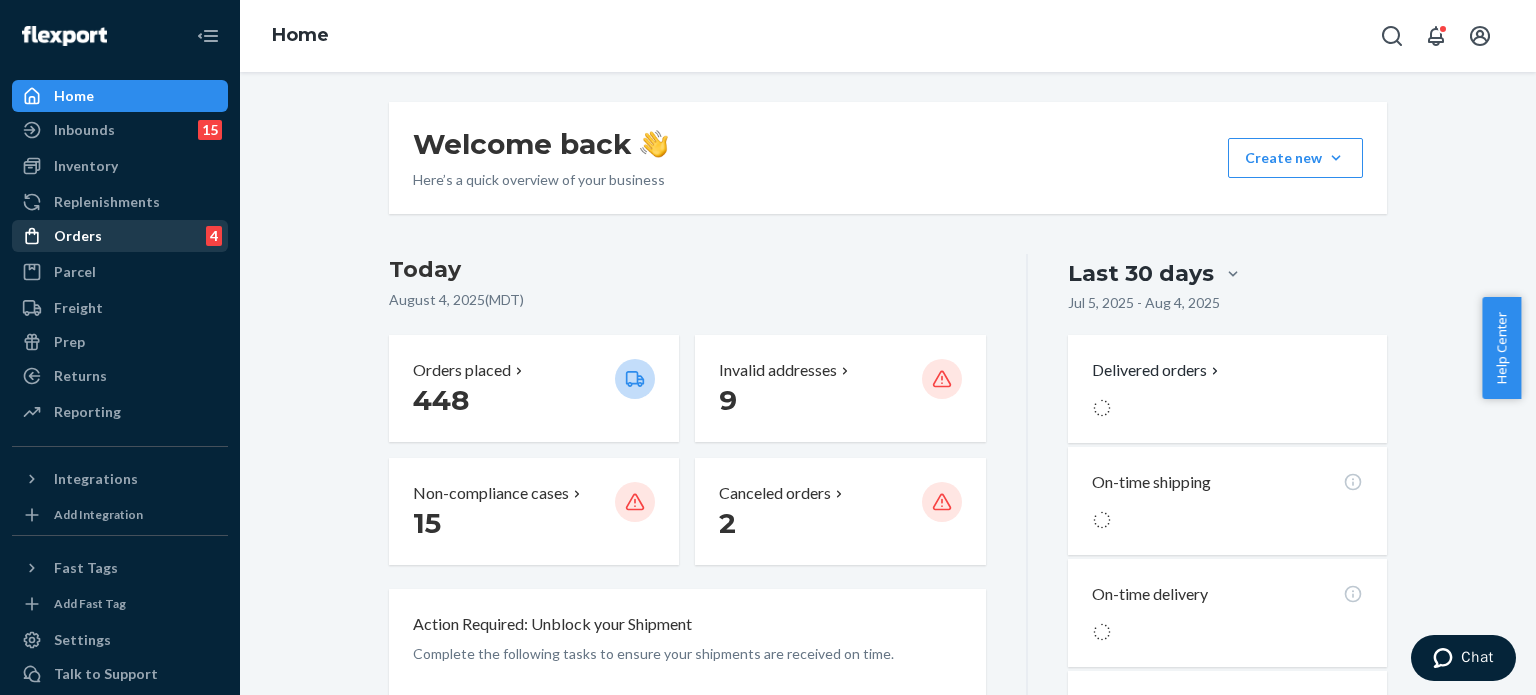 click on "Orders" at bounding box center (78, 236) 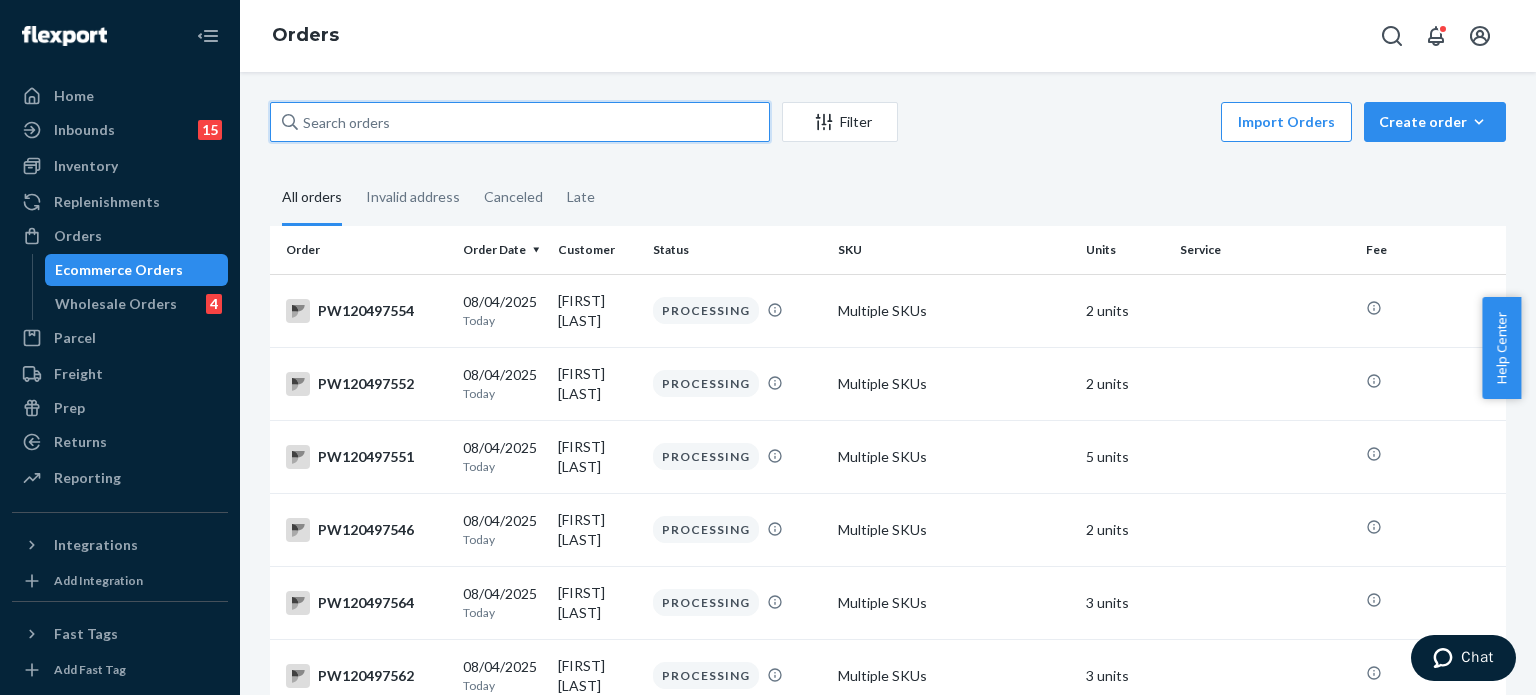 click at bounding box center (520, 122) 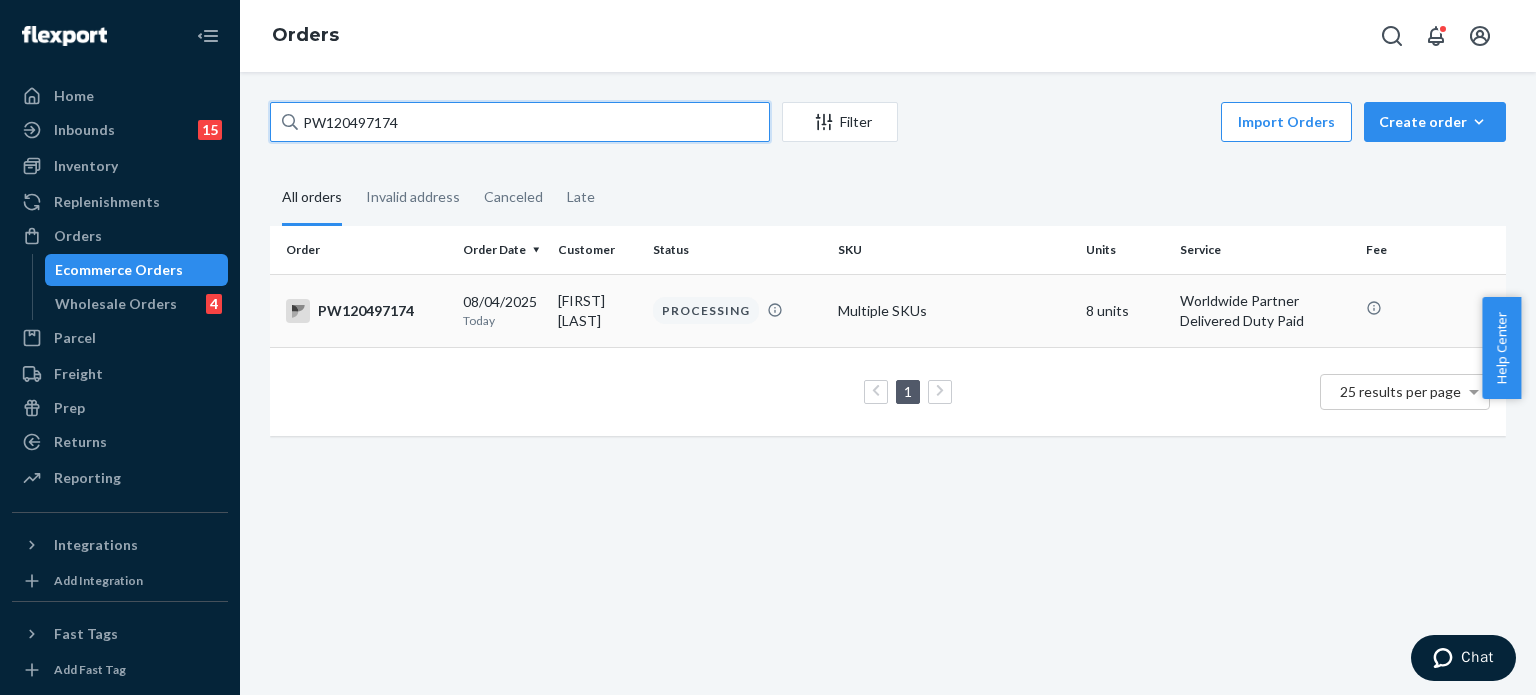 type on "PW120497174" 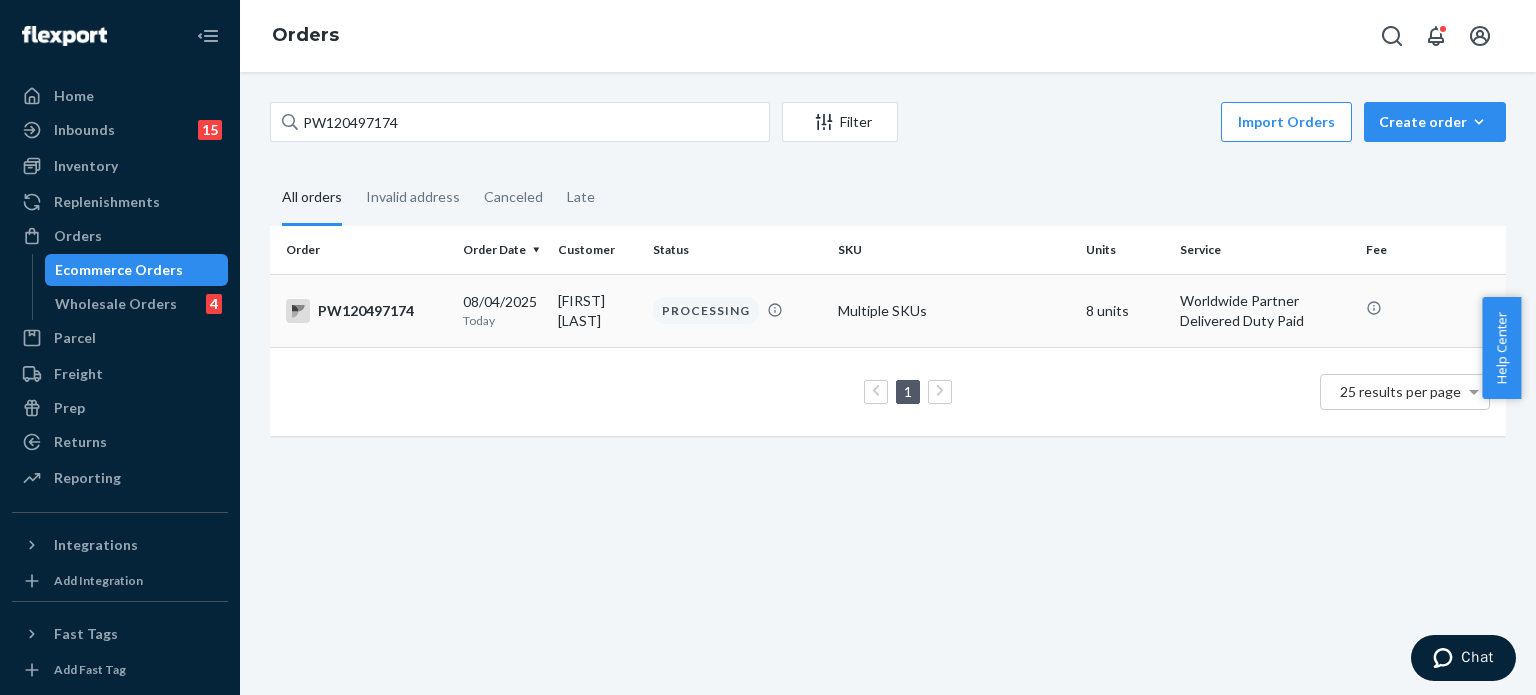 click on "PW120497174" at bounding box center (366, 311) 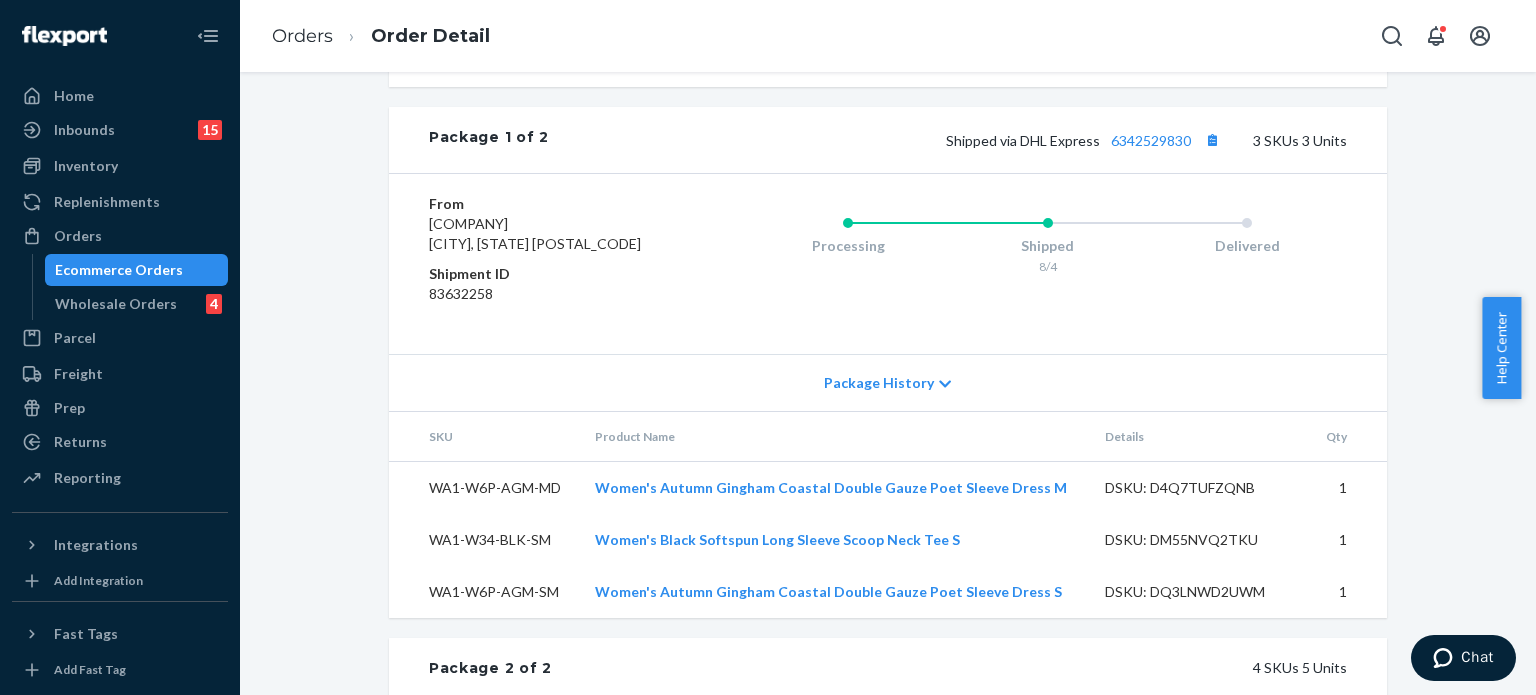 scroll, scrollTop: 300, scrollLeft: 0, axis: vertical 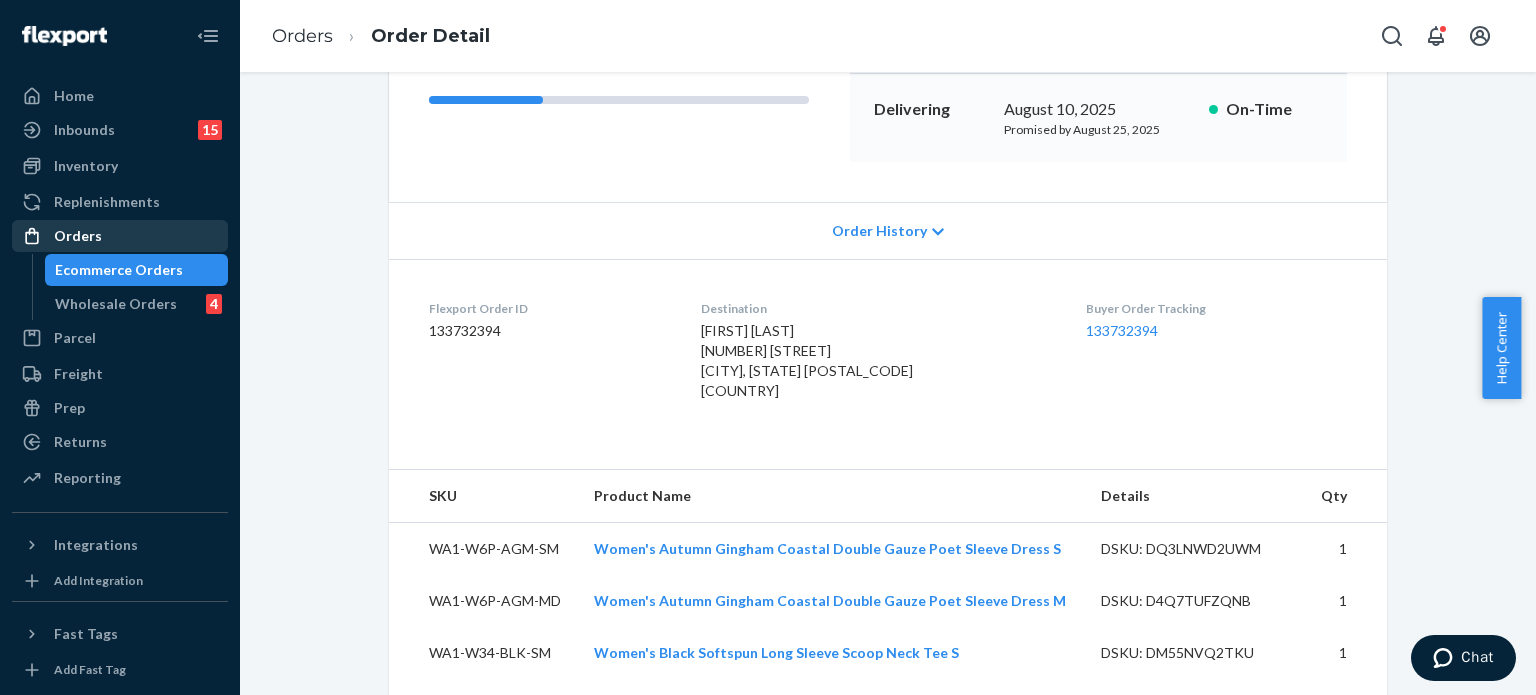 click on "Orders" at bounding box center [78, 236] 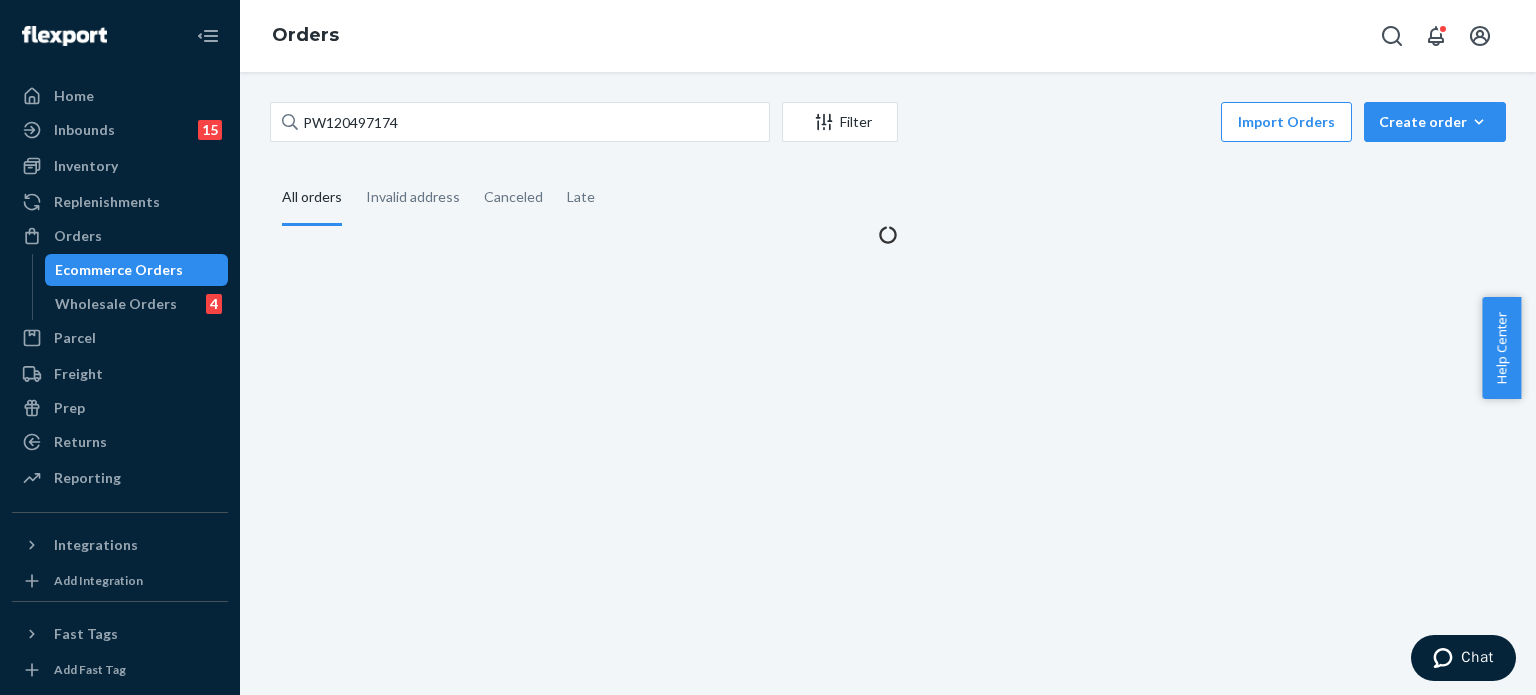 scroll, scrollTop: 0, scrollLeft: 0, axis: both 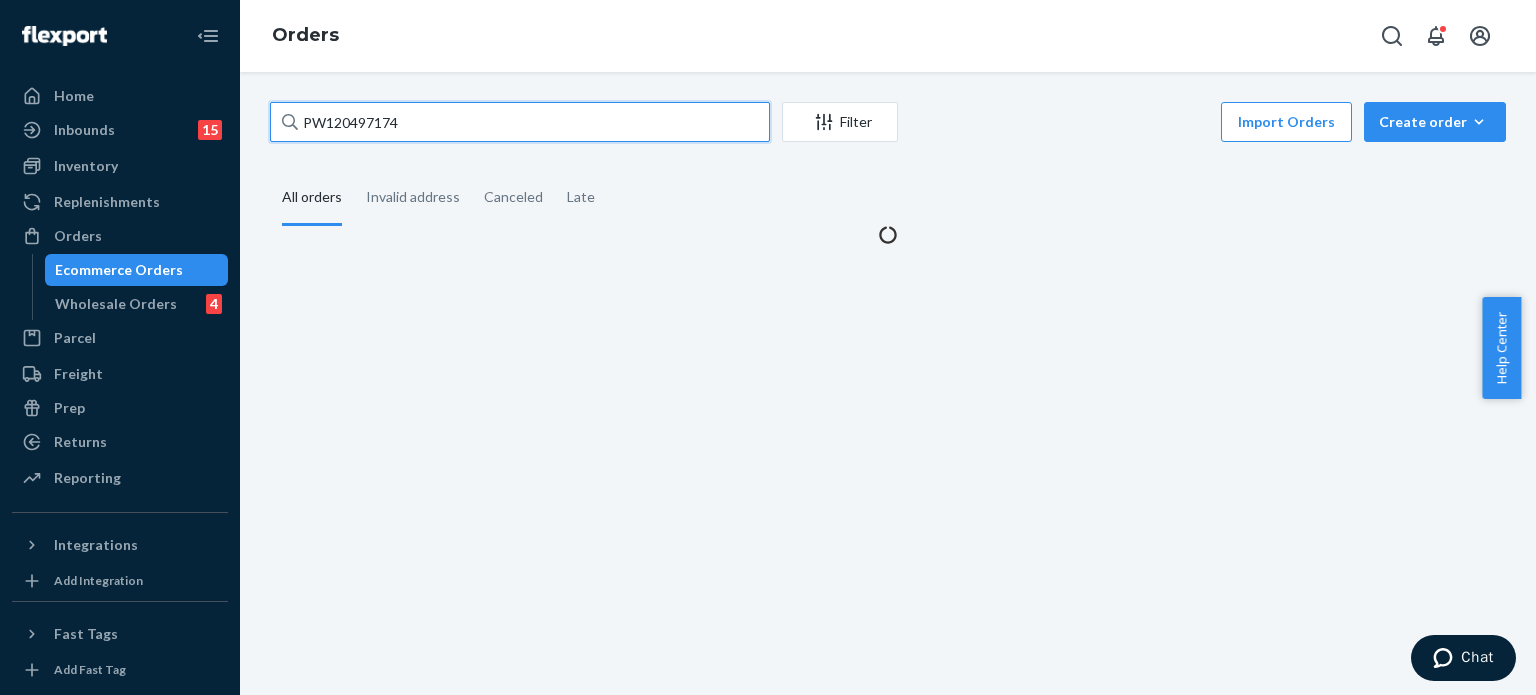 click on "PW120497174" at bounding box center (520, 122) 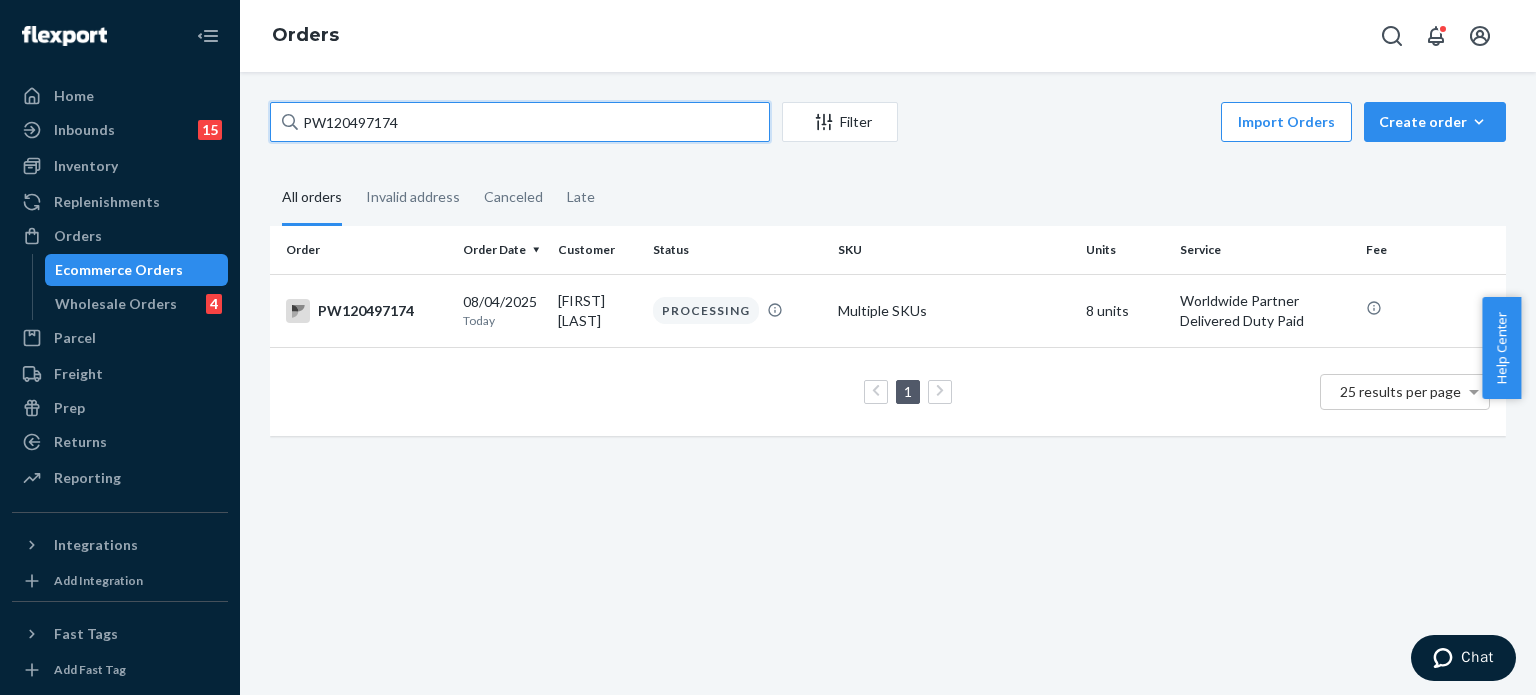 click on "PW120497174" at bounding box center (520, 122) 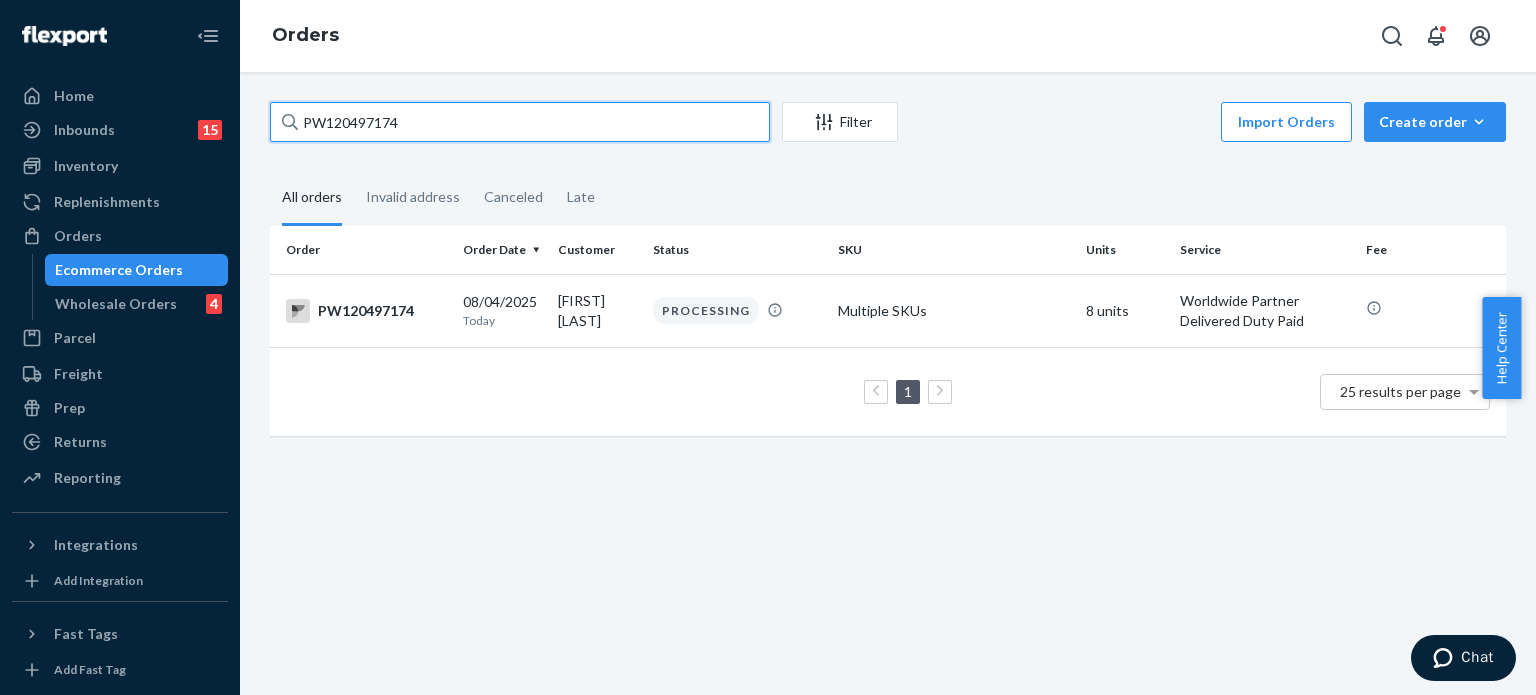 paste on "323150" 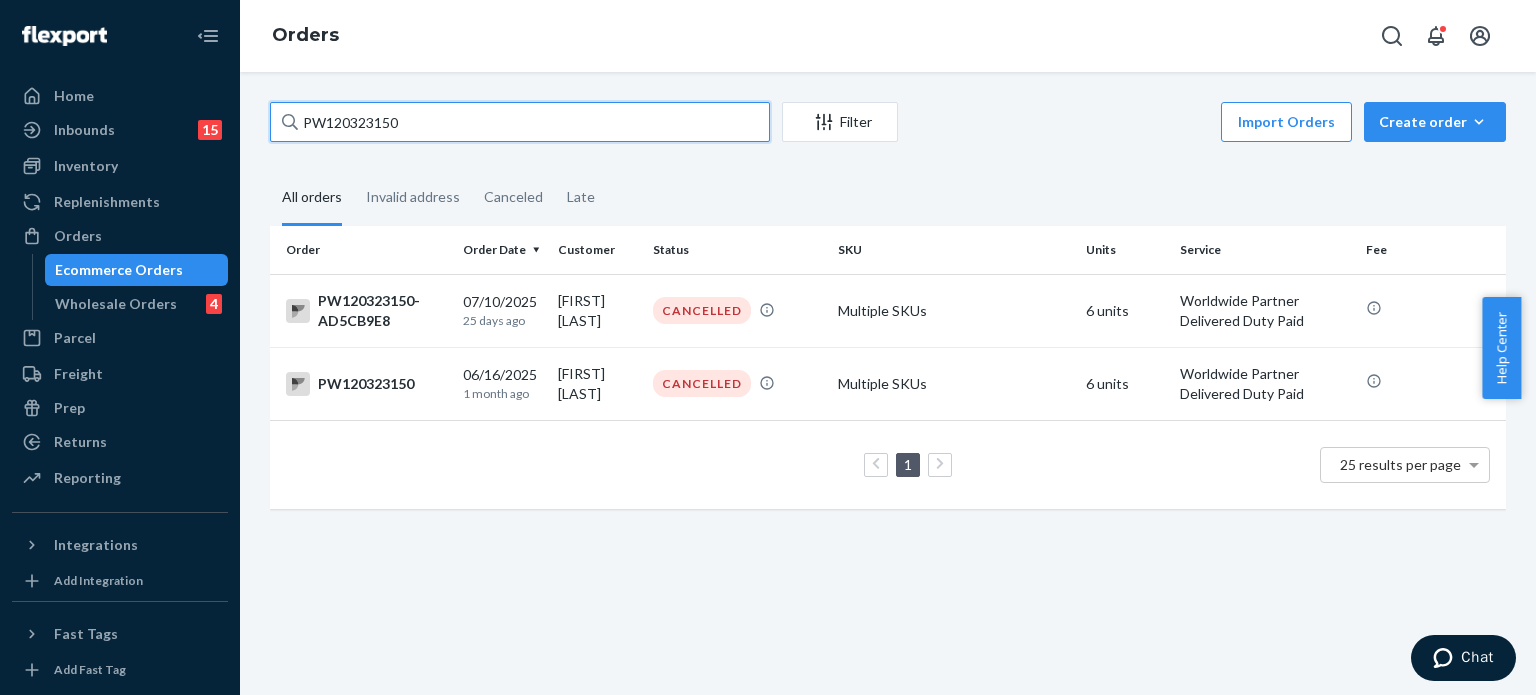 click on "PW120323150" at bounding box center [520, 122] 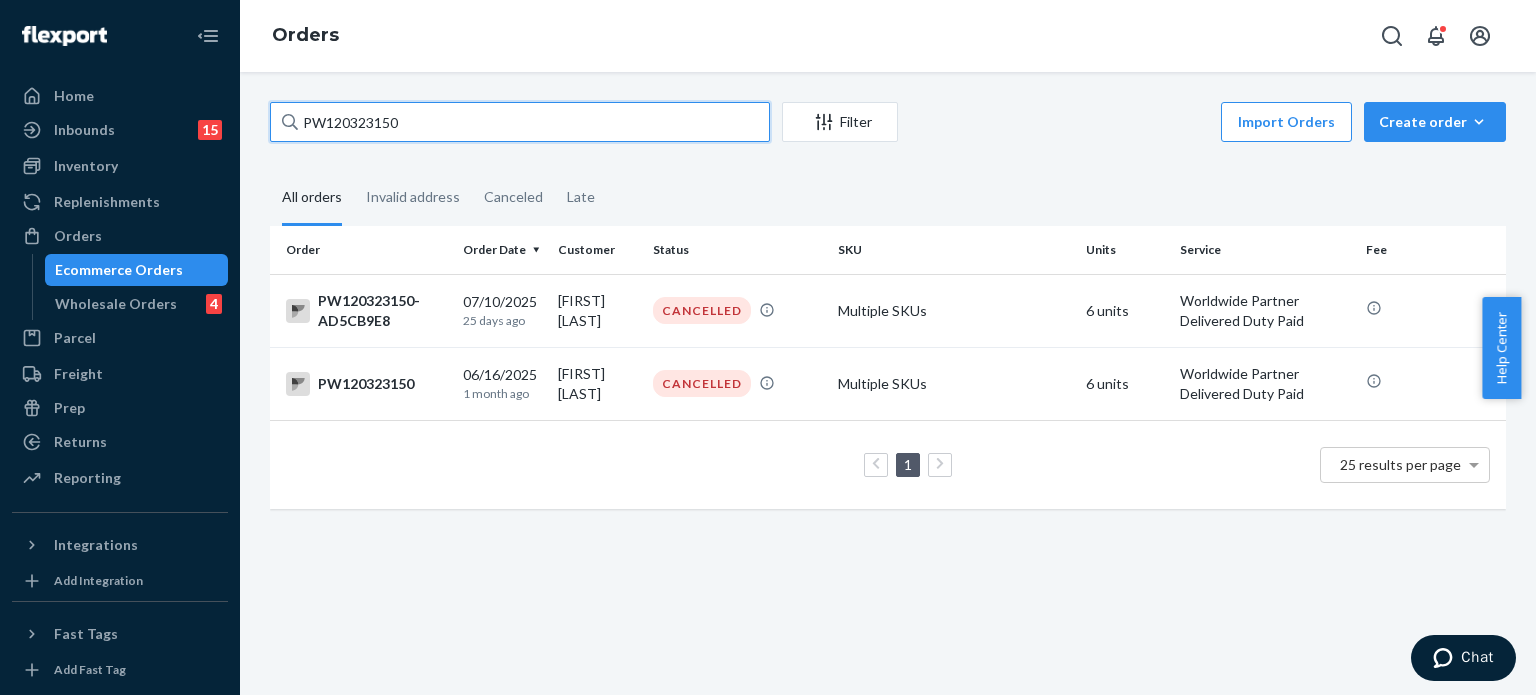 click on "PW120323150" at bounding box center (520, 122) 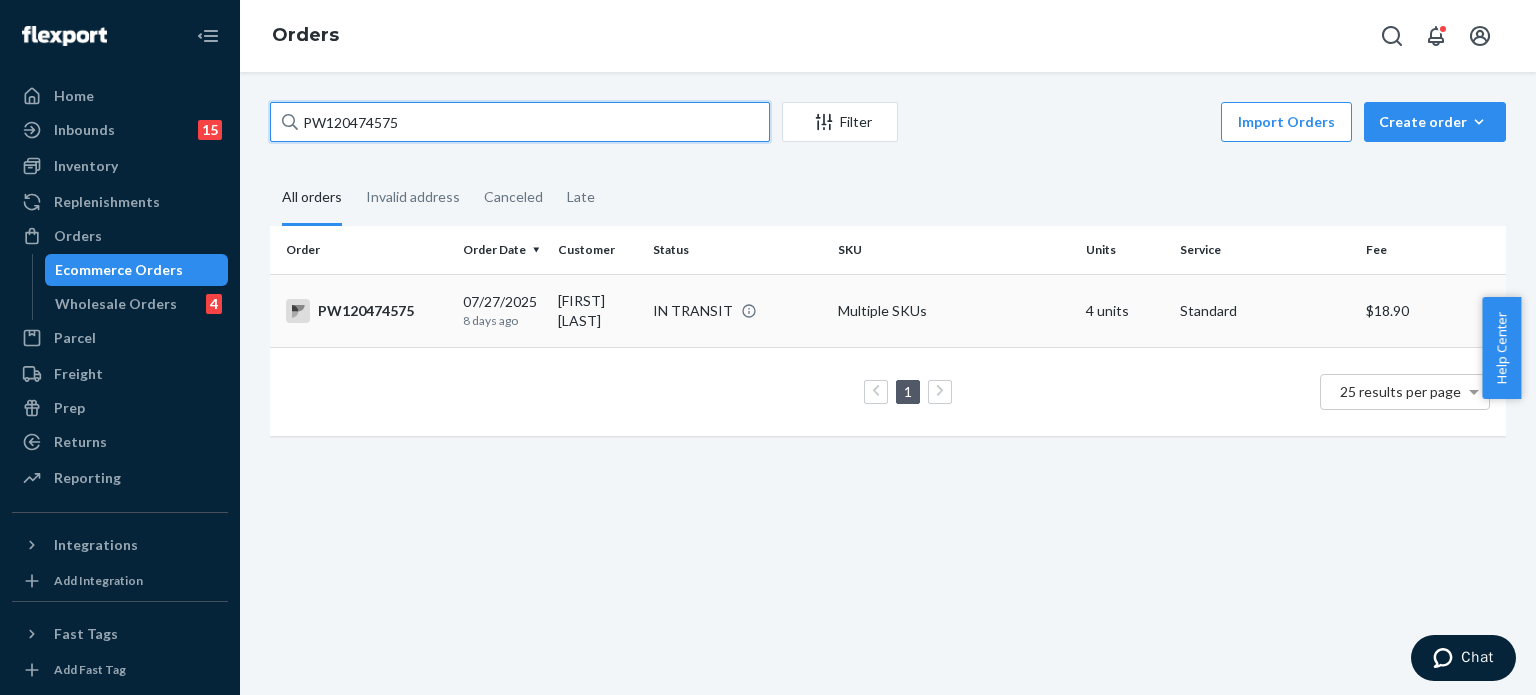 type on "PW120474575" 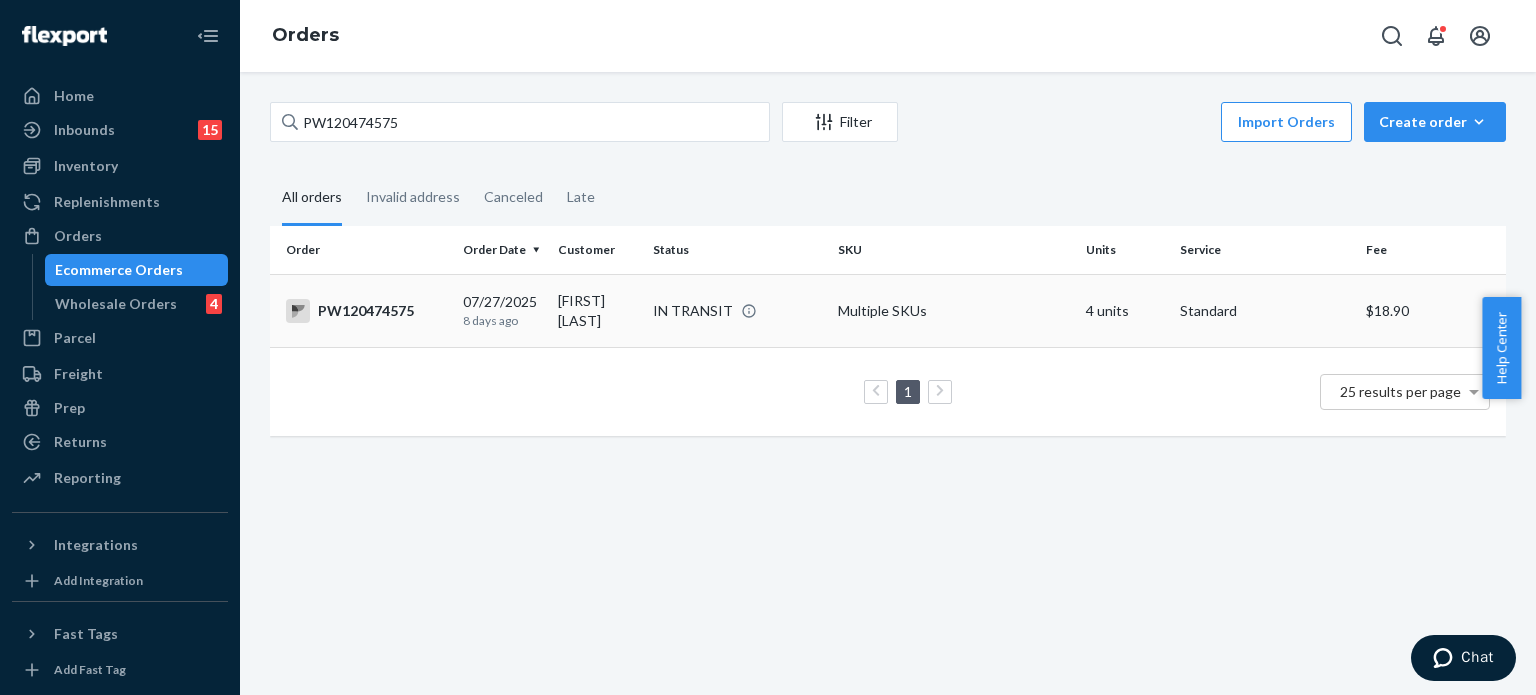 click on "PW120474575" at bounding box center (366, 311) 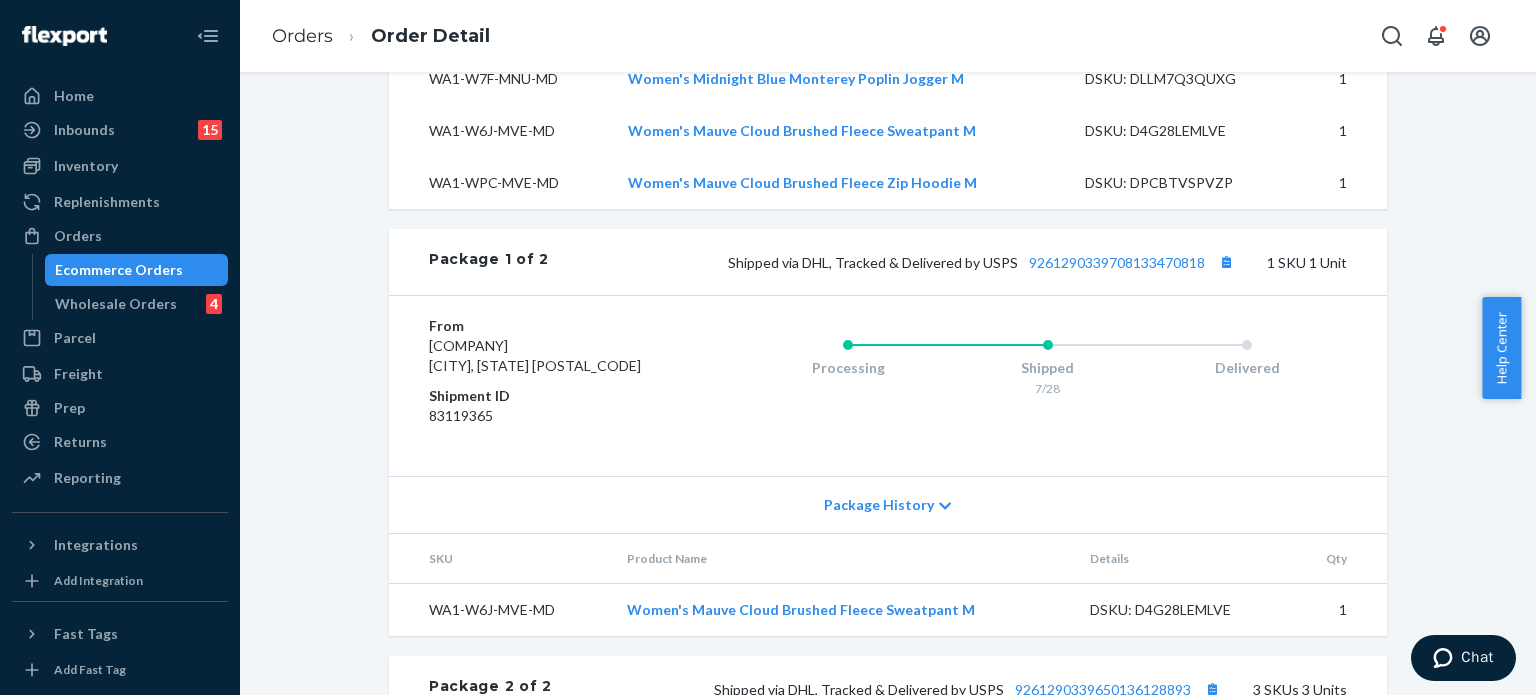 scroll, scrollTop: 815, scrollLeft: 0, axis: vertical 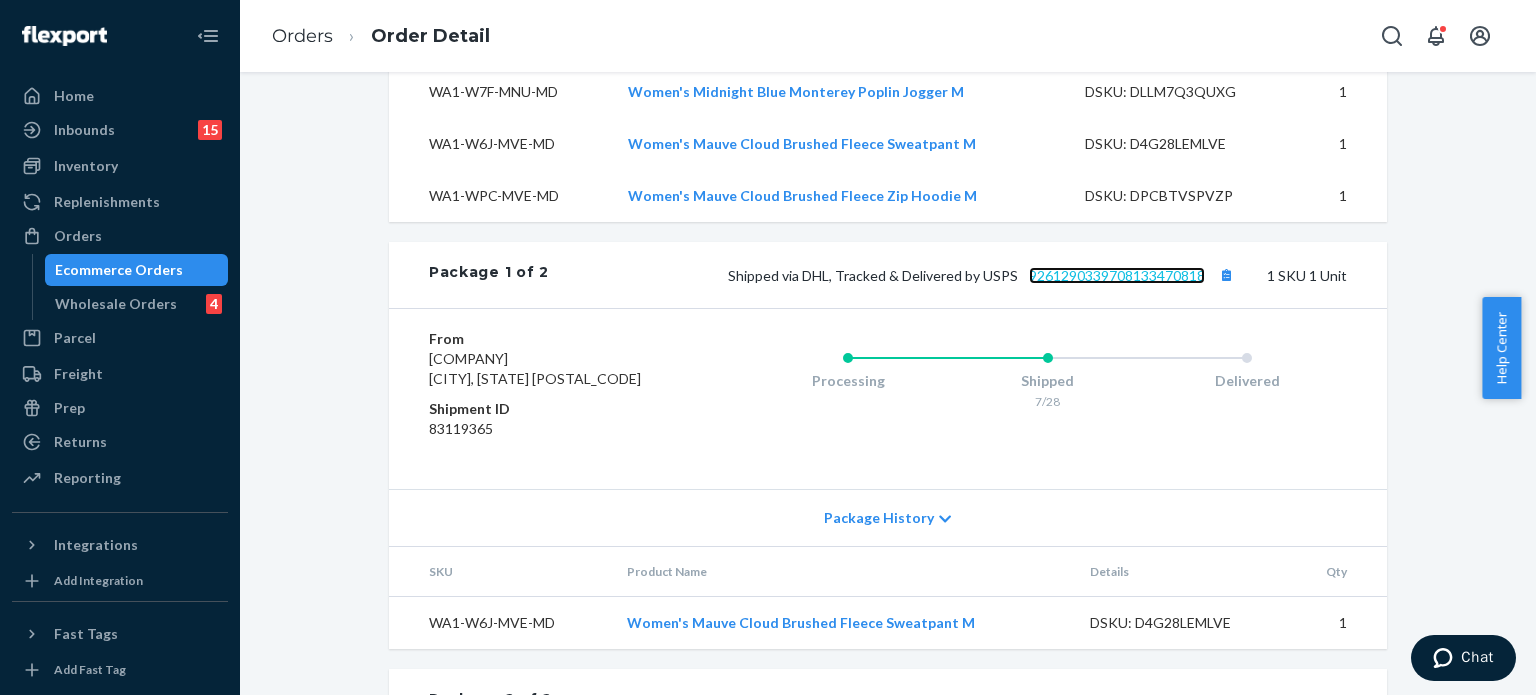 click on "9261290339708133470818" at bounding box center [1117, 275] 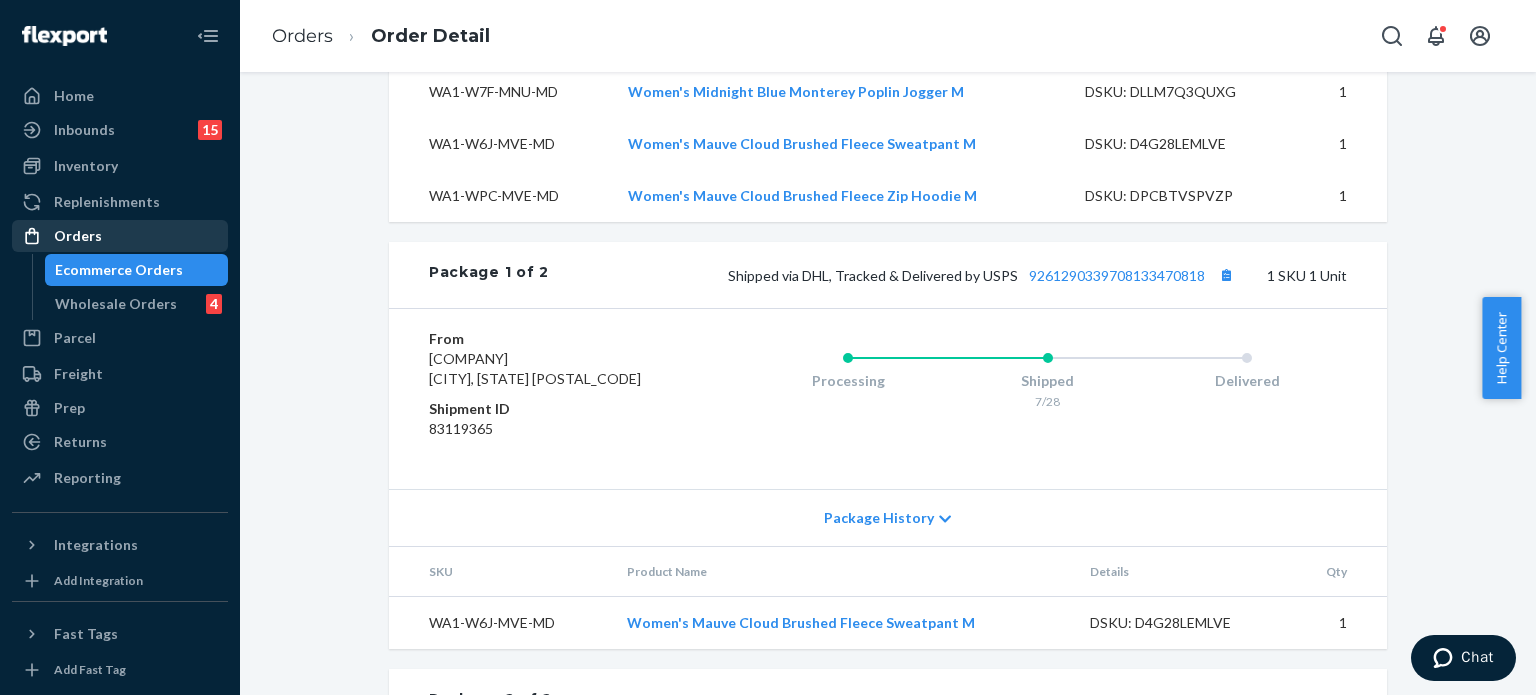 click on "Orders" at bounding box center [120, 236] 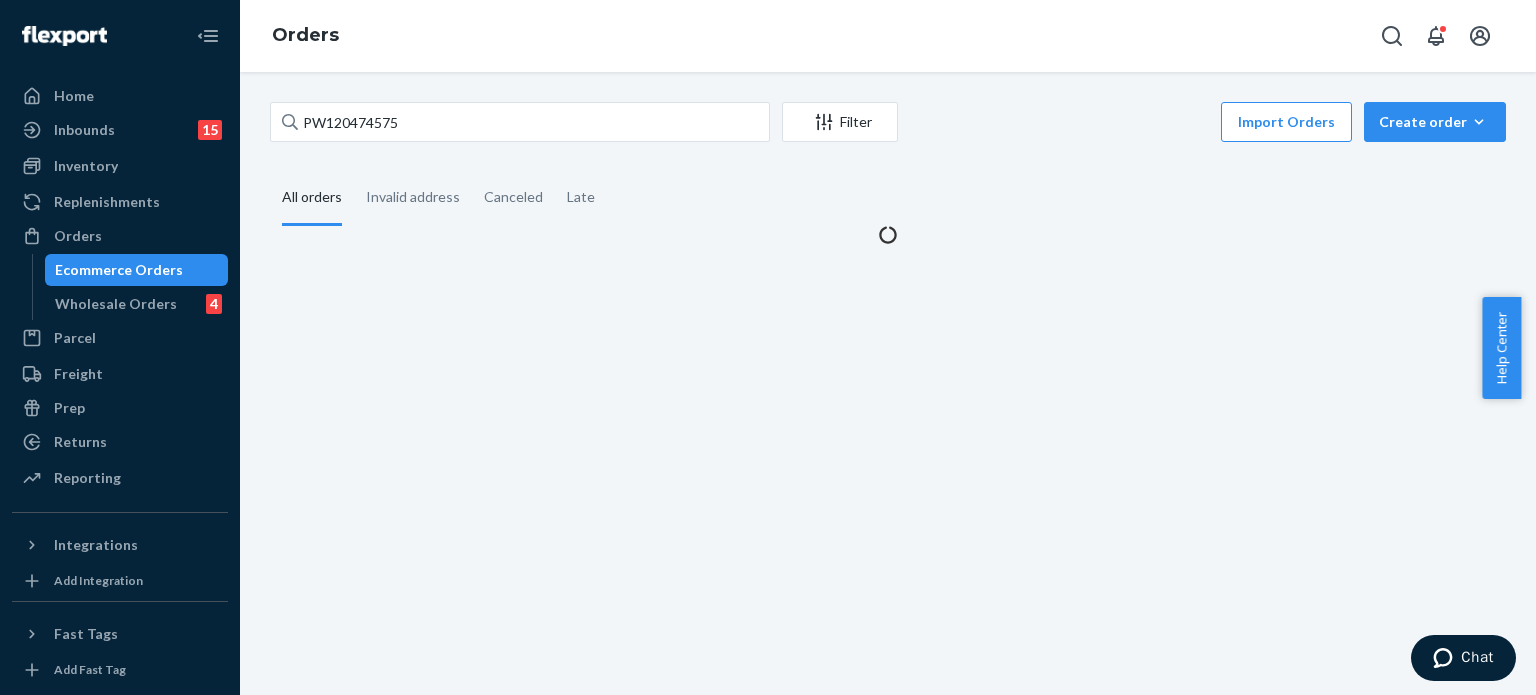 scroll, scrollTop: 0, scrollLeft: 0, axis: both 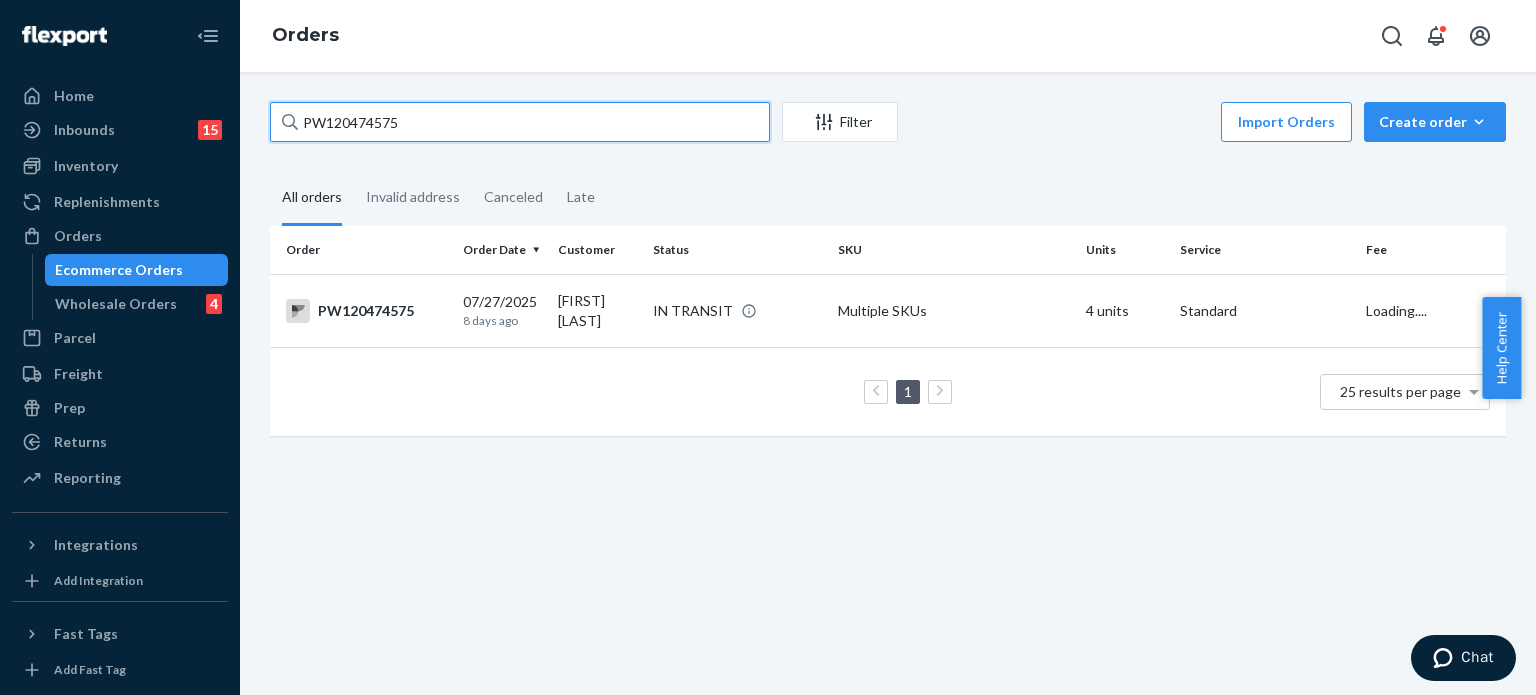 click on "PW120474575" at bounding box center [520, 122] 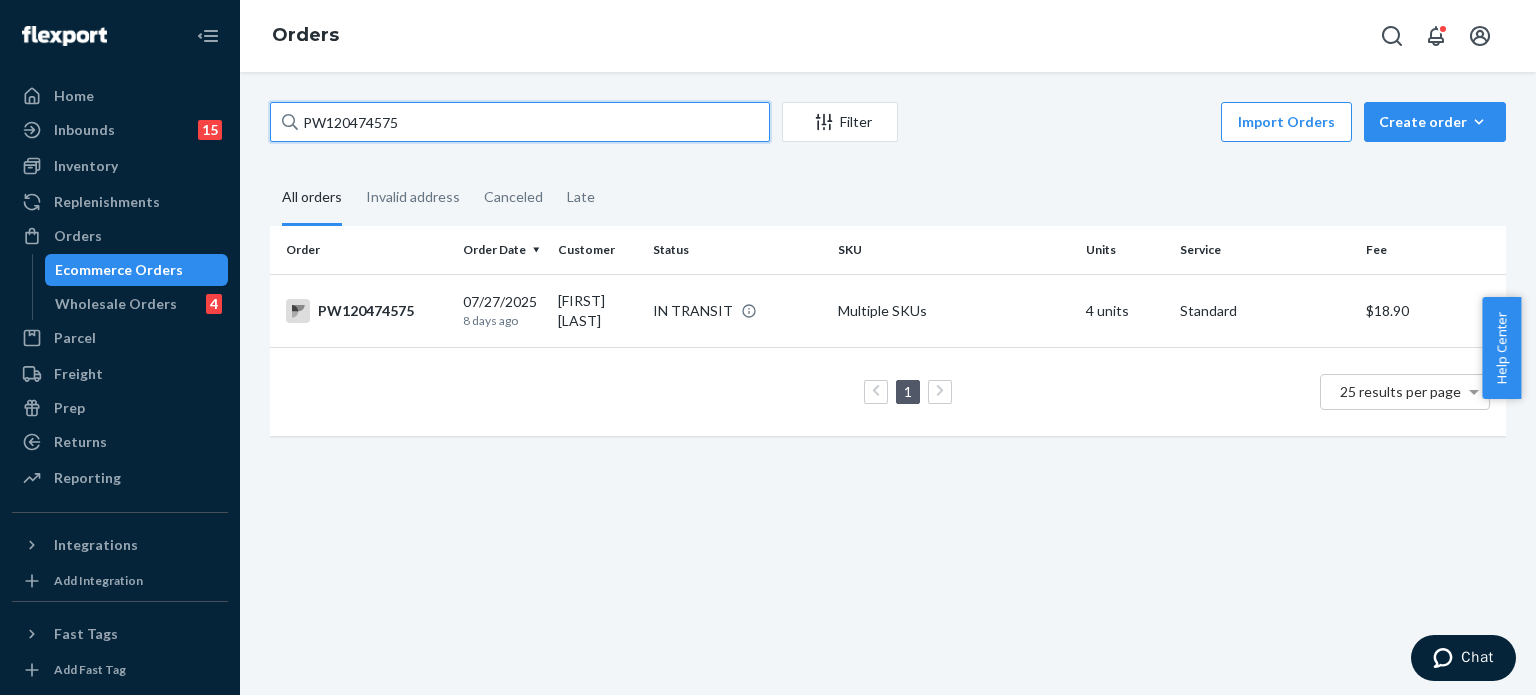 click on "PW120474575" at bounding box center [520, 122] 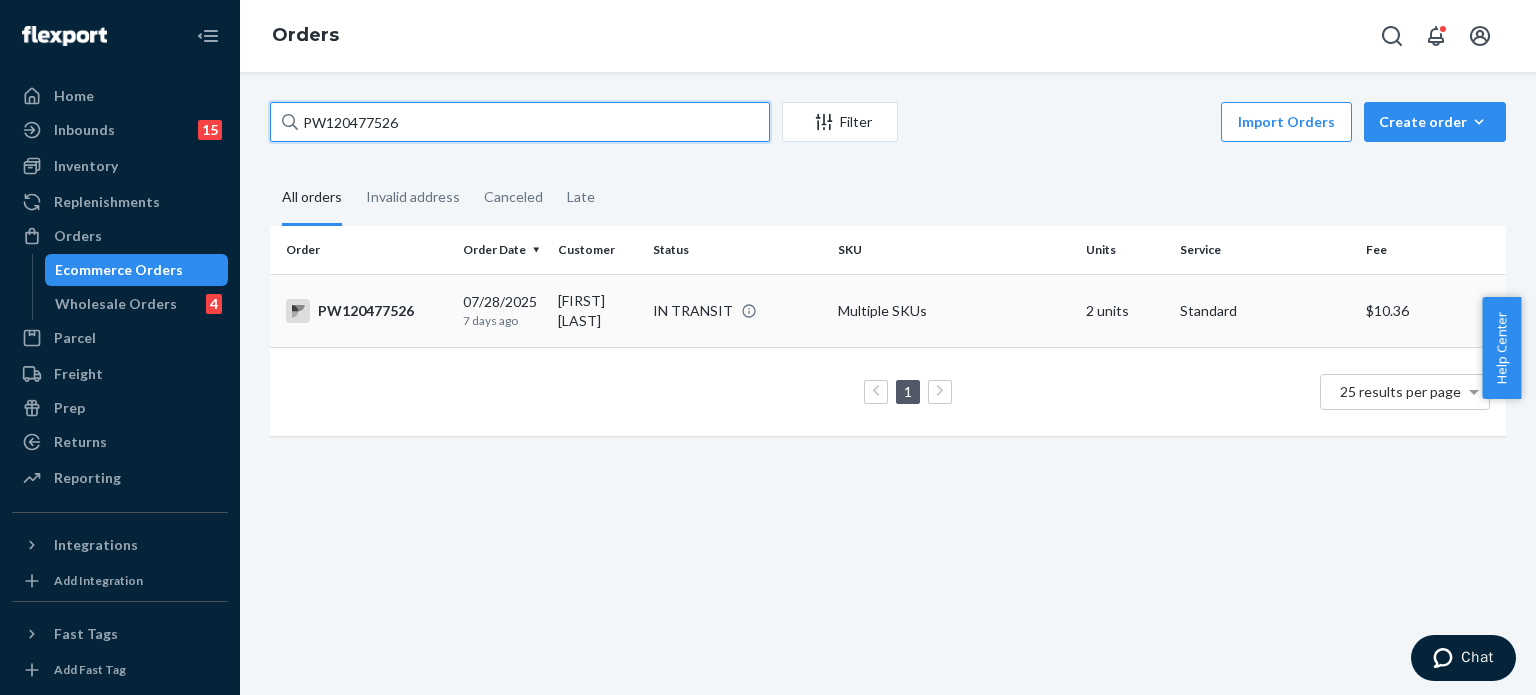 type on "PW120477526" 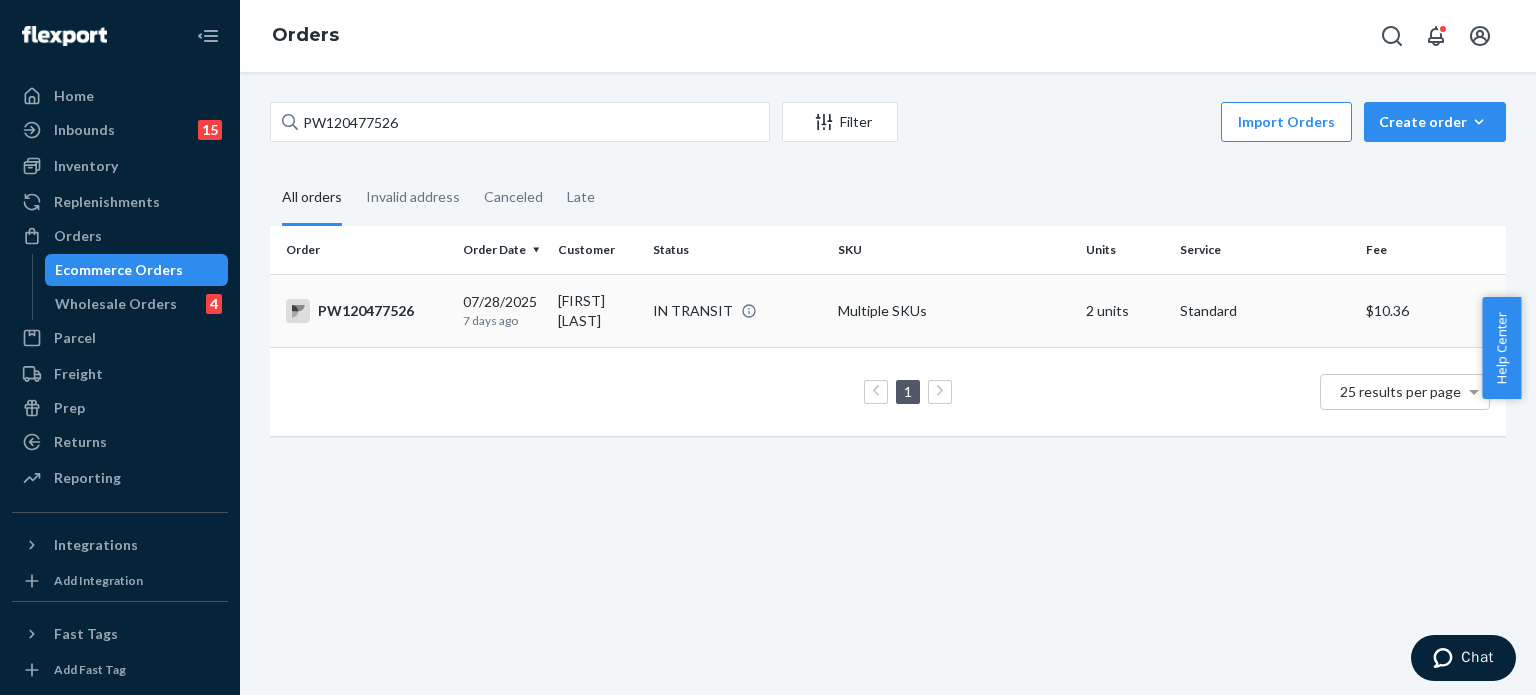 click on "PW120477526" at bounding box center (366, 311) 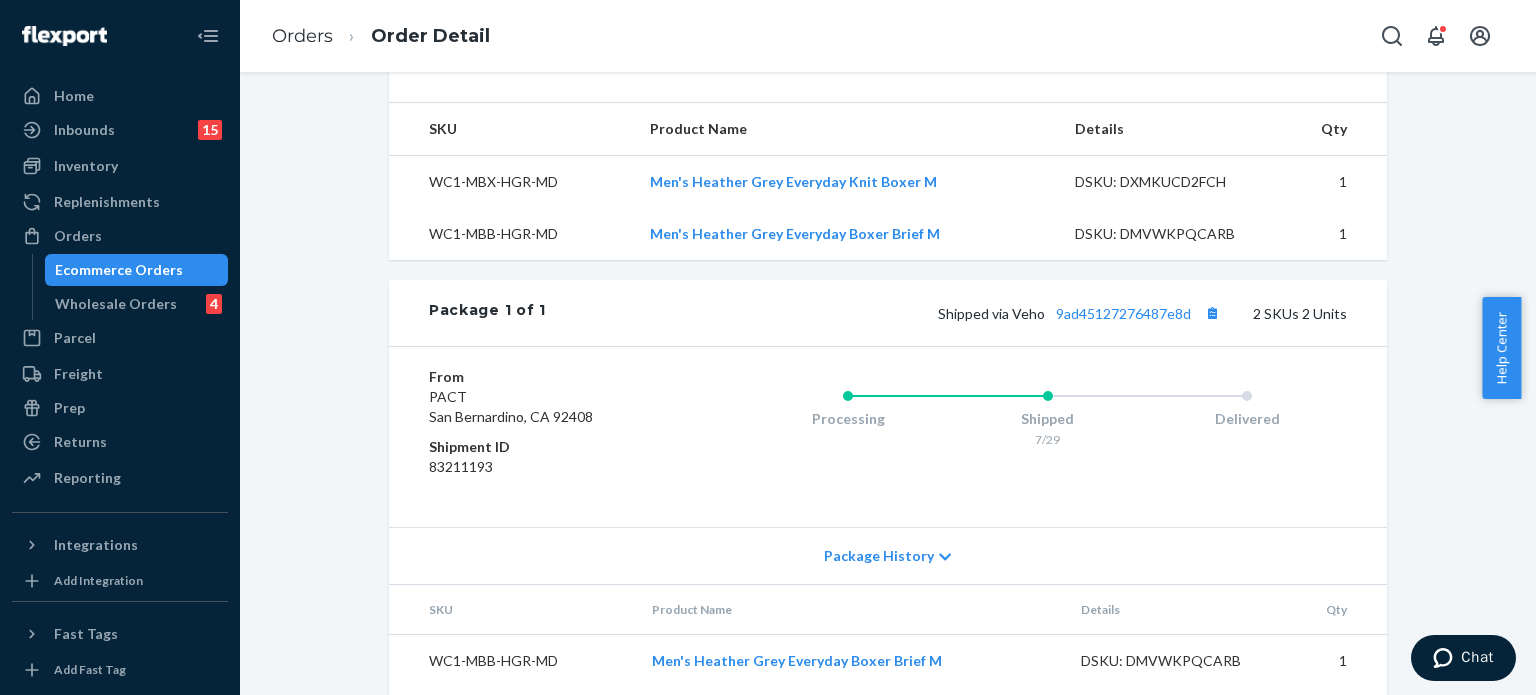 scroll, scrollTop: 700, scrollLeft: 0, axis: vertical 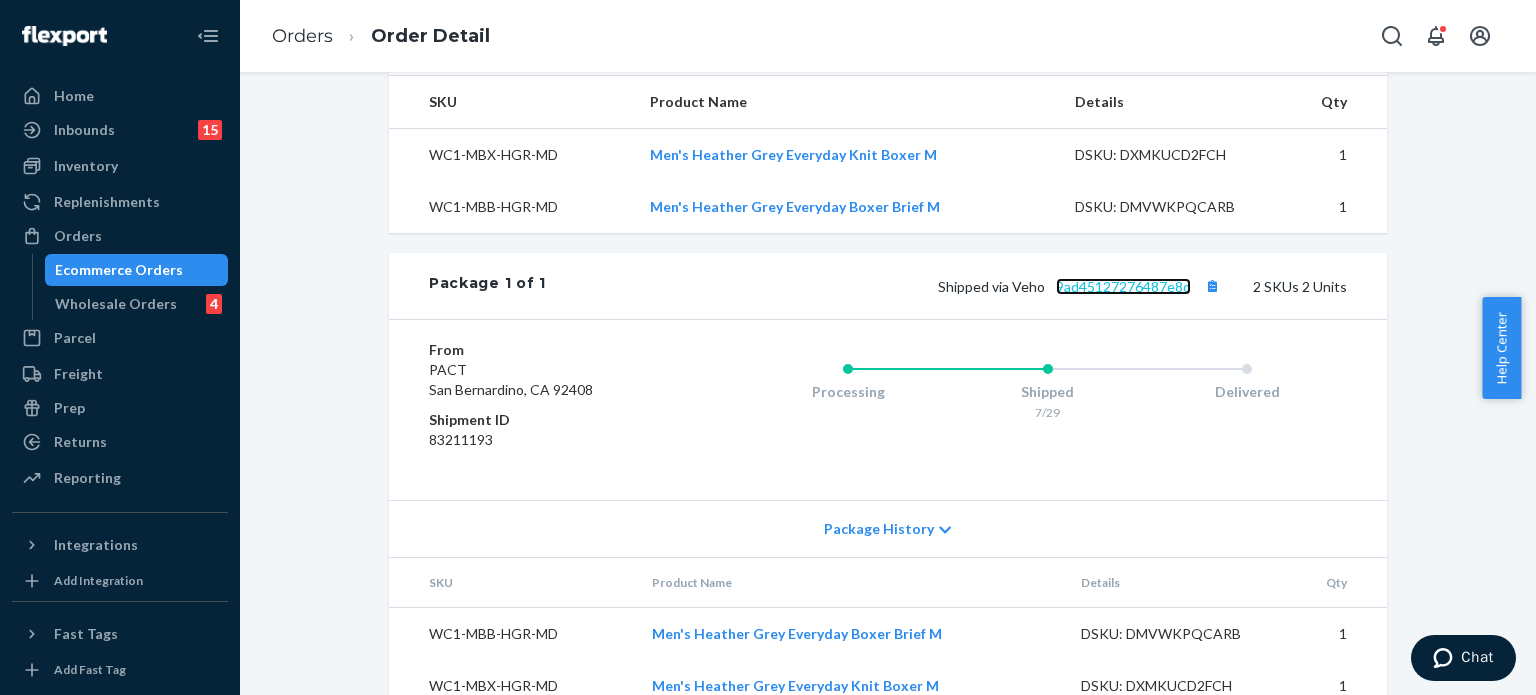 click on "9ad45127276487e8d" at bounding box center [1123, 286] 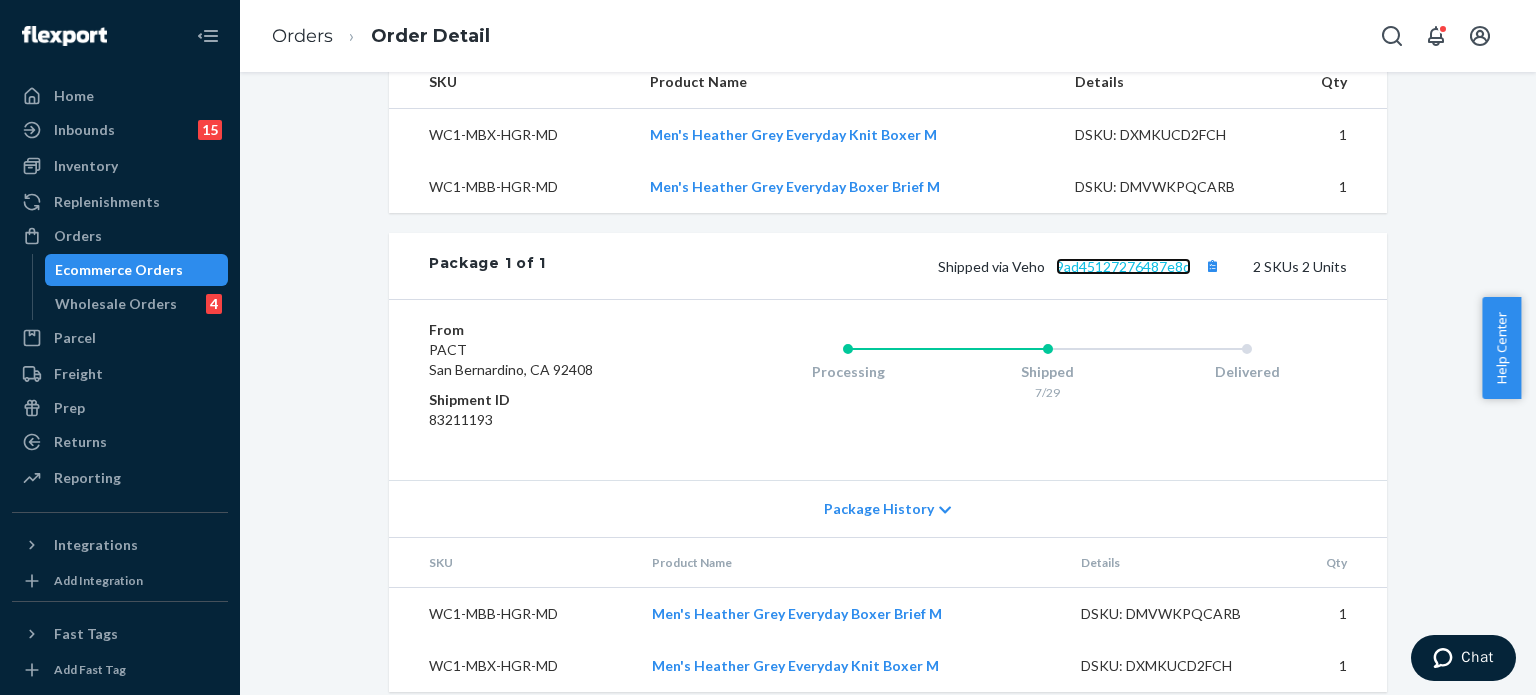 scroll, scrollTop: 732, scrollLeft: 0, axis: vertical 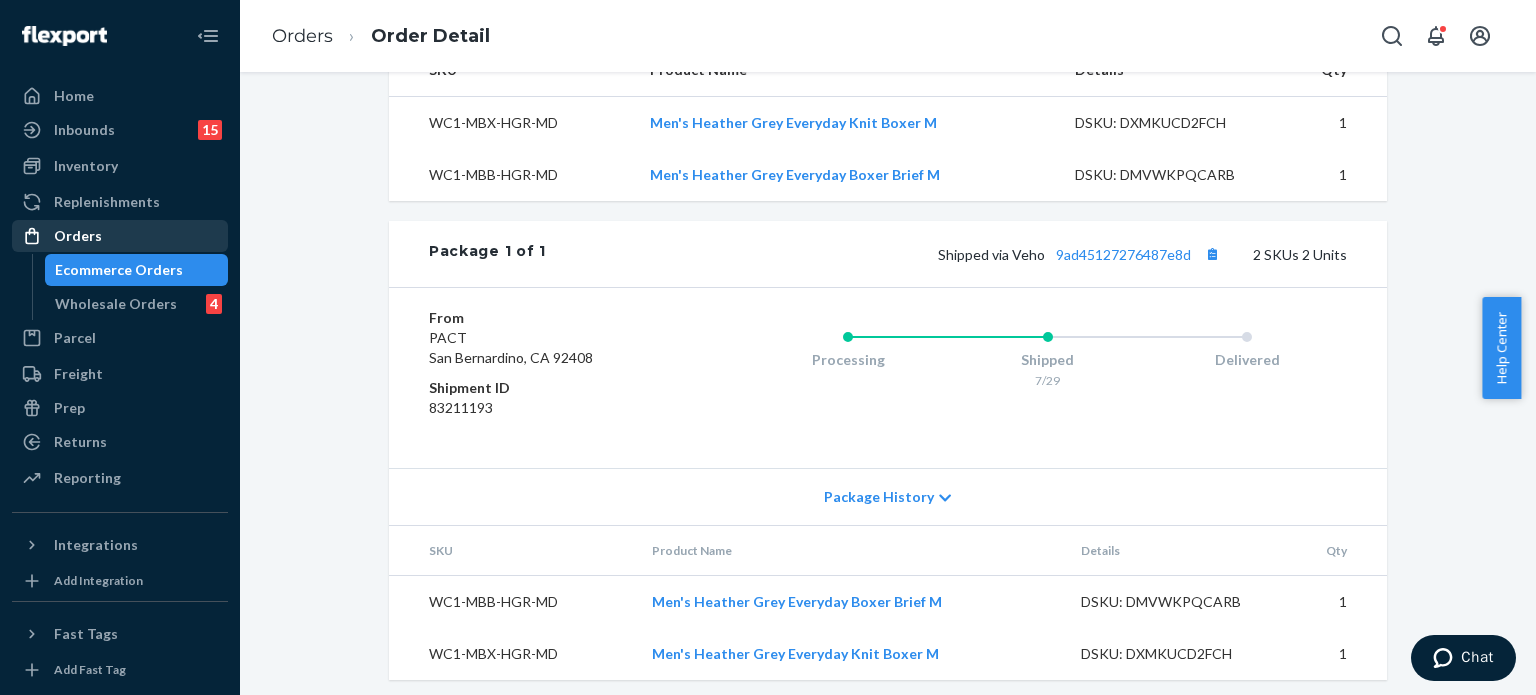 click on "Orders" at bounding box center [78, 236] 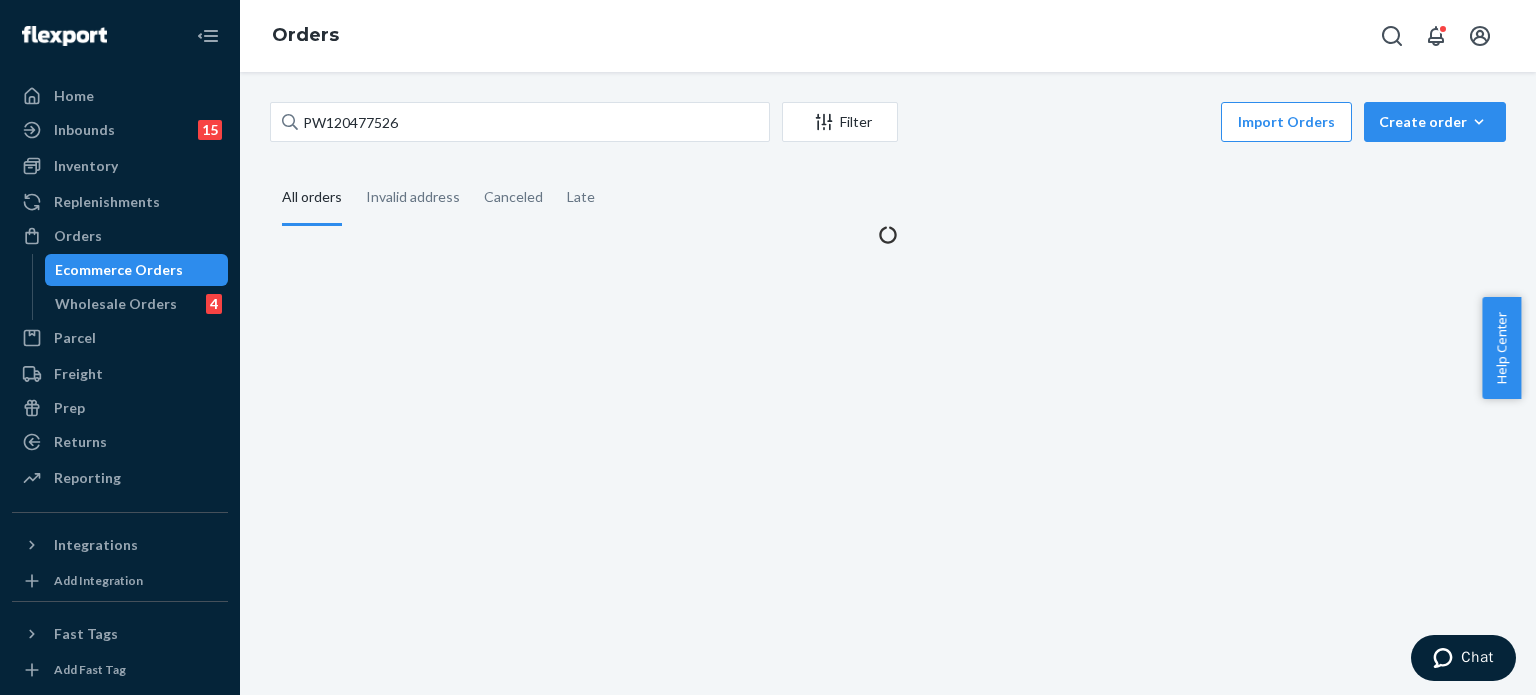 scroll, scrollTop: 0, scrollLeft: 0, axis: both 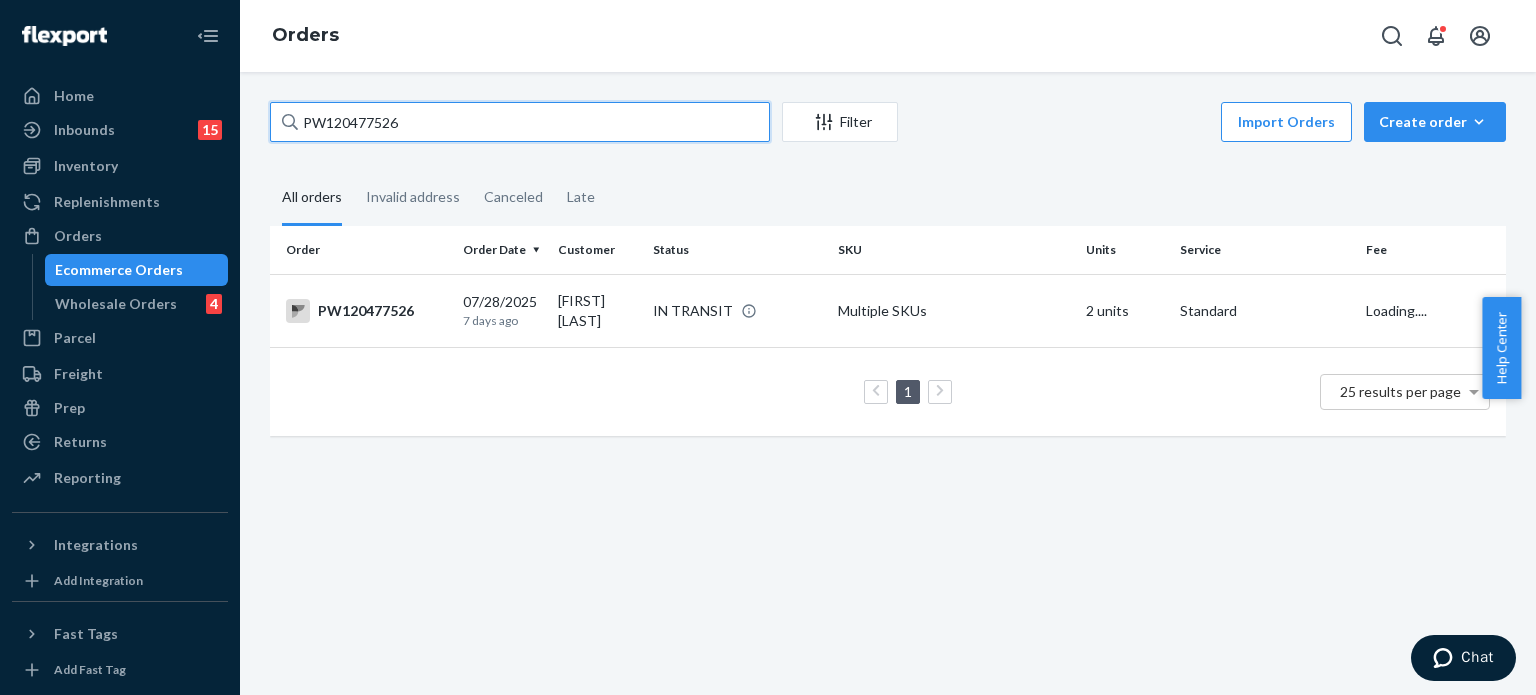 click on "PW120477526" at bounding box center (520, 122) 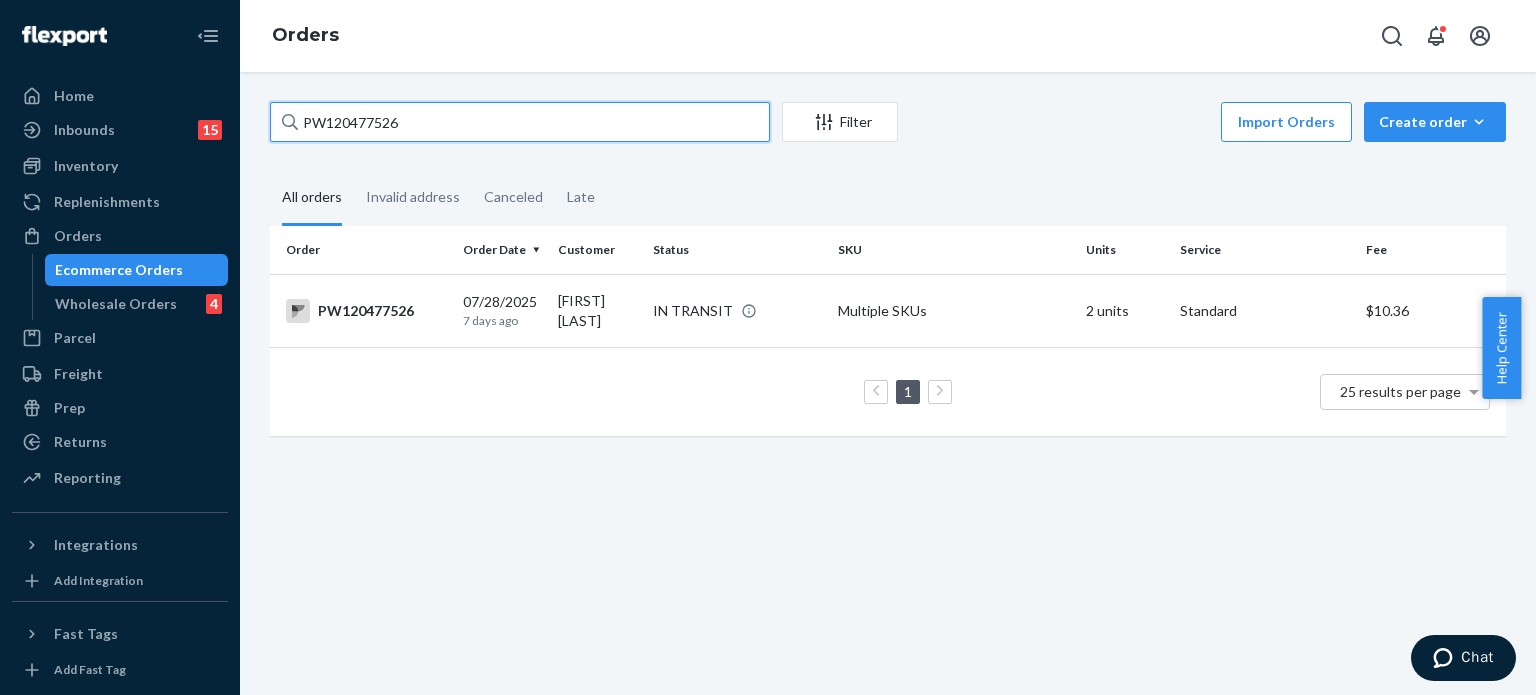 paste on "60744" 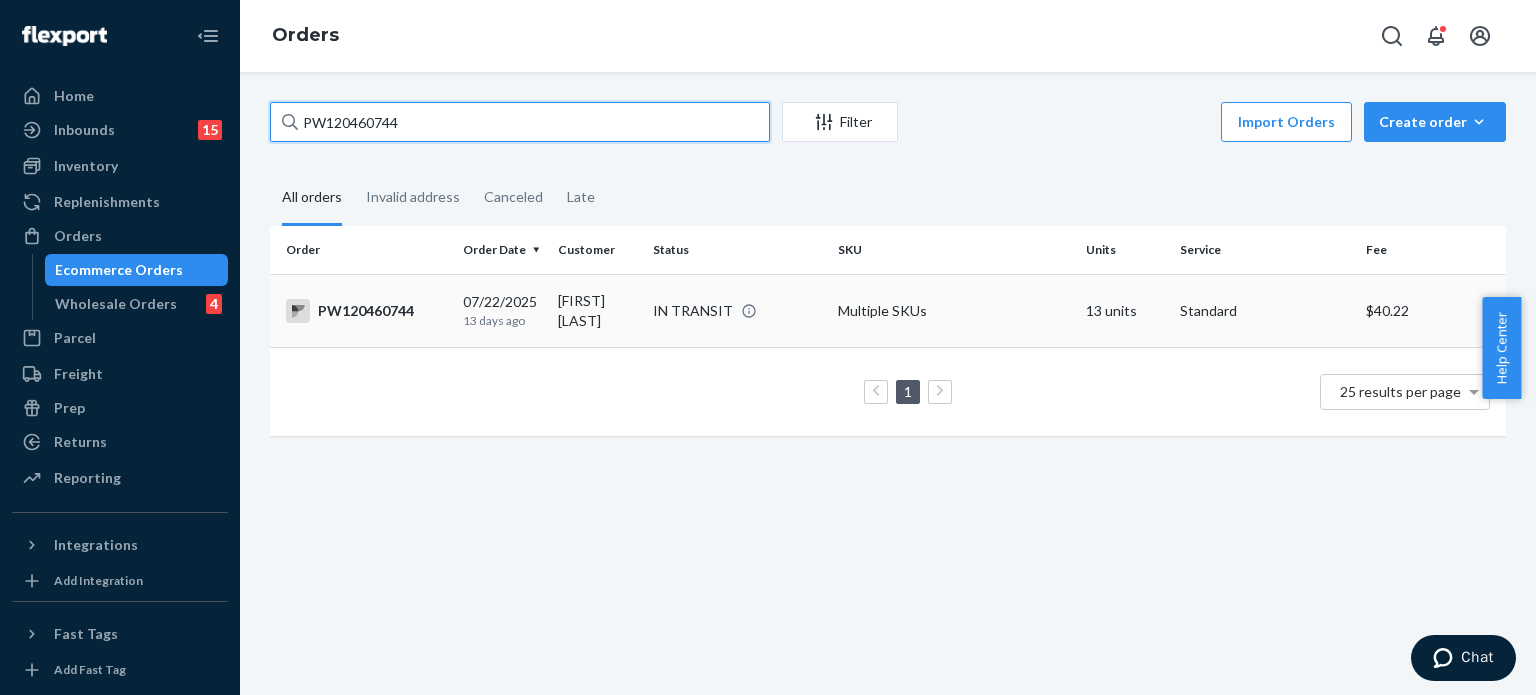 type on "PW120460744" 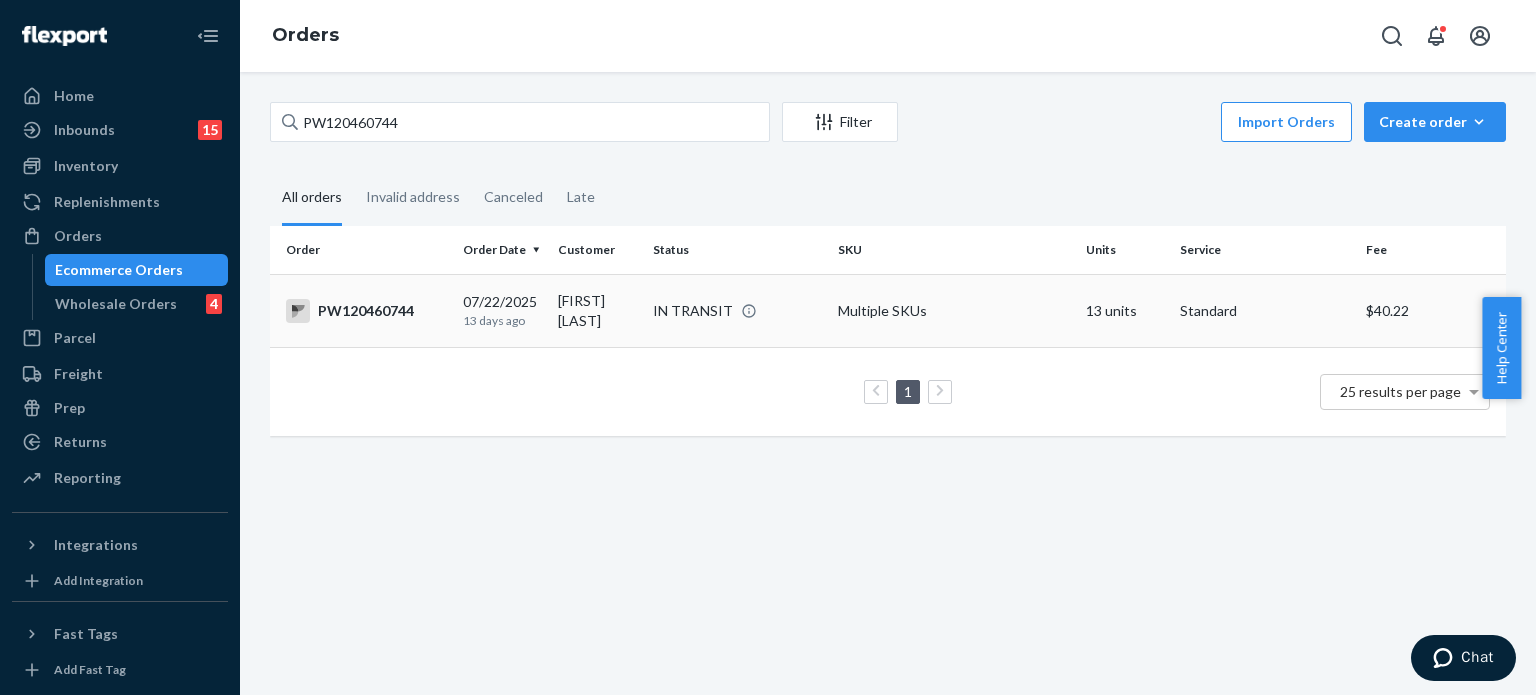 click on "PW120460744" at bounding box center [366, 311] 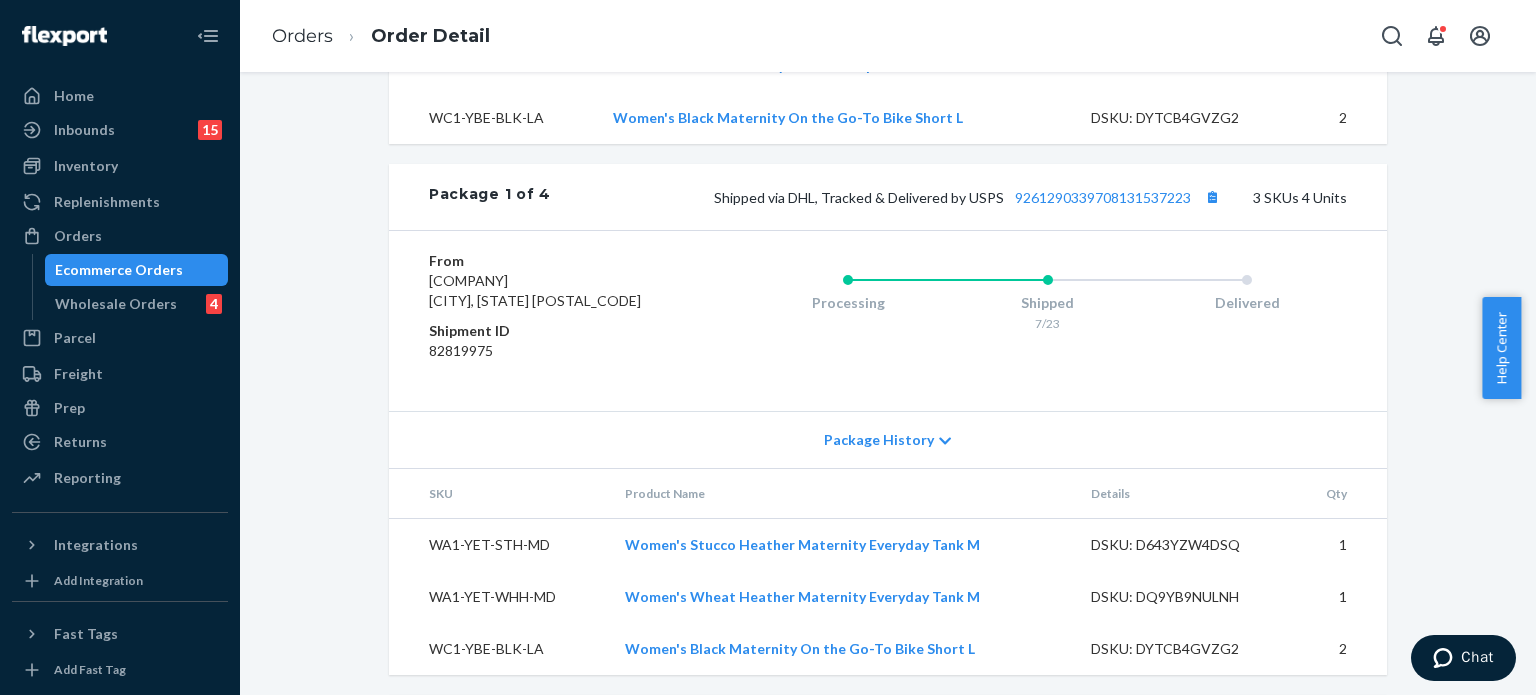 scroll, scrollTop: 1056, scrollLeft: 0, axis: vertical 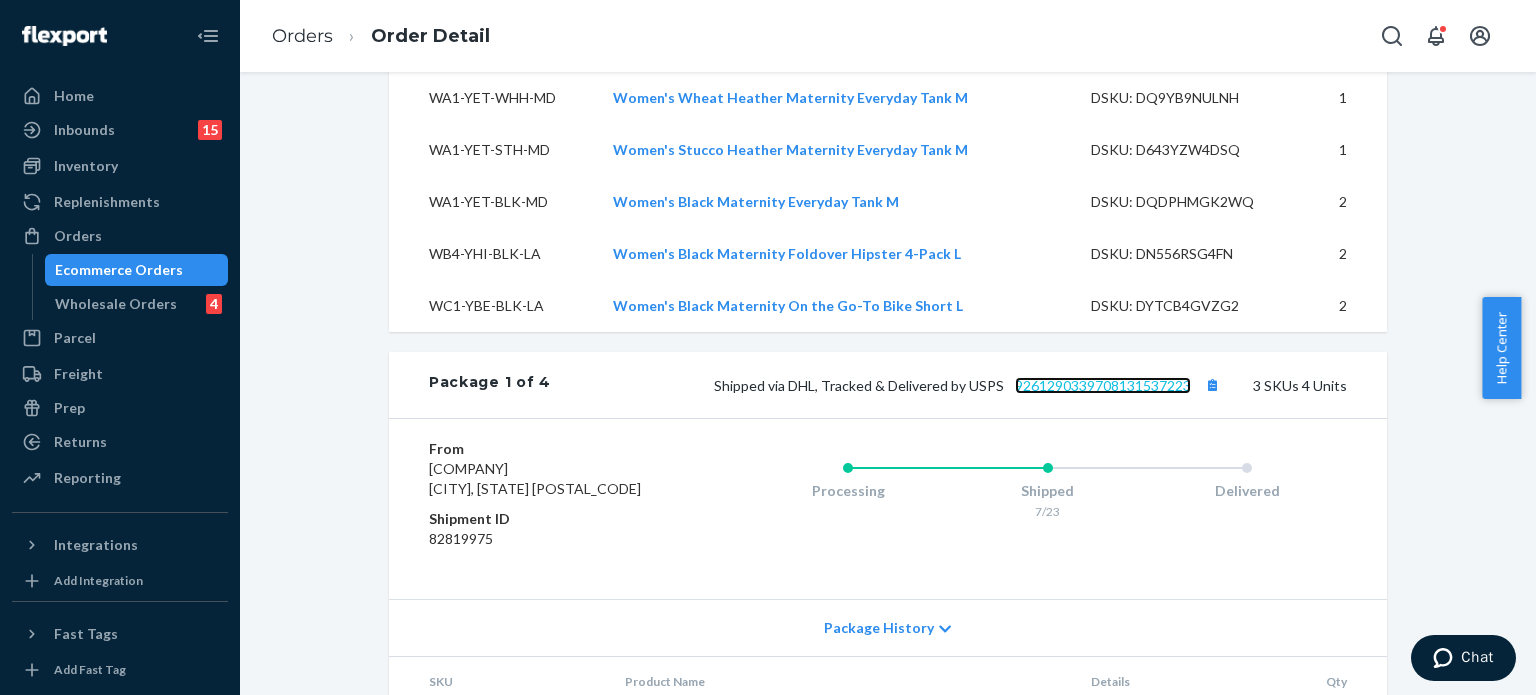 click on "9261290339708131537223" at bounding box center [1103, 385] 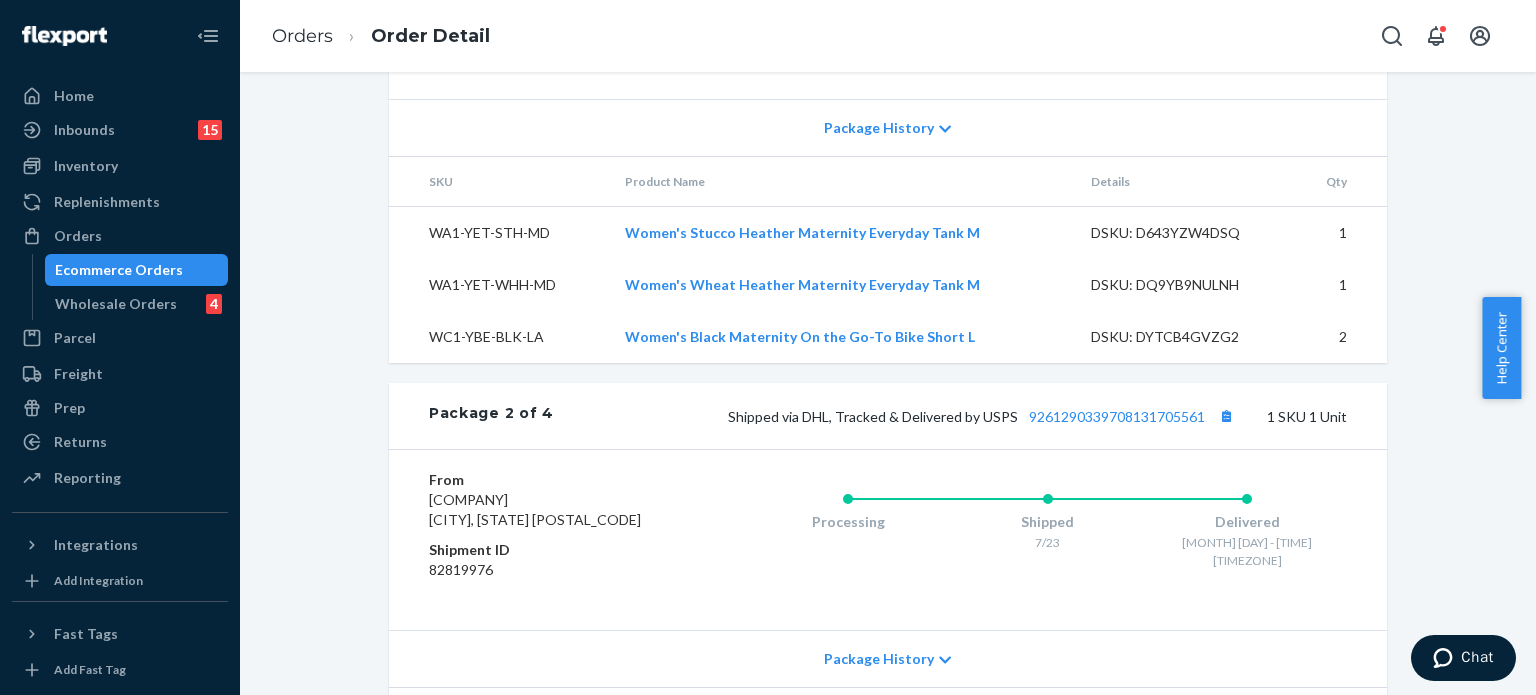 scroll, scrollTop: 1356, scrollLeft: 0, axis: vertical 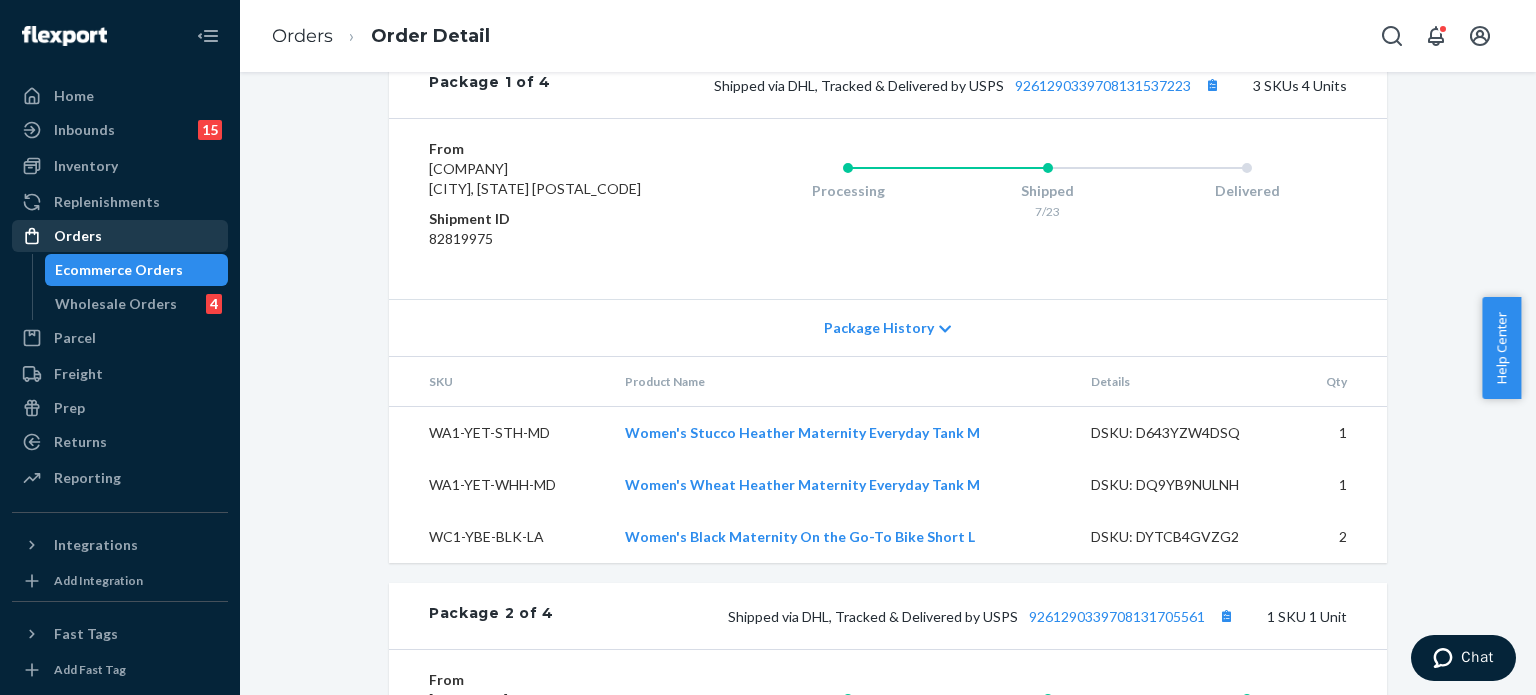 click on "Orders" at bounding box center [78, 236] 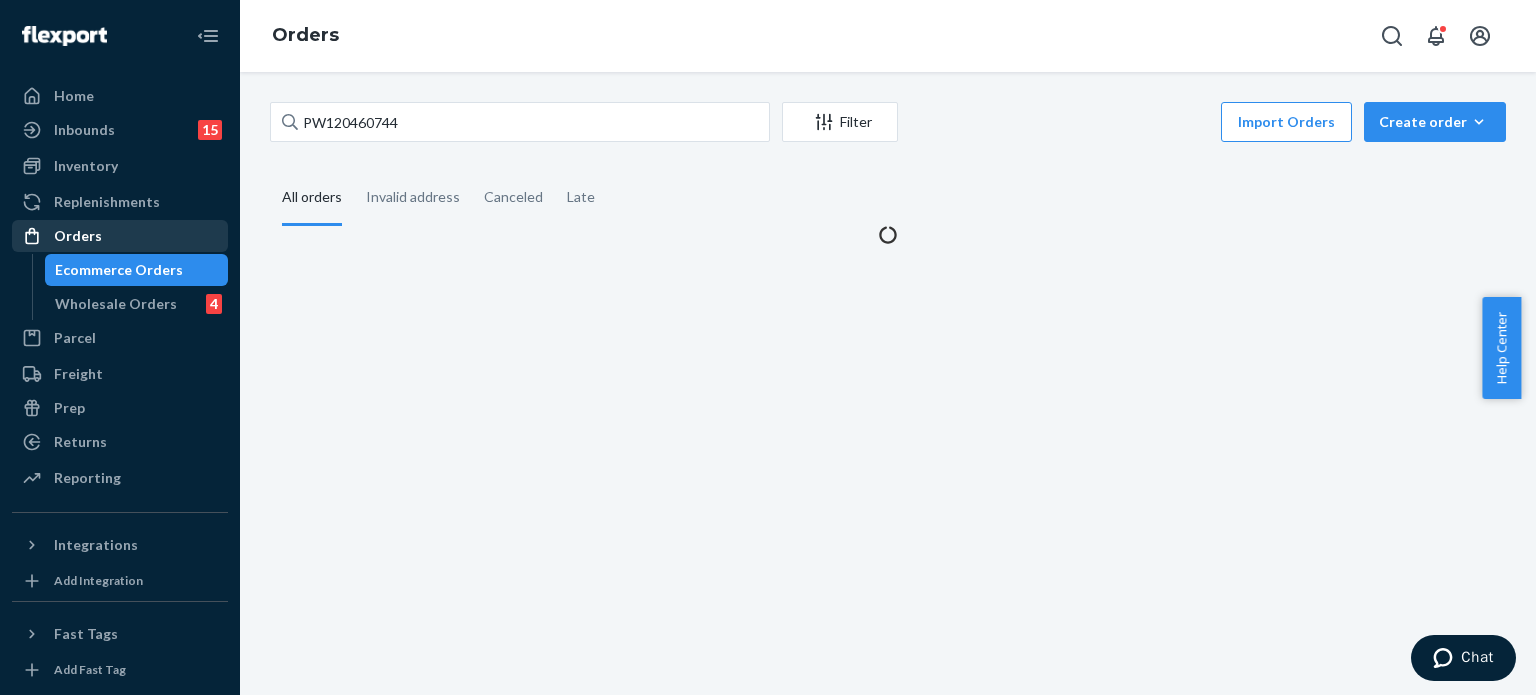 scroll, scrollTop: 0, scrollLeft: 0, axis: both 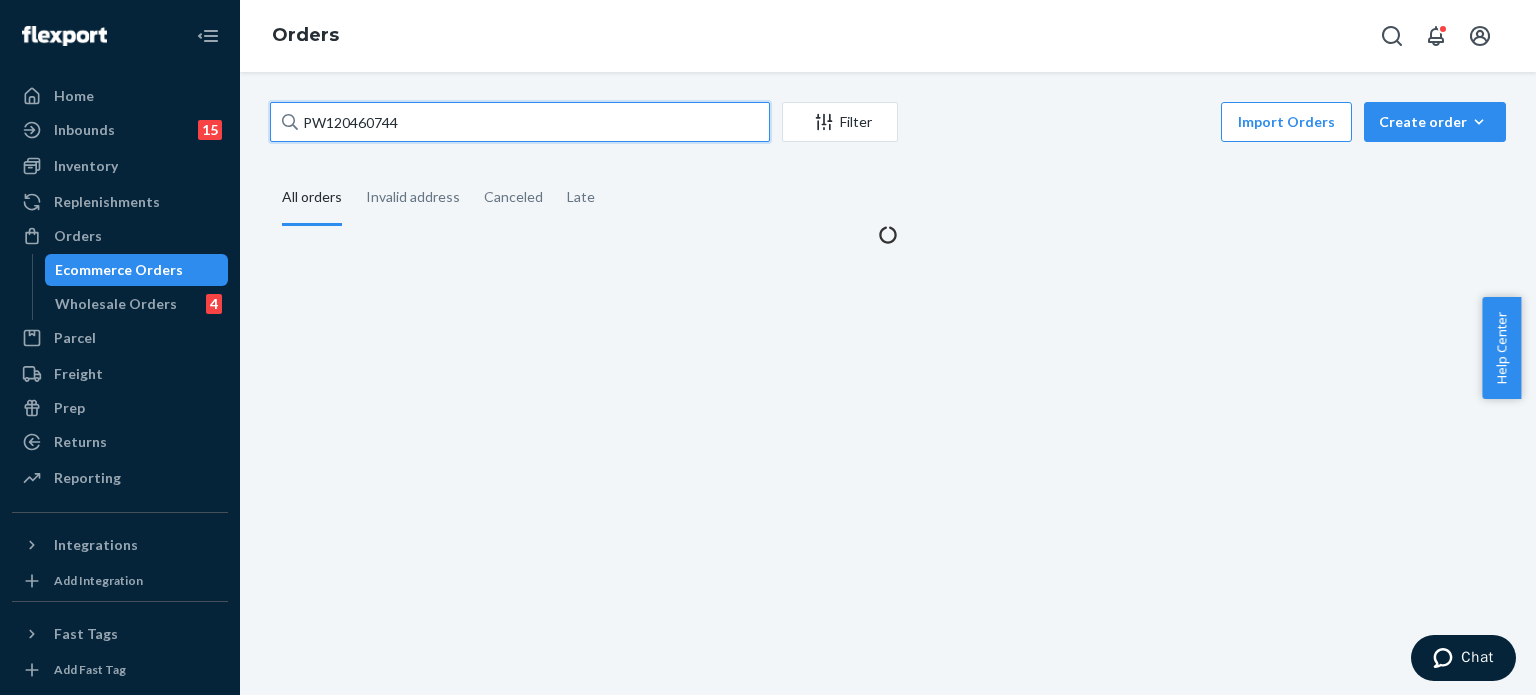 click on "PW120460744" at bounding box center (520, 122) 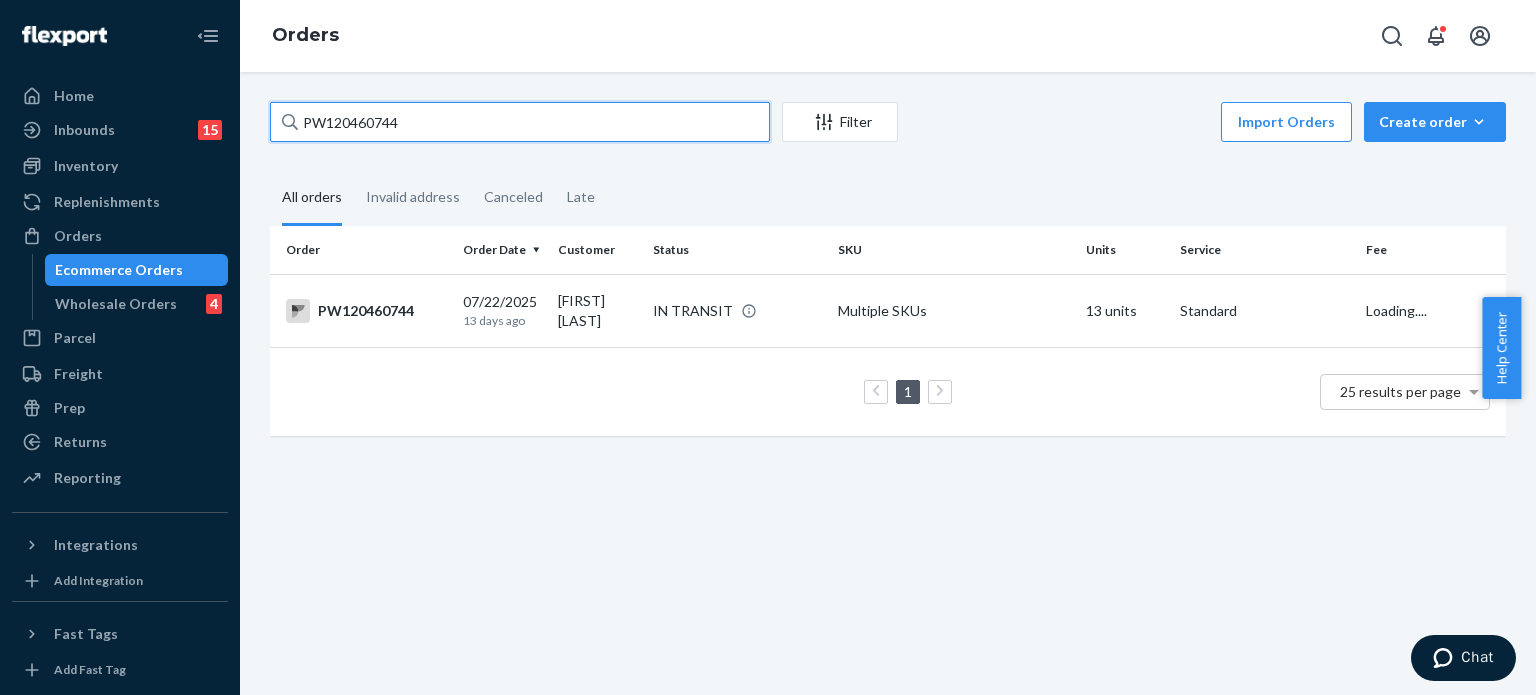 click on "PW120460744" at bounding box center [520, 122] 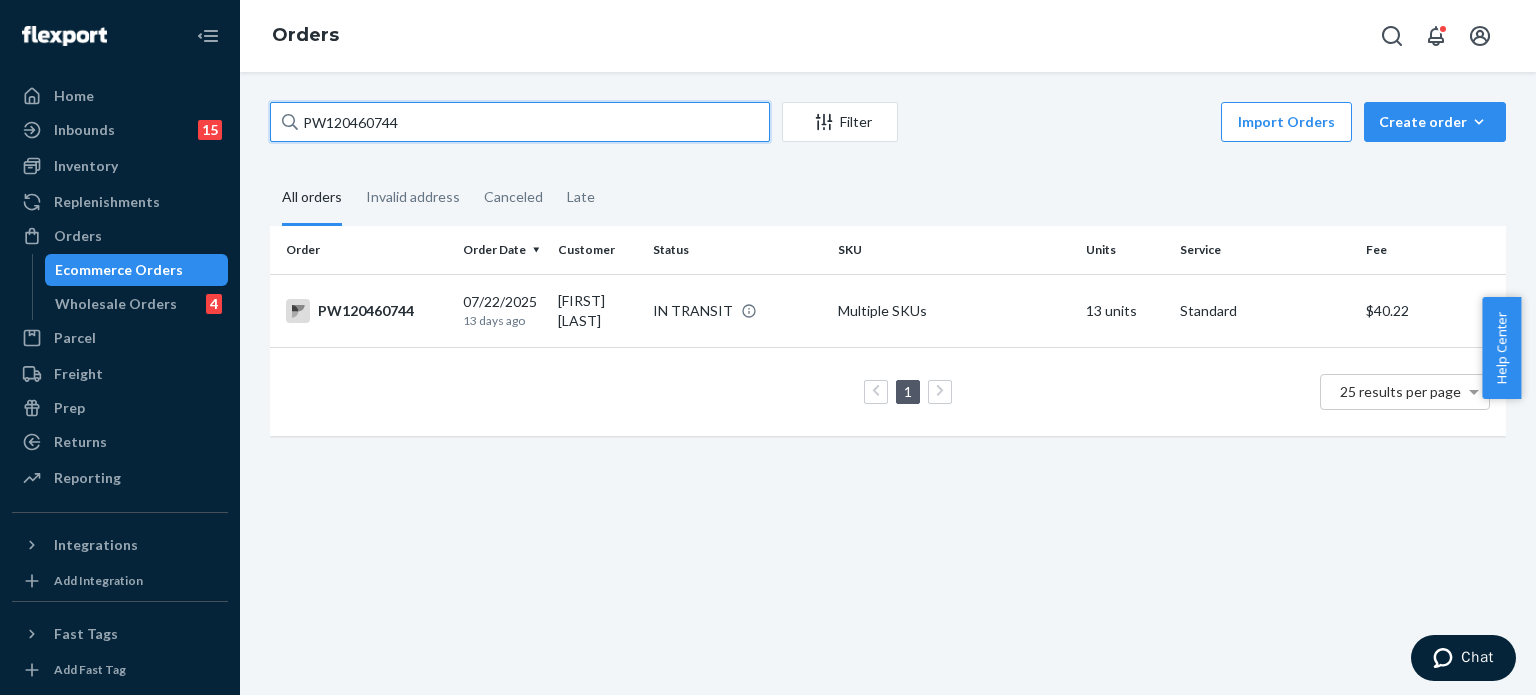 paste on "https://wearpact.com/women/underwear/undies/everyday%20high%20rise%20brief%205-pack/wa5-w8r-gab" 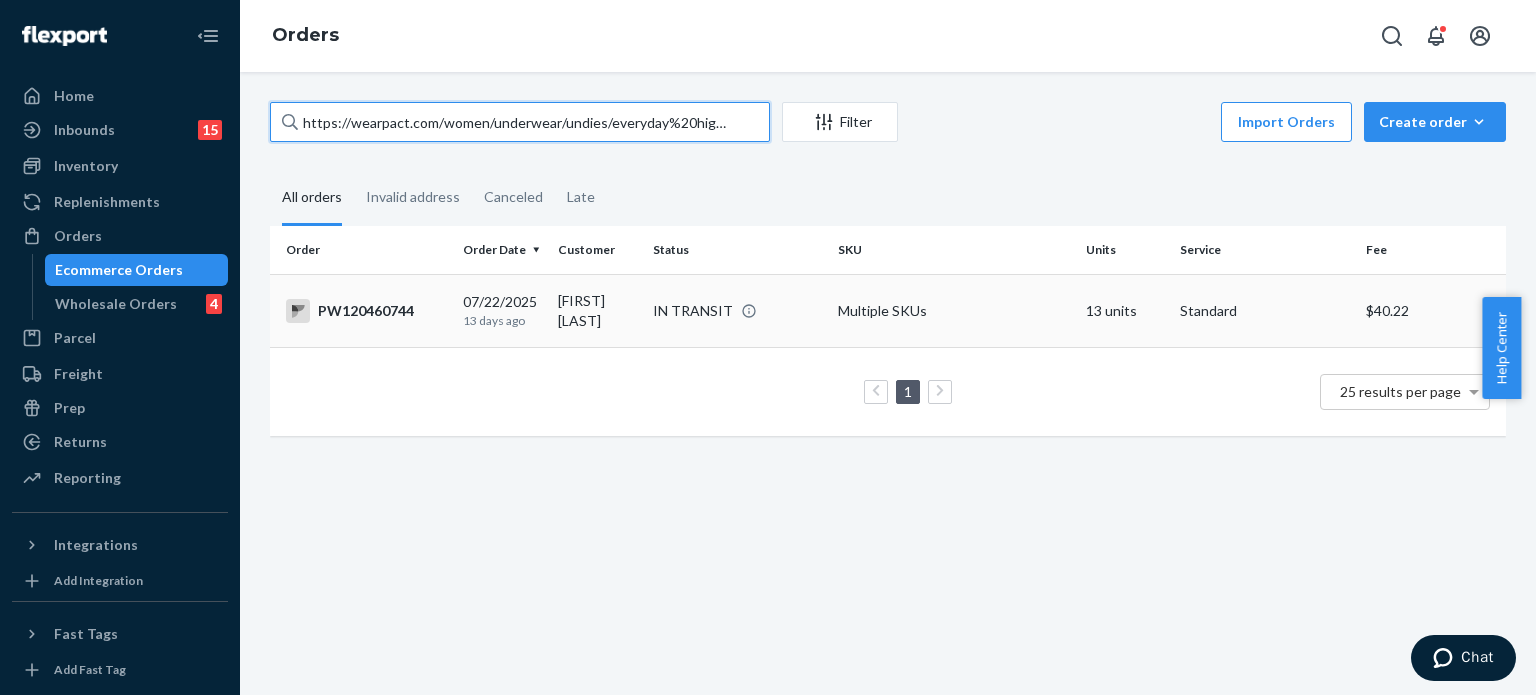 scroll, scrollTop: 0, scrollLeft: 248, axis: horizontal 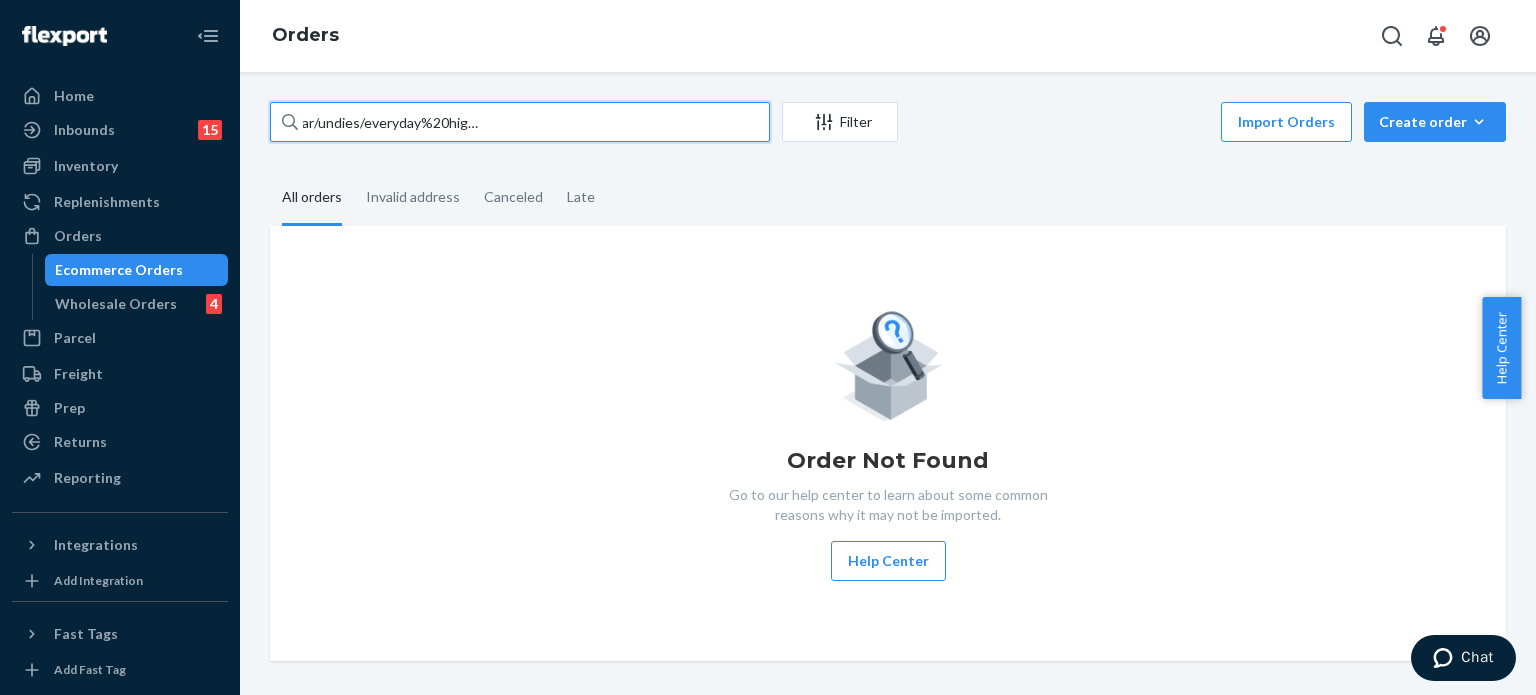 type on "https://wearpact.com/women/underwear/undies/everyday%20high%20rise%20brief%205-pack/wa5-w8r-gab" 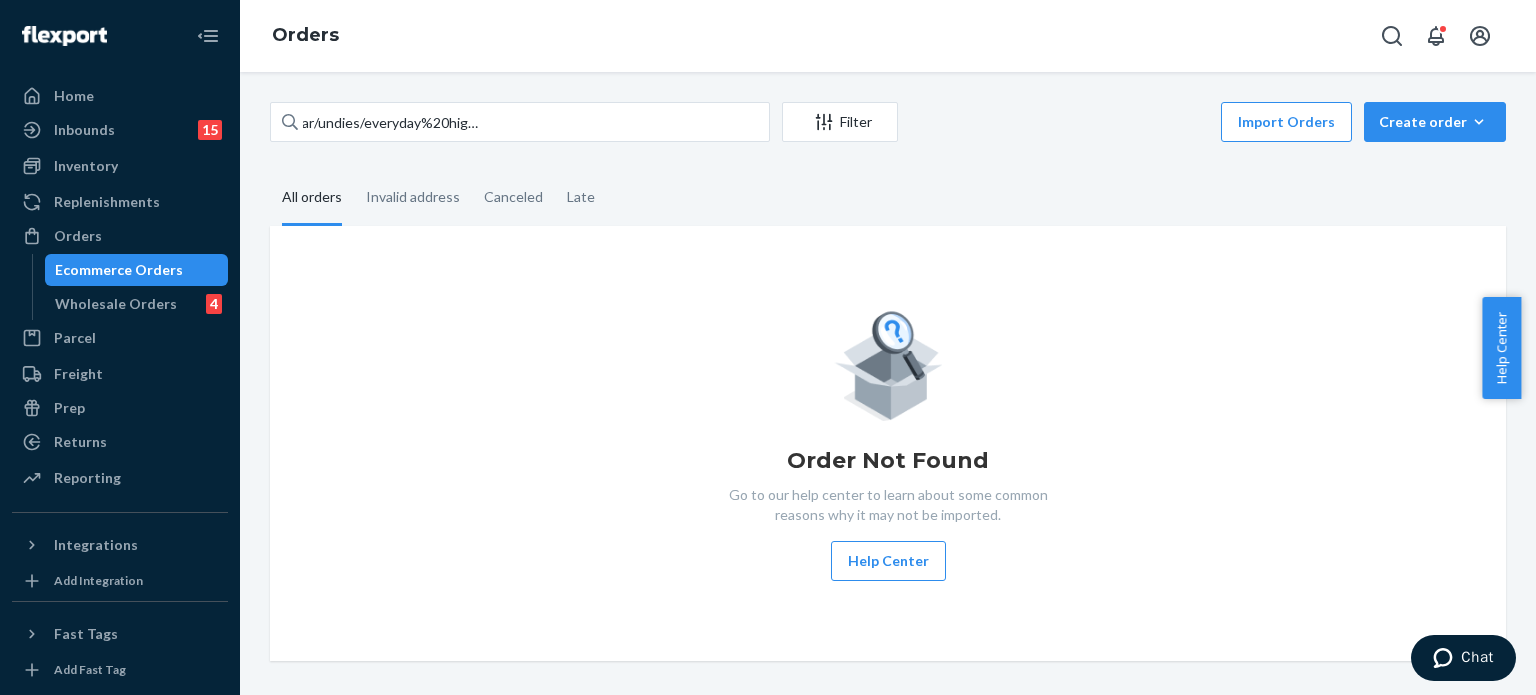scroll, scrollTop: 0, scrollLeft: 0, axis: both 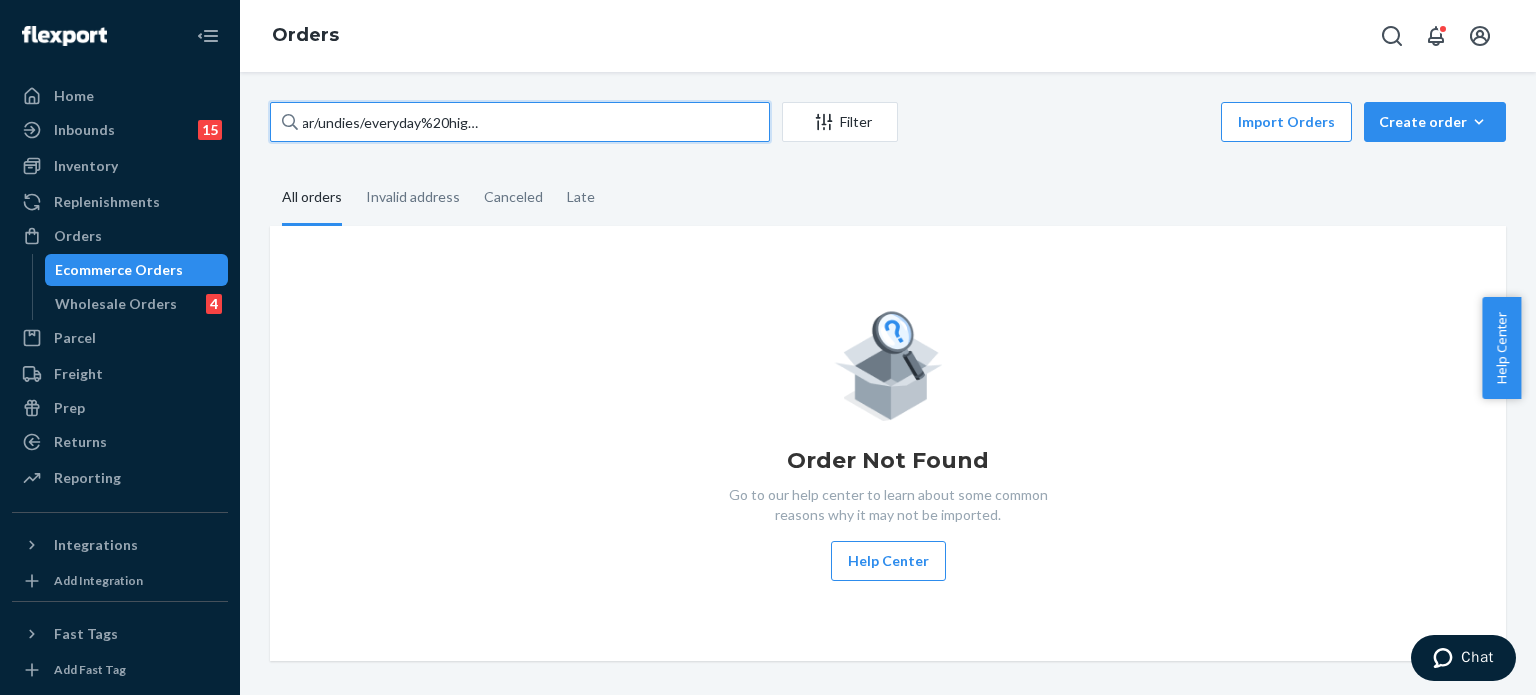 drag, startPoint x: 304, startPoint y: 119, endPoint x: 1024, endPoint y: 226, distance: 727.9073 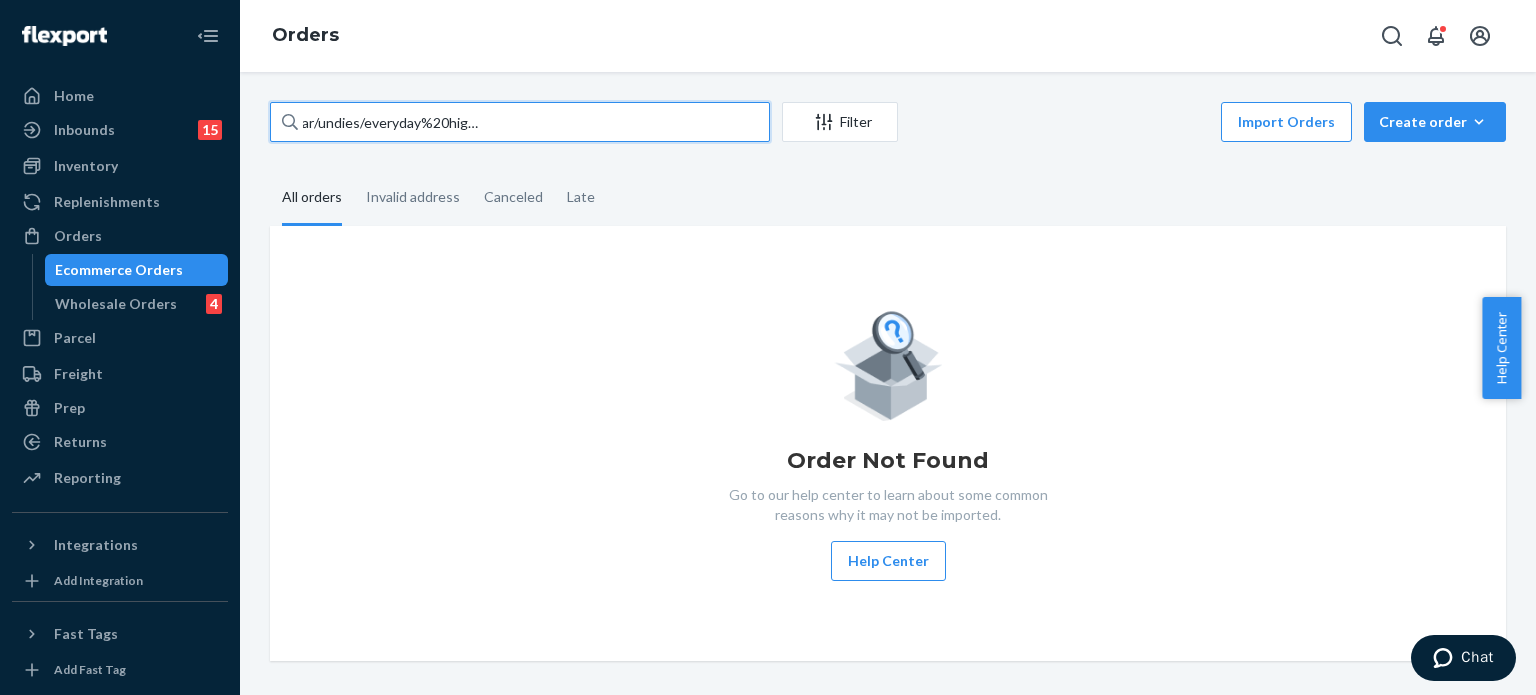 click on "https://wearpact.com/women/underwear/undies/everyday%20high%20rise%20brief%205-pack/wa5-w8r-gab Filter Import Orders Create order Ecommerce order Removal order All orders Invalid address Canceled Late Order Not Found Go to our help center to learn about some common reasons why it may not be imported. Help Center" at bounding box center [888, 381] 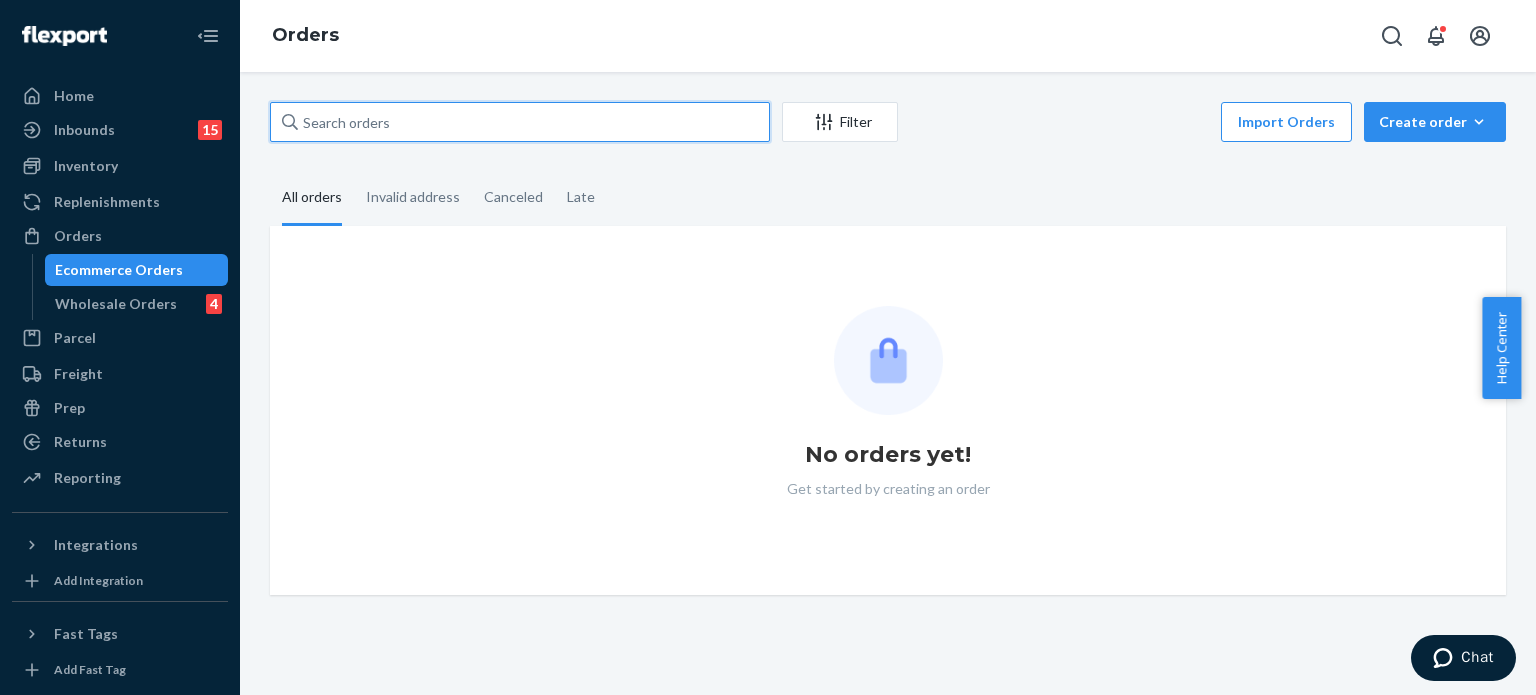 scroll, scrollTop: 0, scrollLeft: 0, axis: both 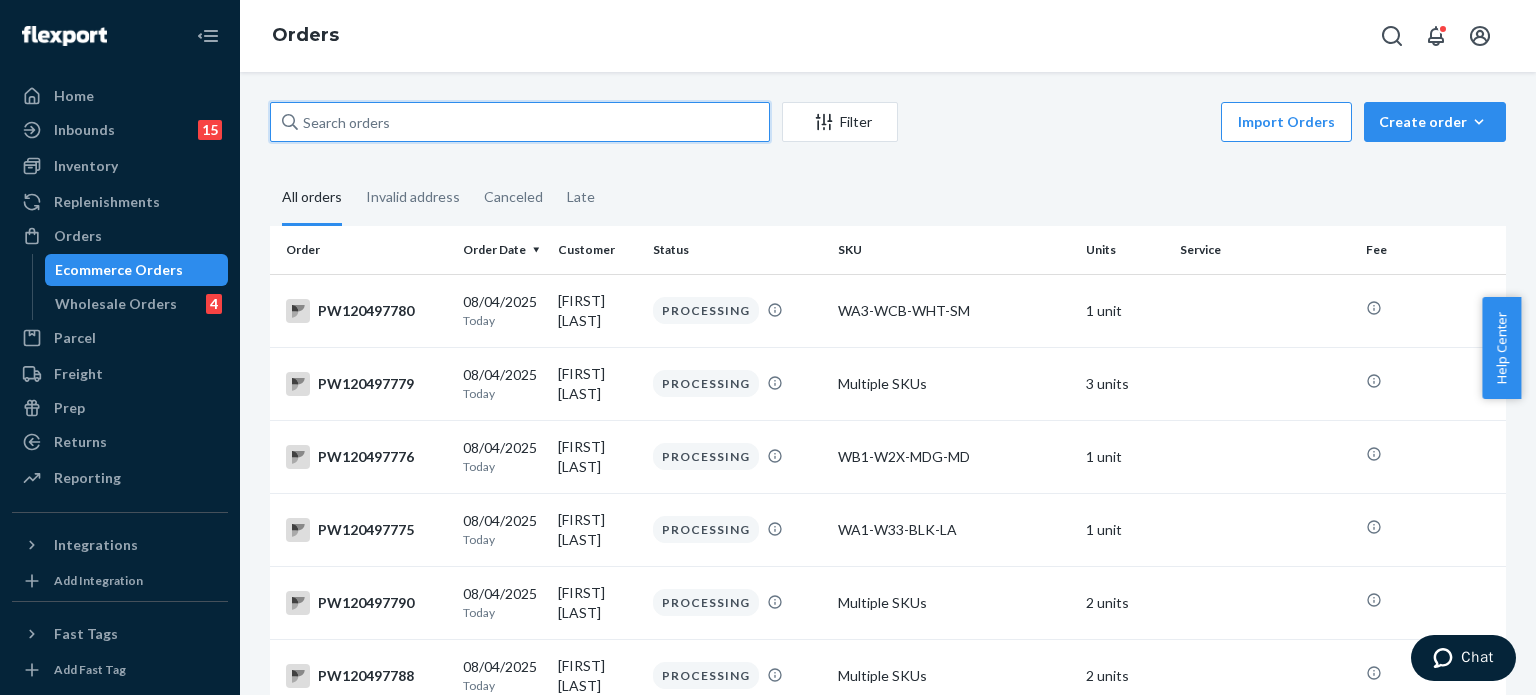 paste on "PW120322424" 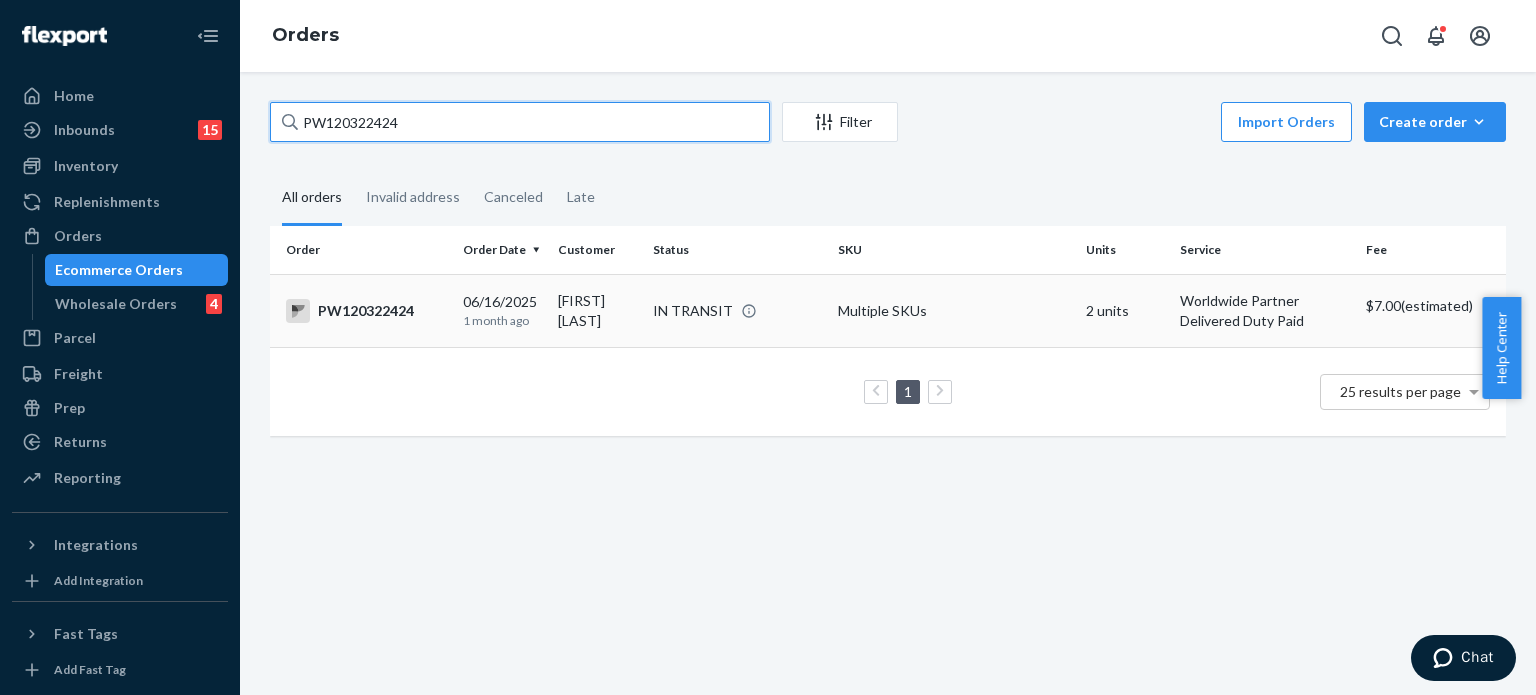 type on "PW120322424" 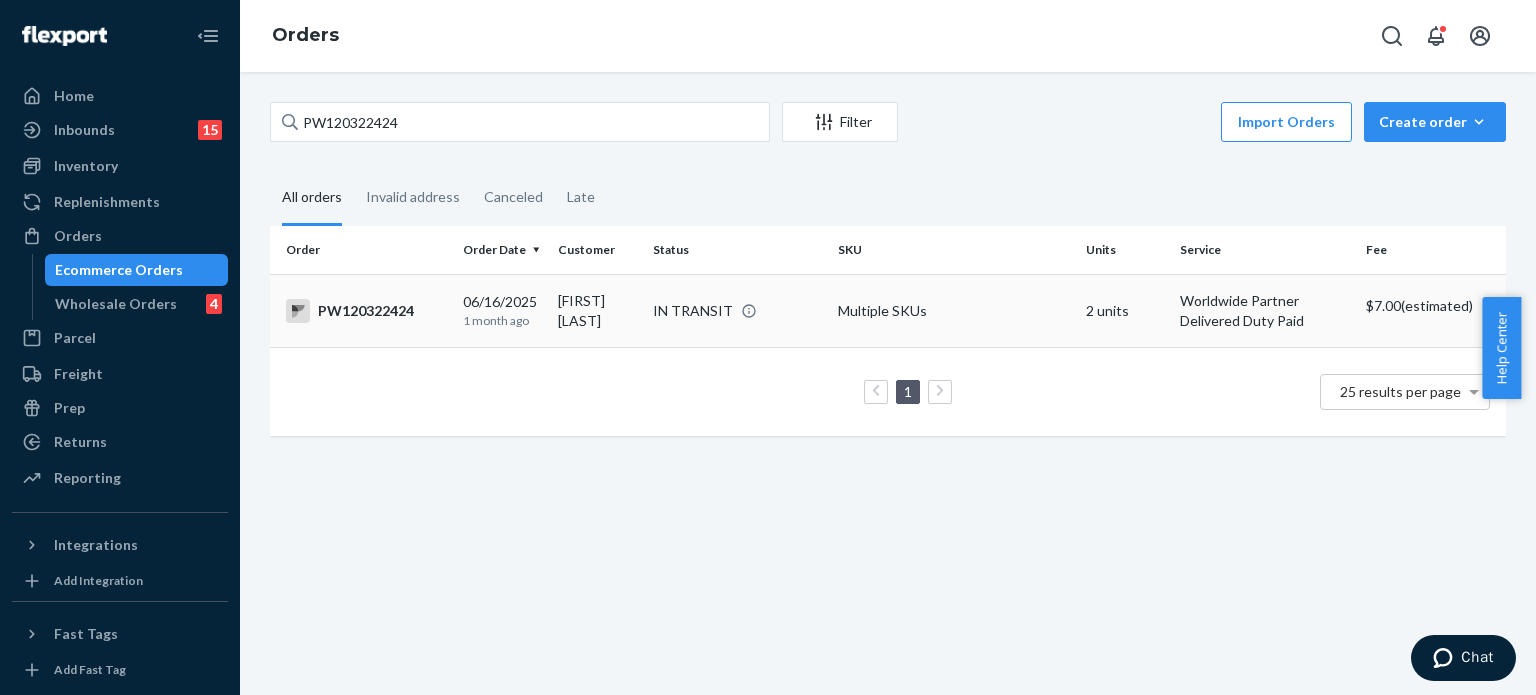 click on "PW120322424" at bounding box center [366, 311] 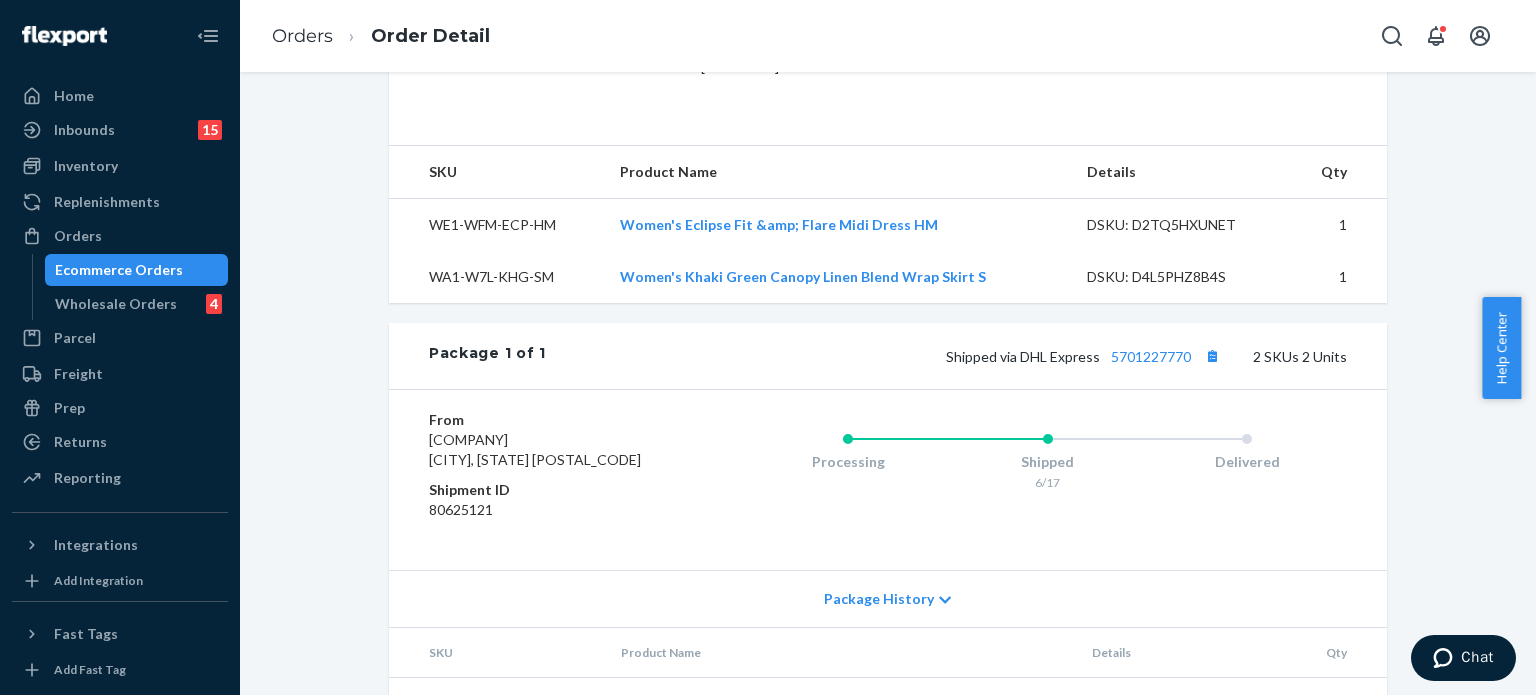 scroll, scrollTop: 380, scrollLeft: 0, axis: vertical 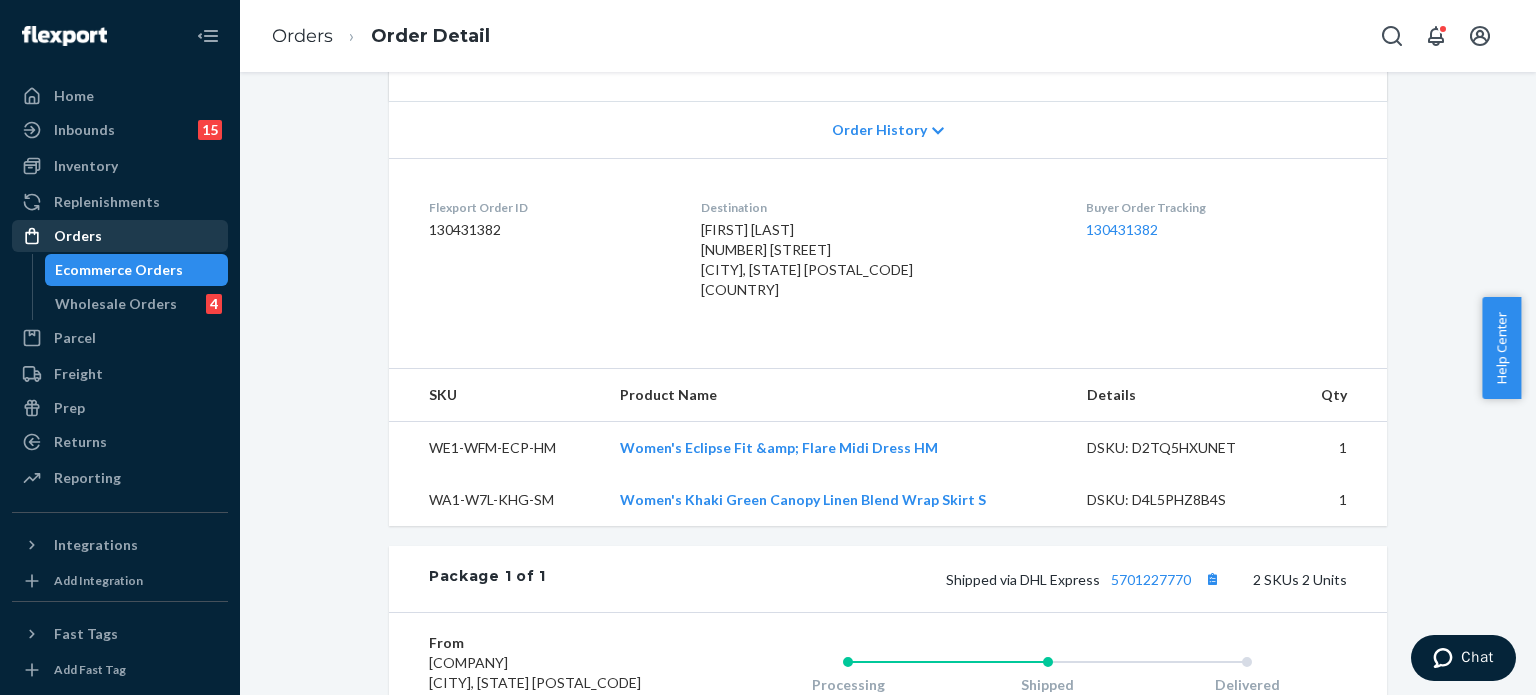 click on "Orders" at bounding box center [78, 236] 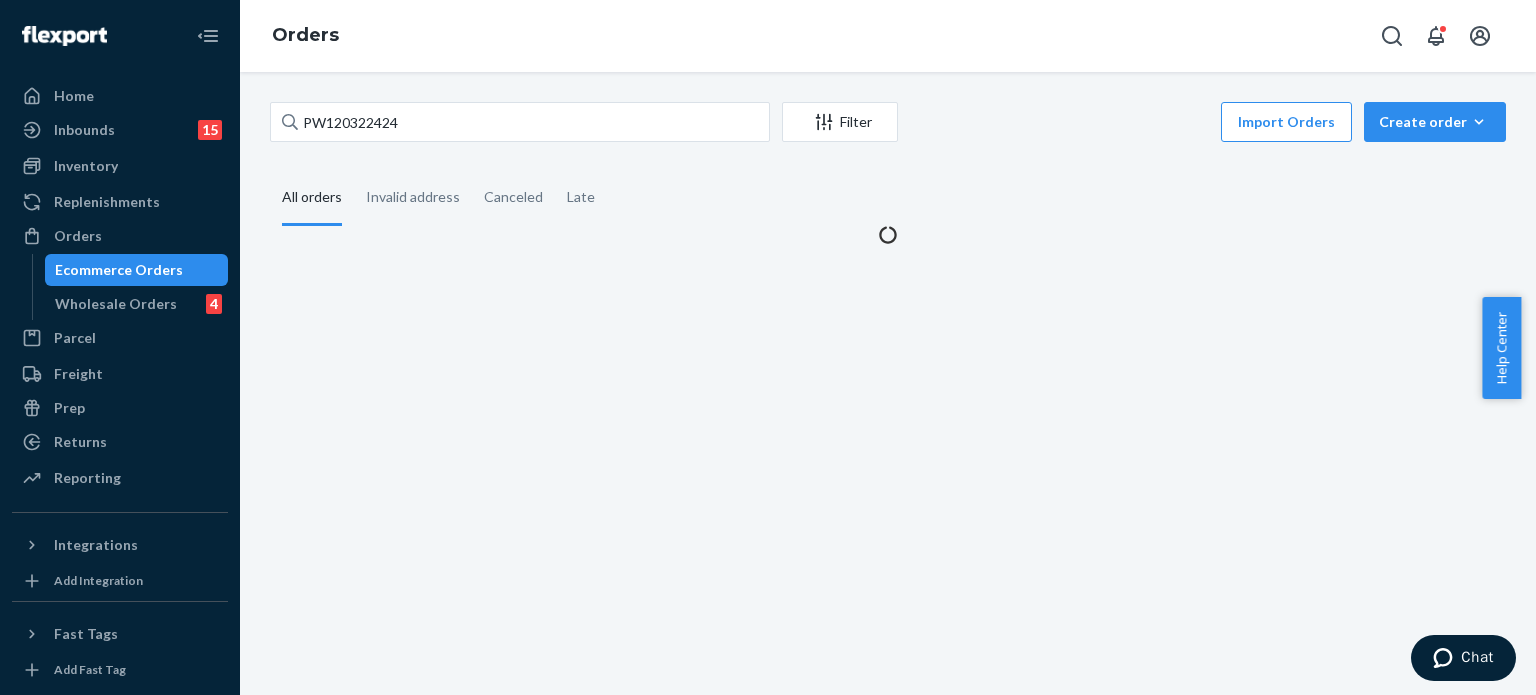 scroll, scrollTop: 0, scrollLeft: 0, axis: both 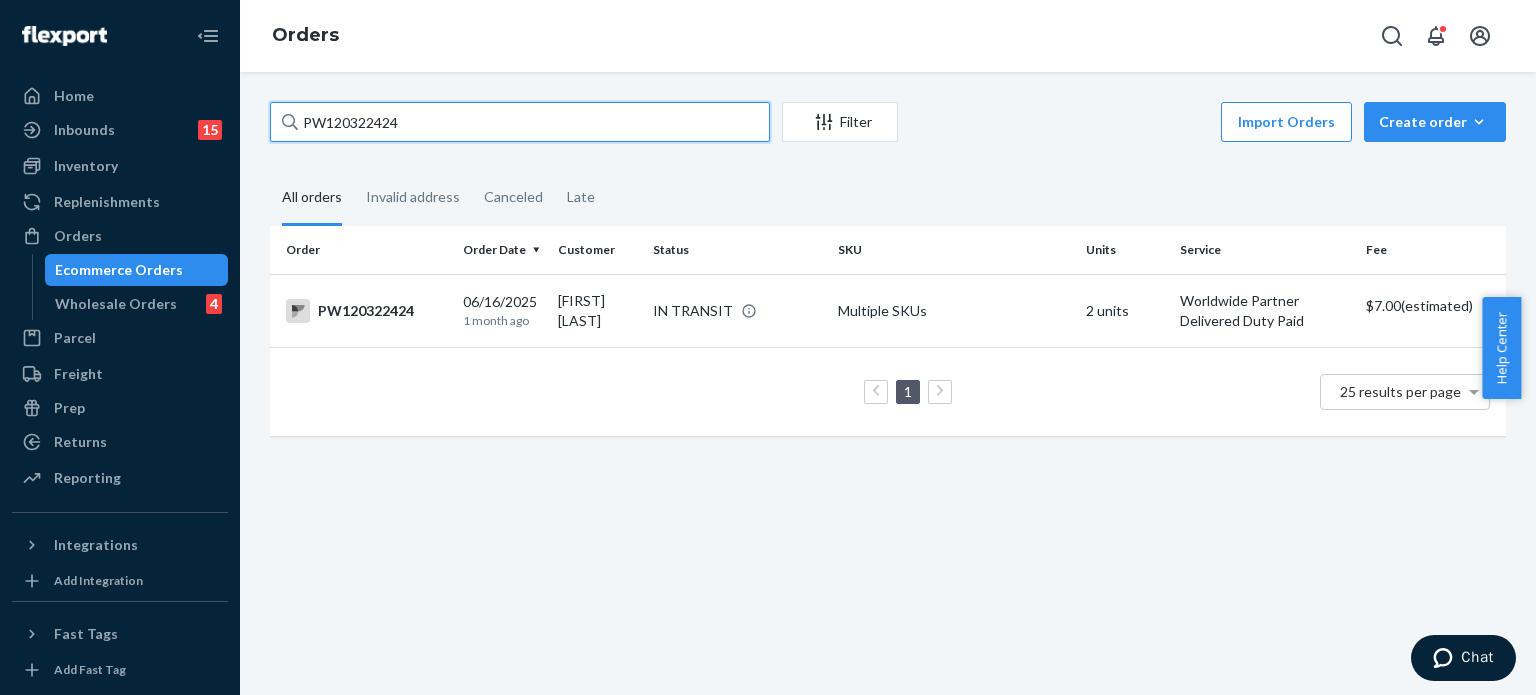 click on "PW120322424" at bounding box center (520, 122) 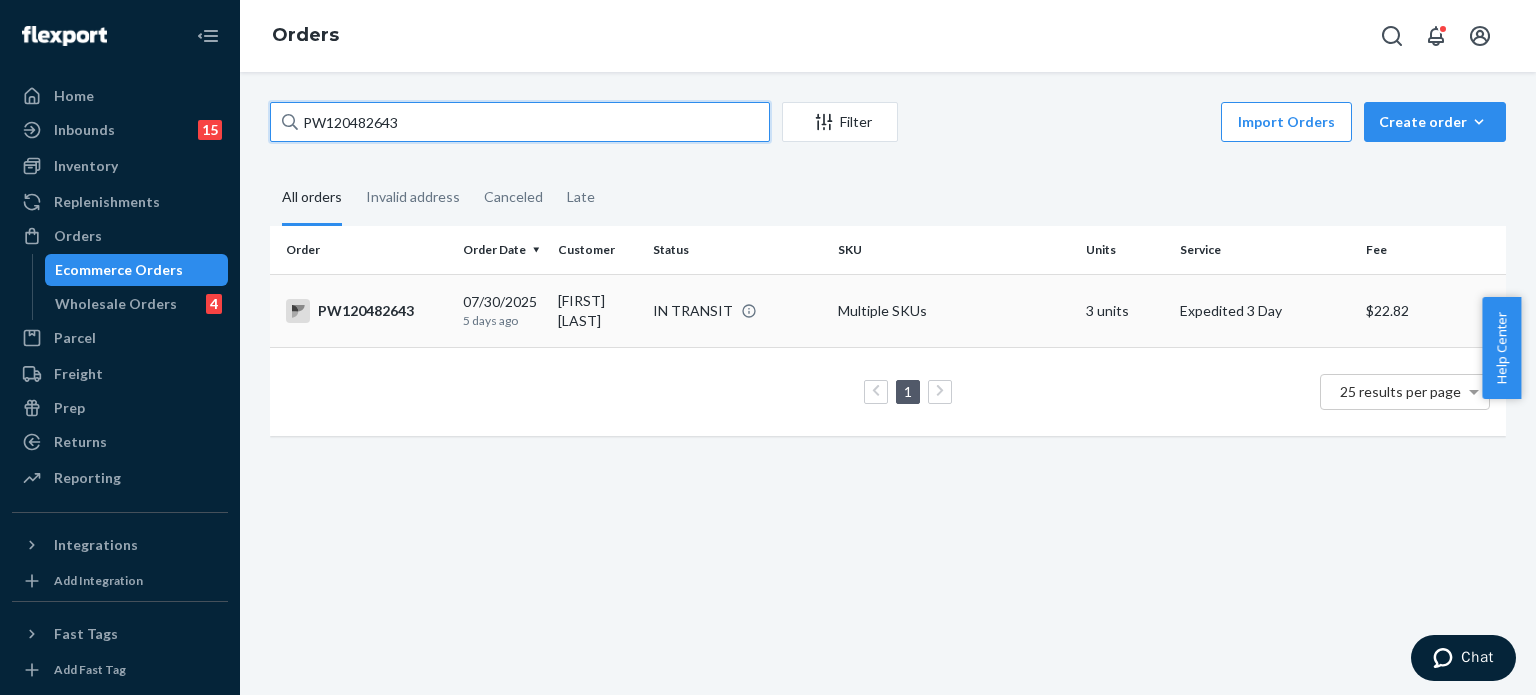 type on "PW120482643" 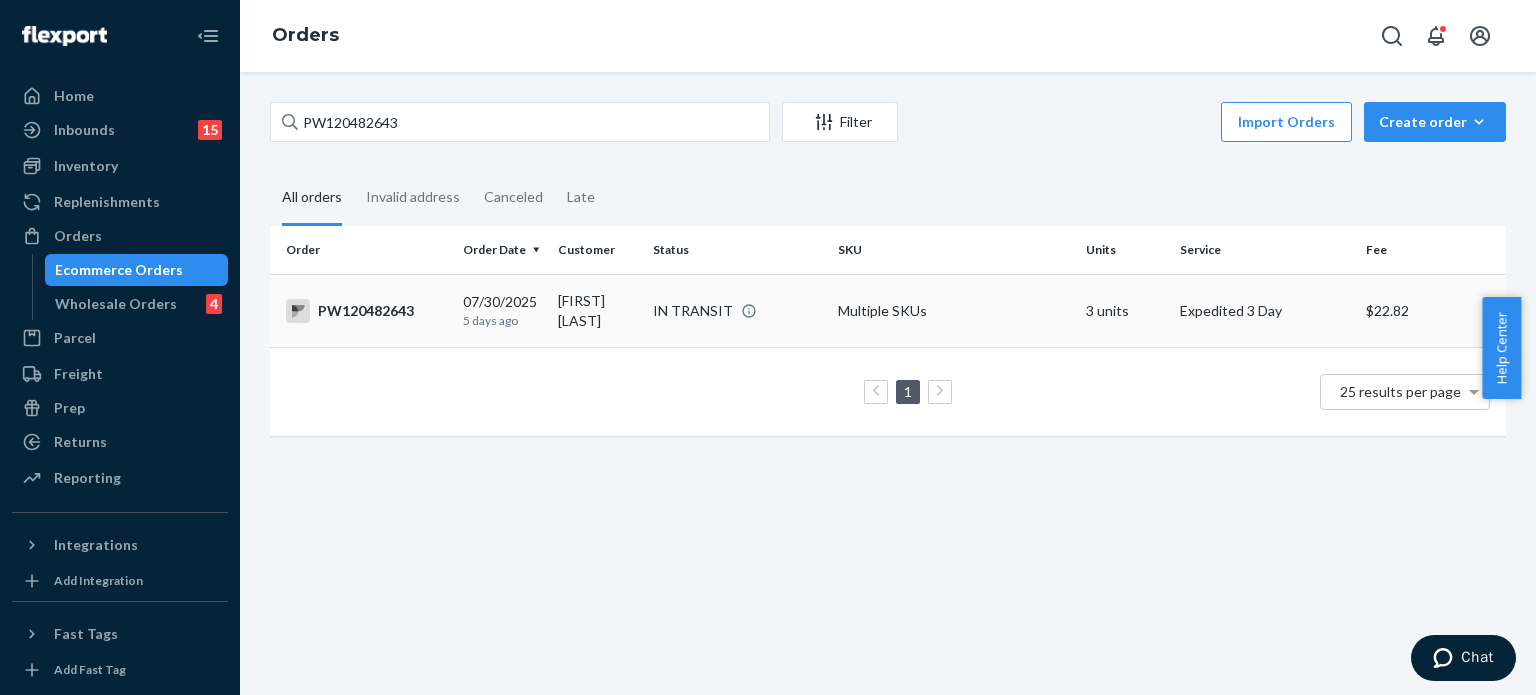 click on "PW120482643" at bounding box center (366, 311) 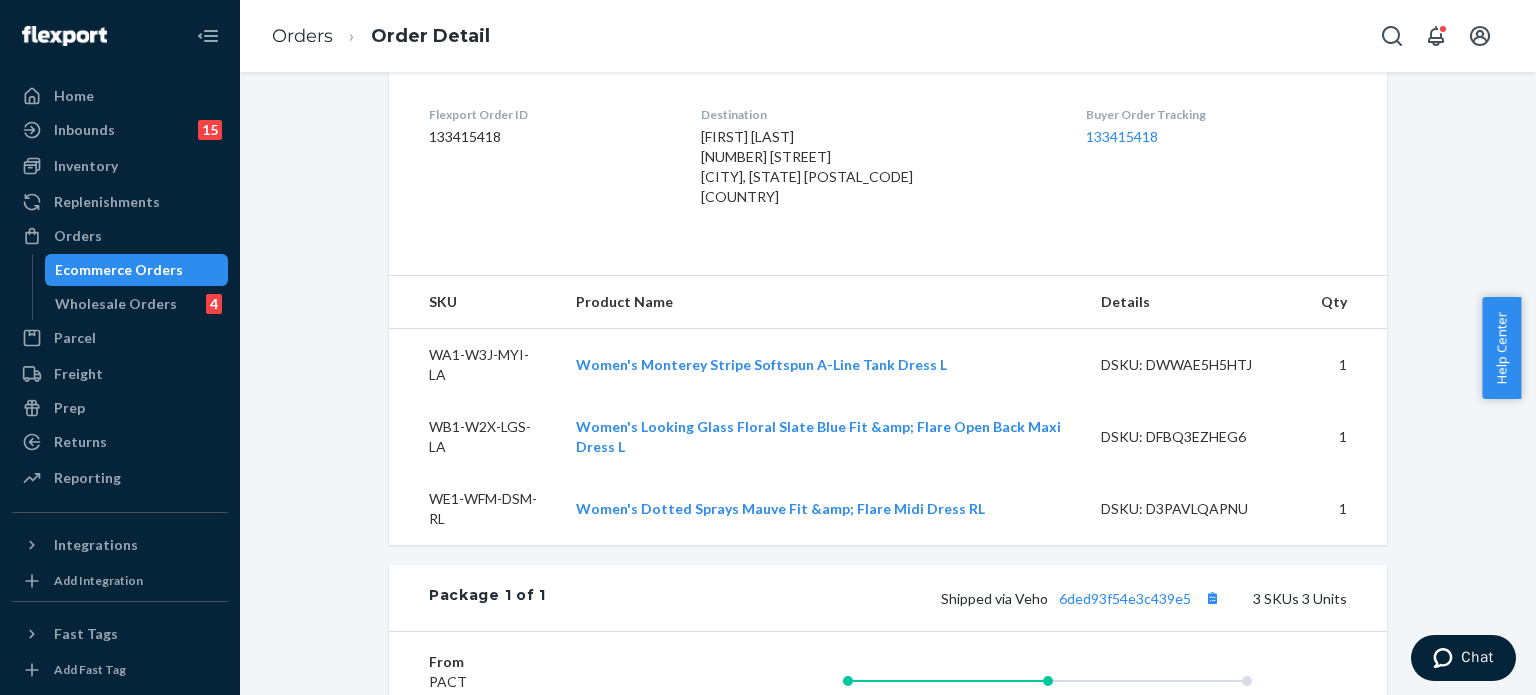 scroll, scrollTop: 700, scrollLeft: 0, axis: vertical 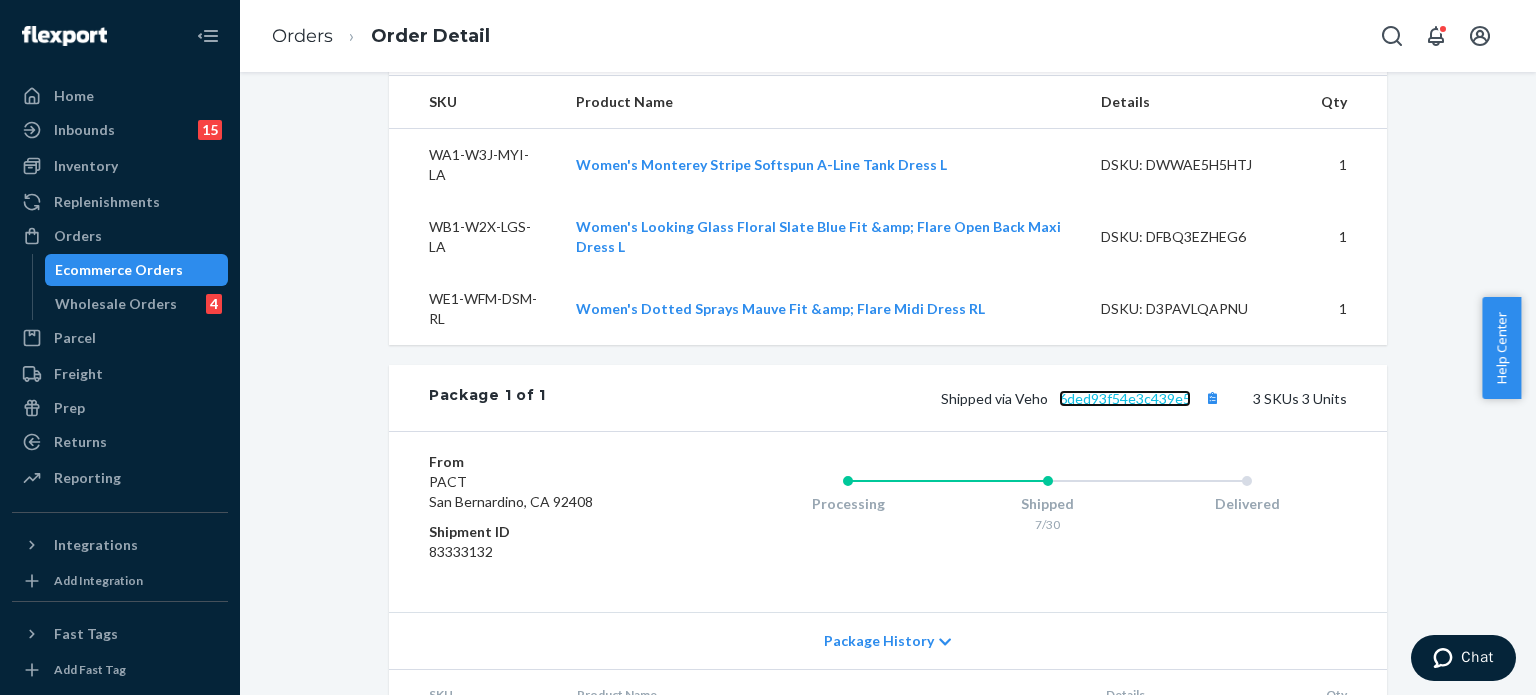 click on "6ded93f54e3c439e5" at bounding box center [1125, 398] 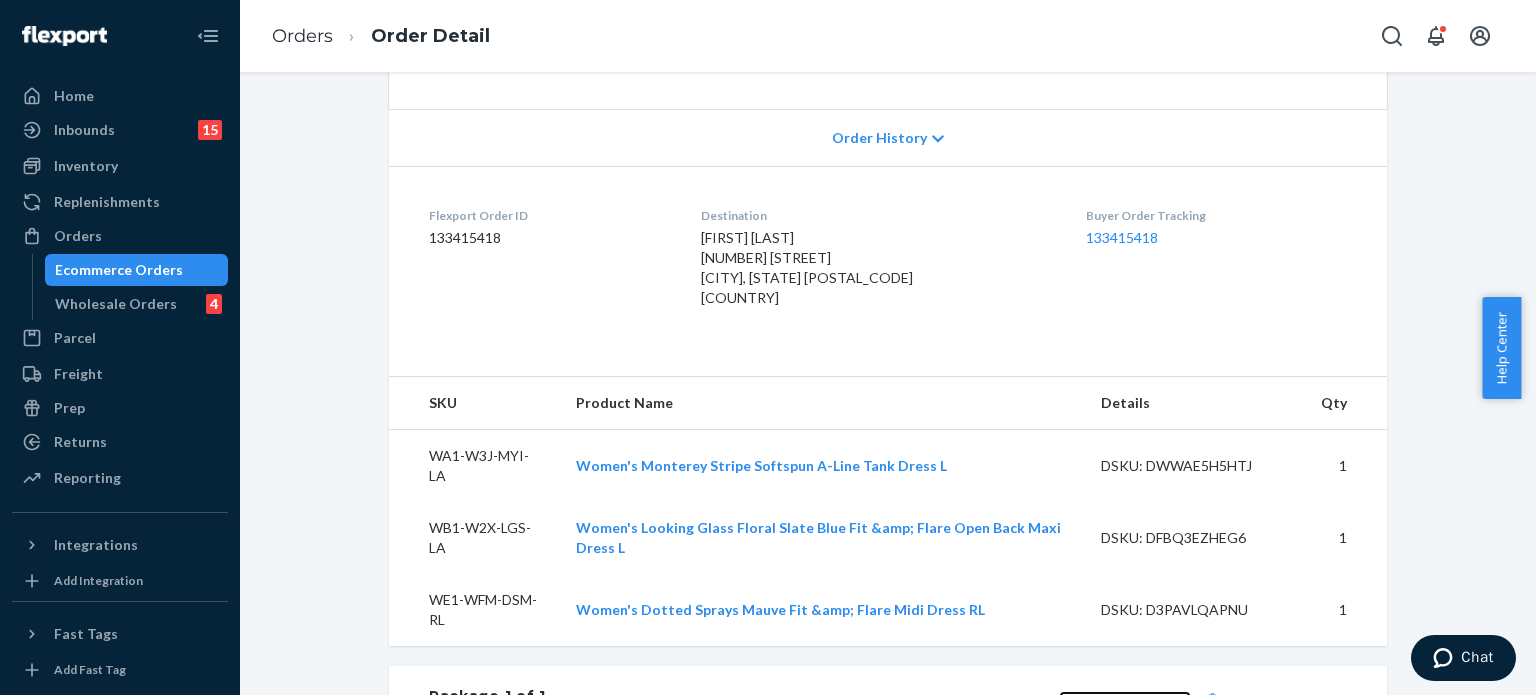 scroll, scrollTop: 400, scrollLeft: 0, axis: vertical 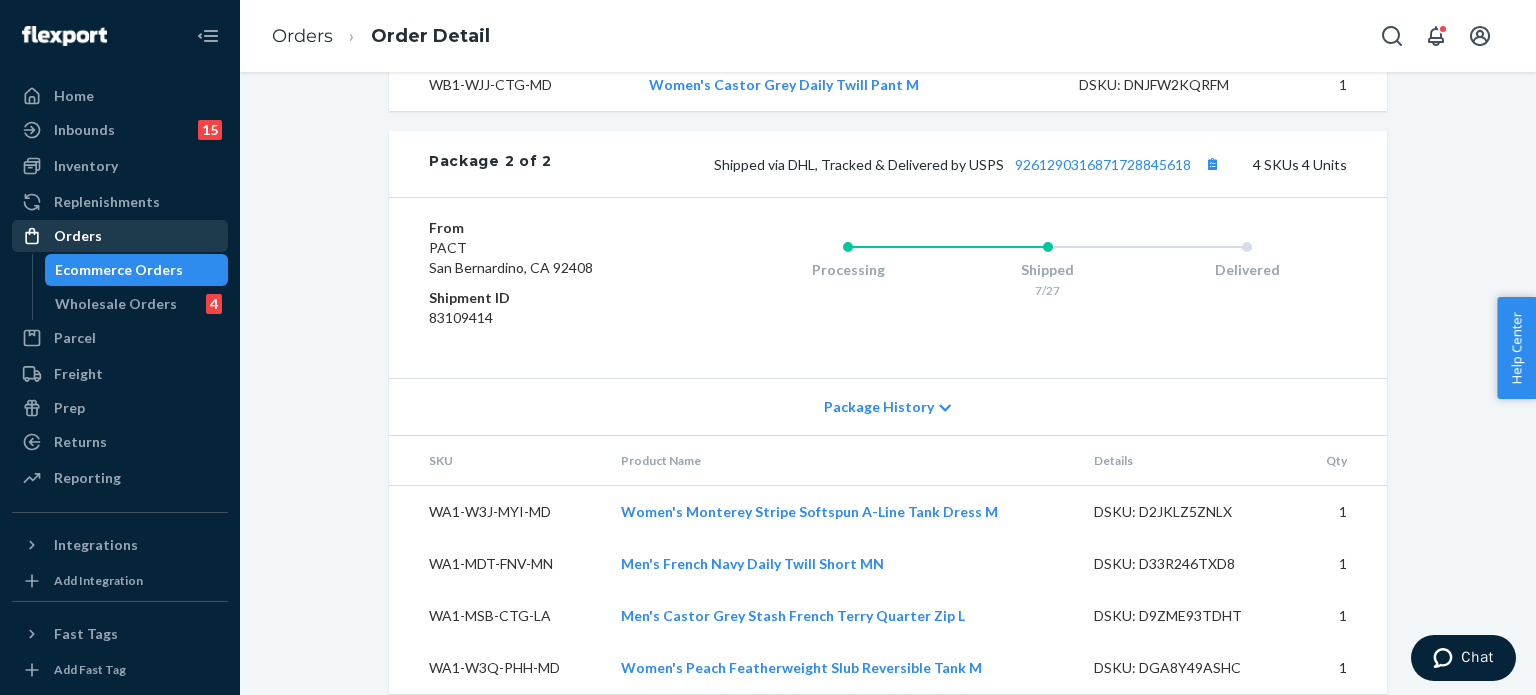 click on "Orders" at bounding box center [78, 236] 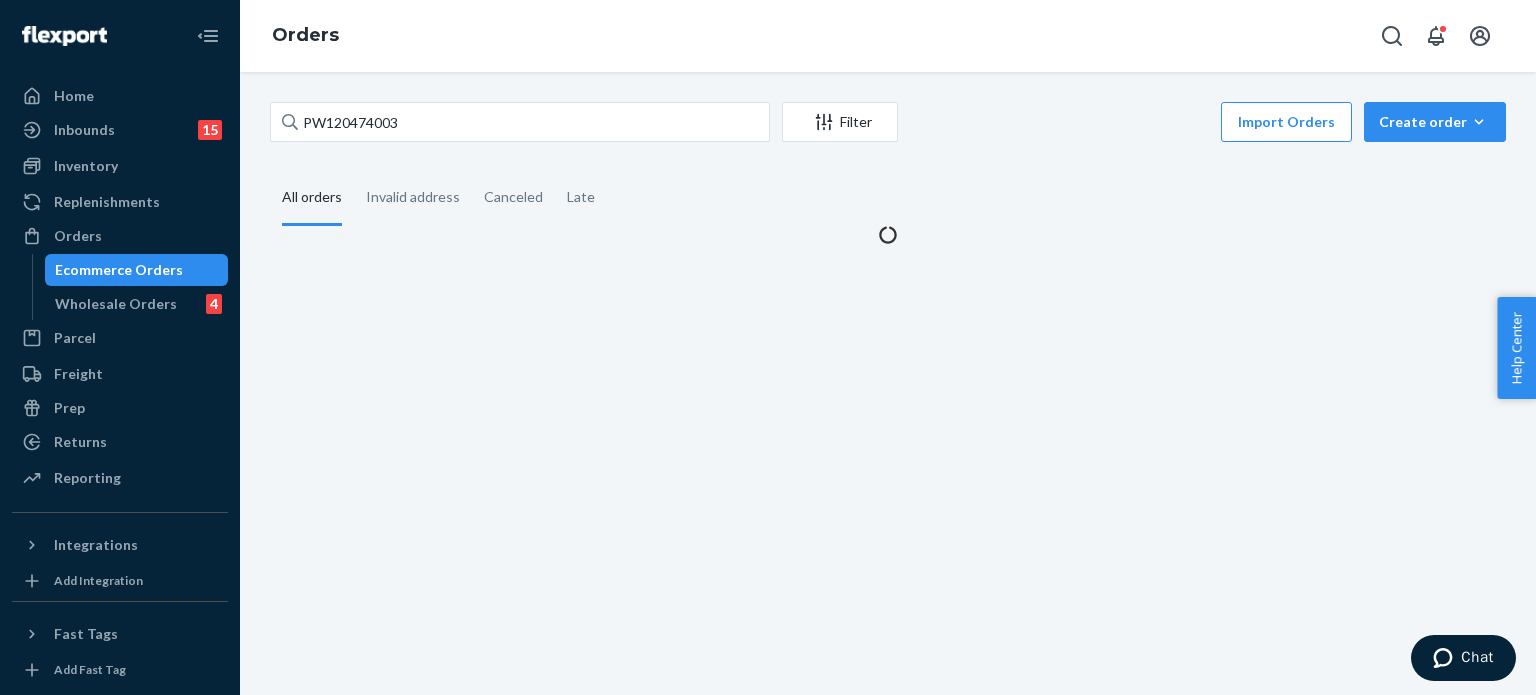 scroll, scrollTop: 0, scrollLeft: 0, axis: both 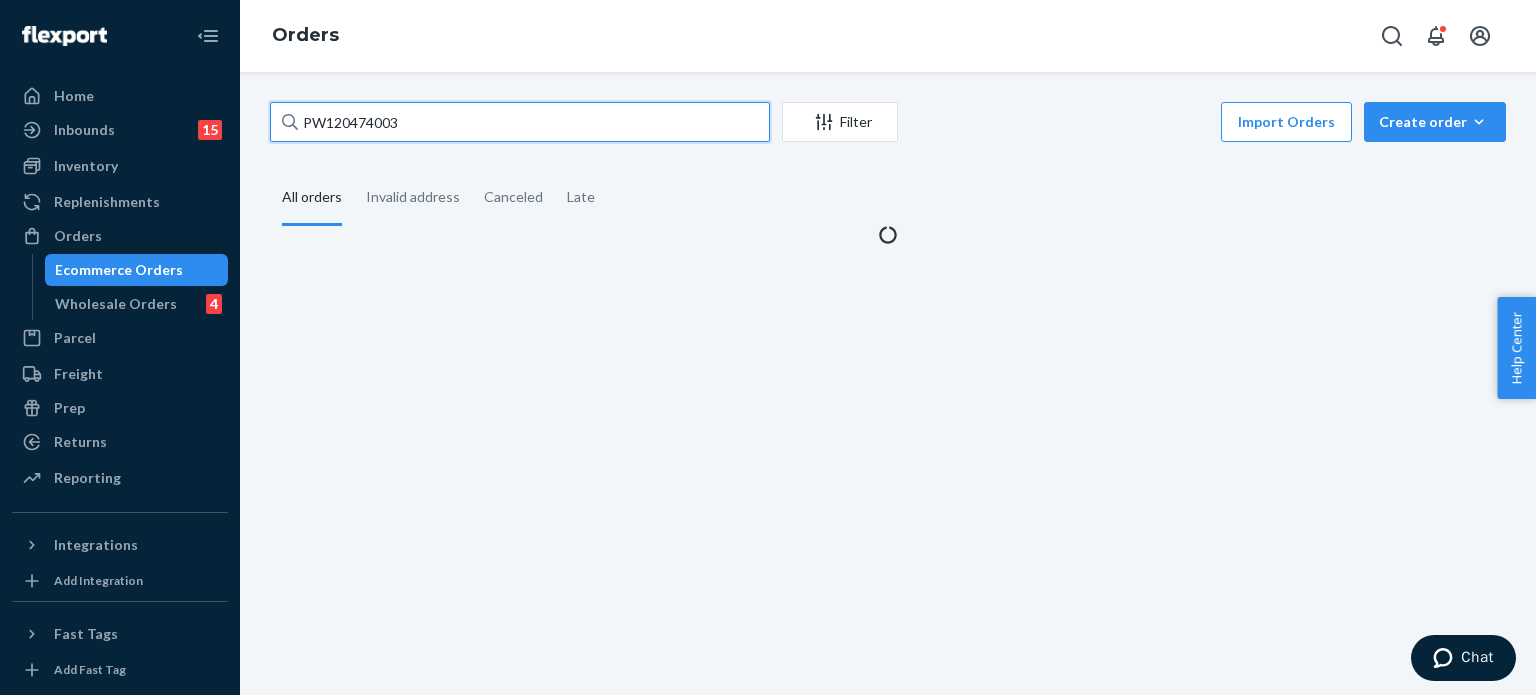 click on "PW120474003" at bounding box center (520, 122) 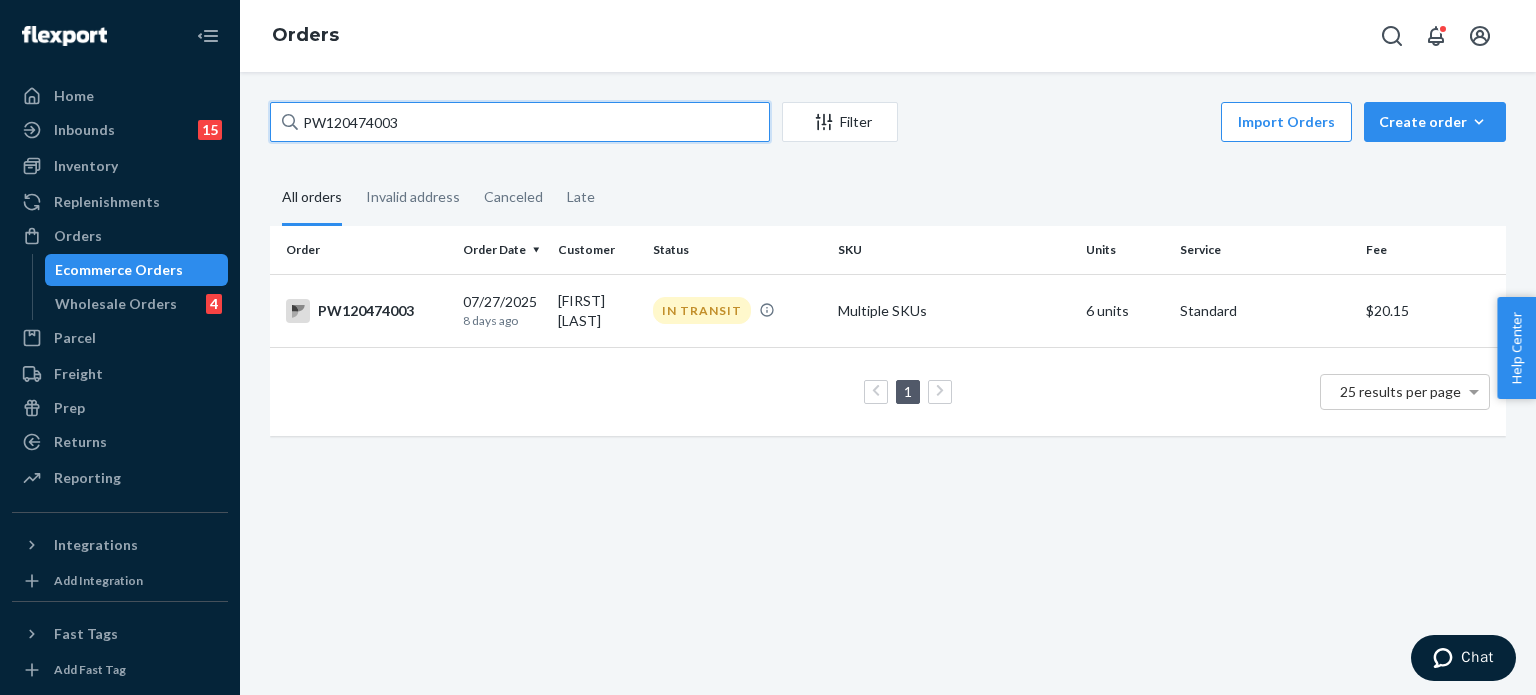 paste on "323150" 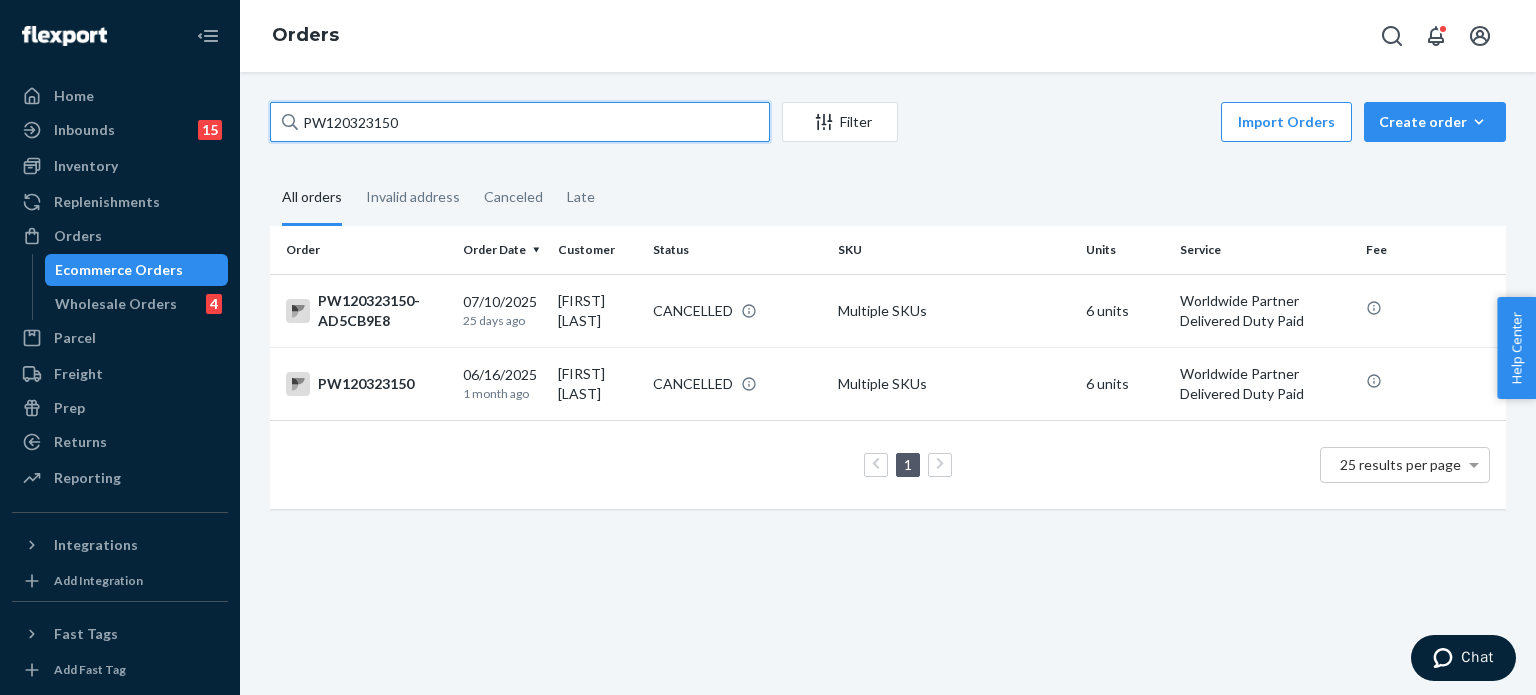type on "PW120323150" 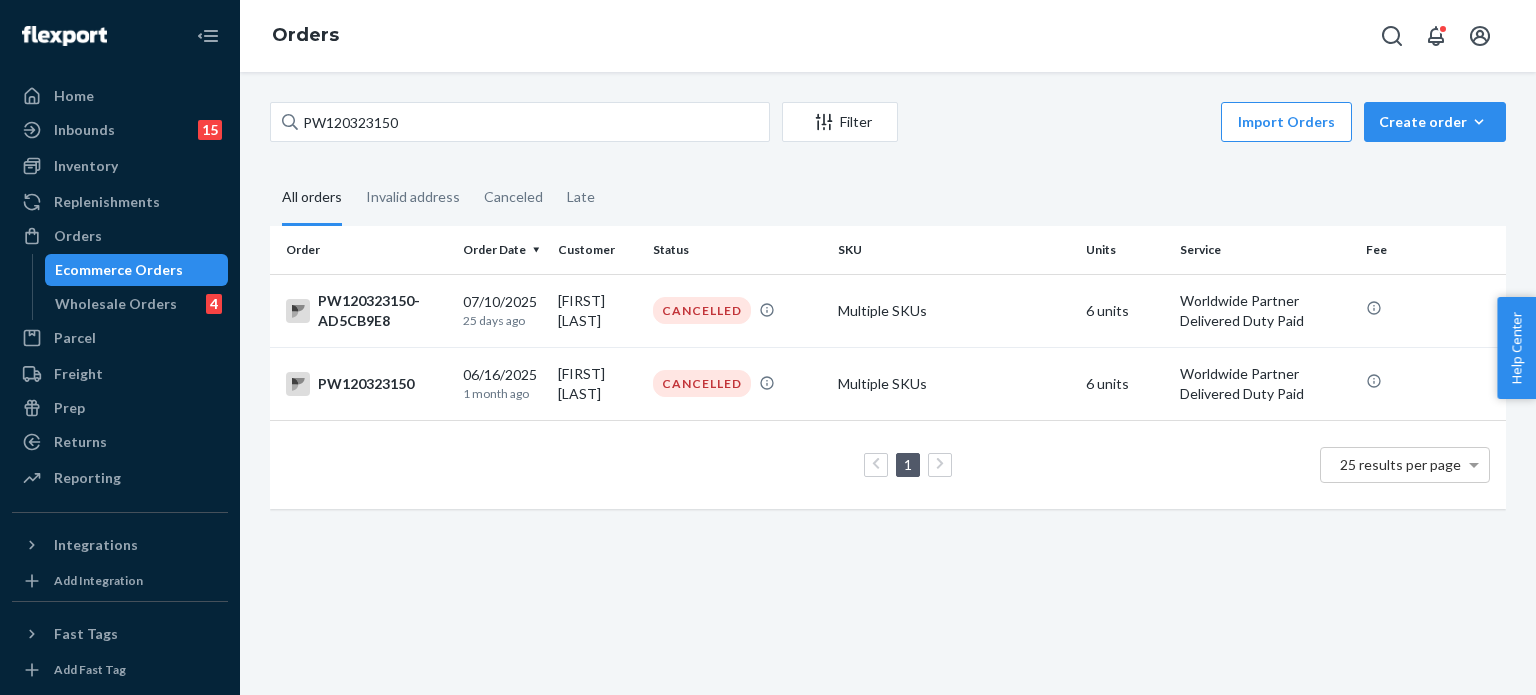 scroll, scrollTop: 0, scrollLeft: 0, axis: both 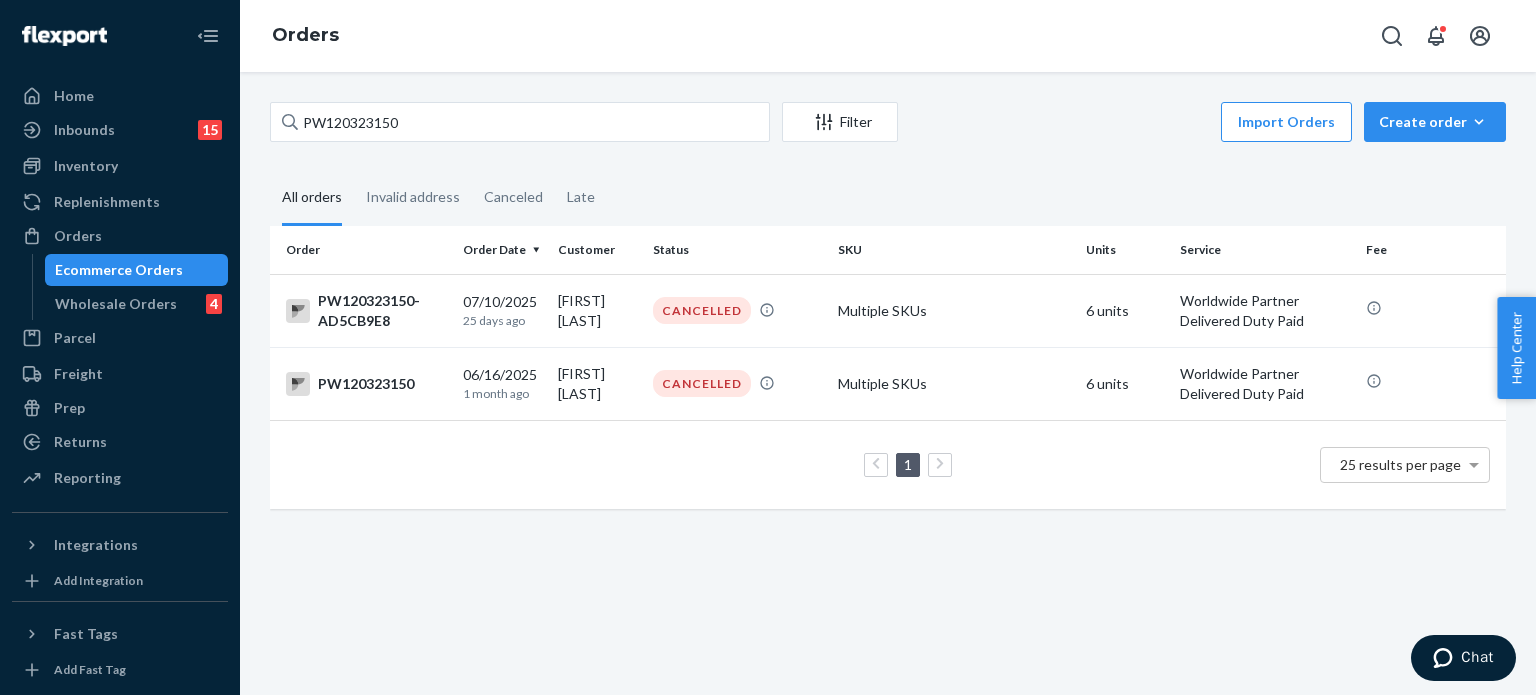 click on "PW120323150" at bounding box center [520, 122] 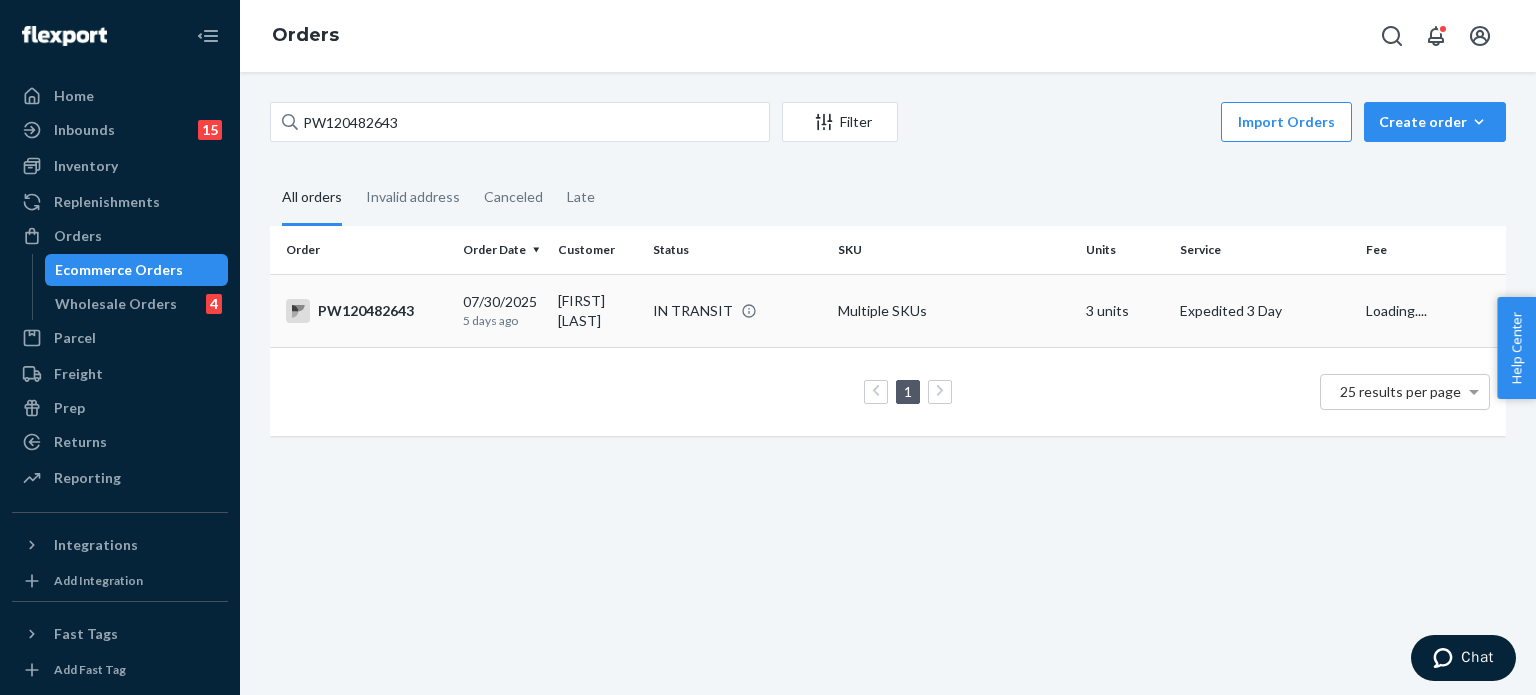 type on "PW120482643" 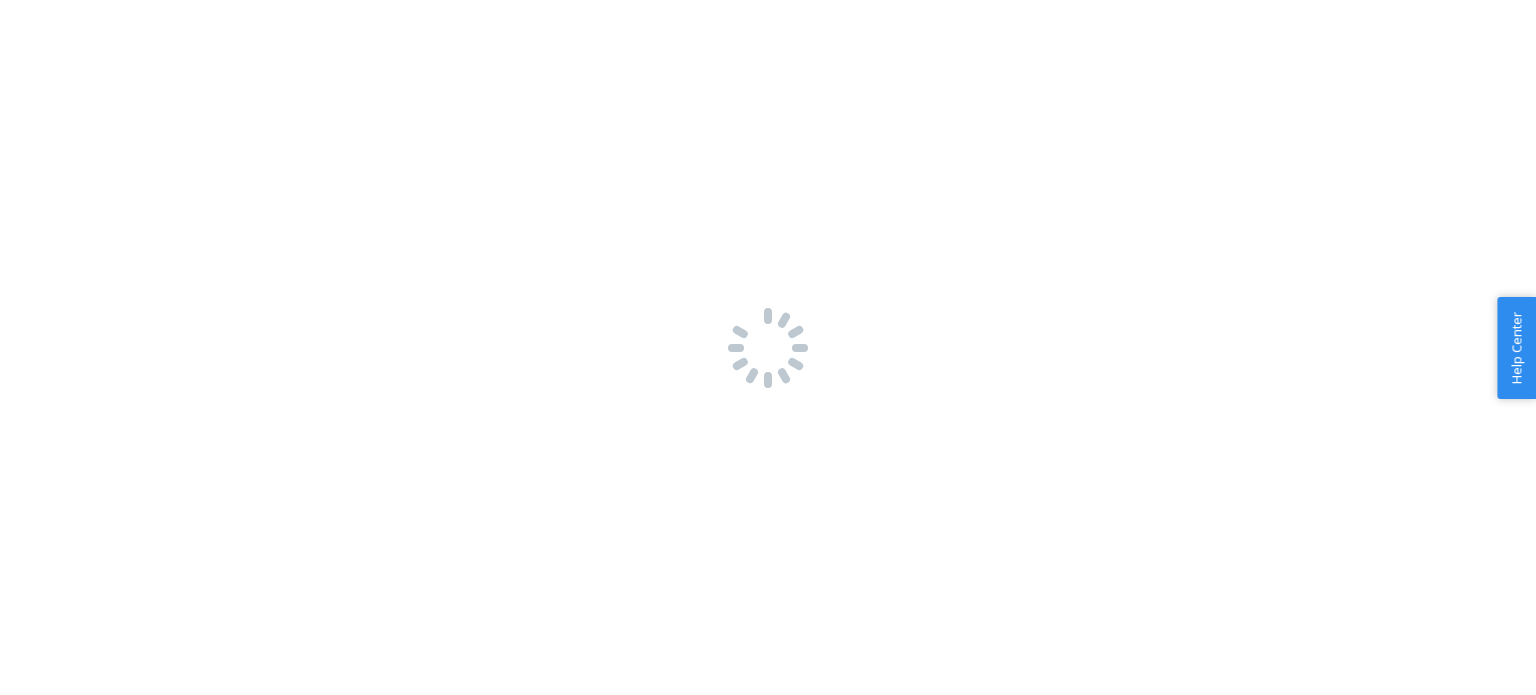 scroll, scrollTop: 0, scrollLeft: 0, axis: both 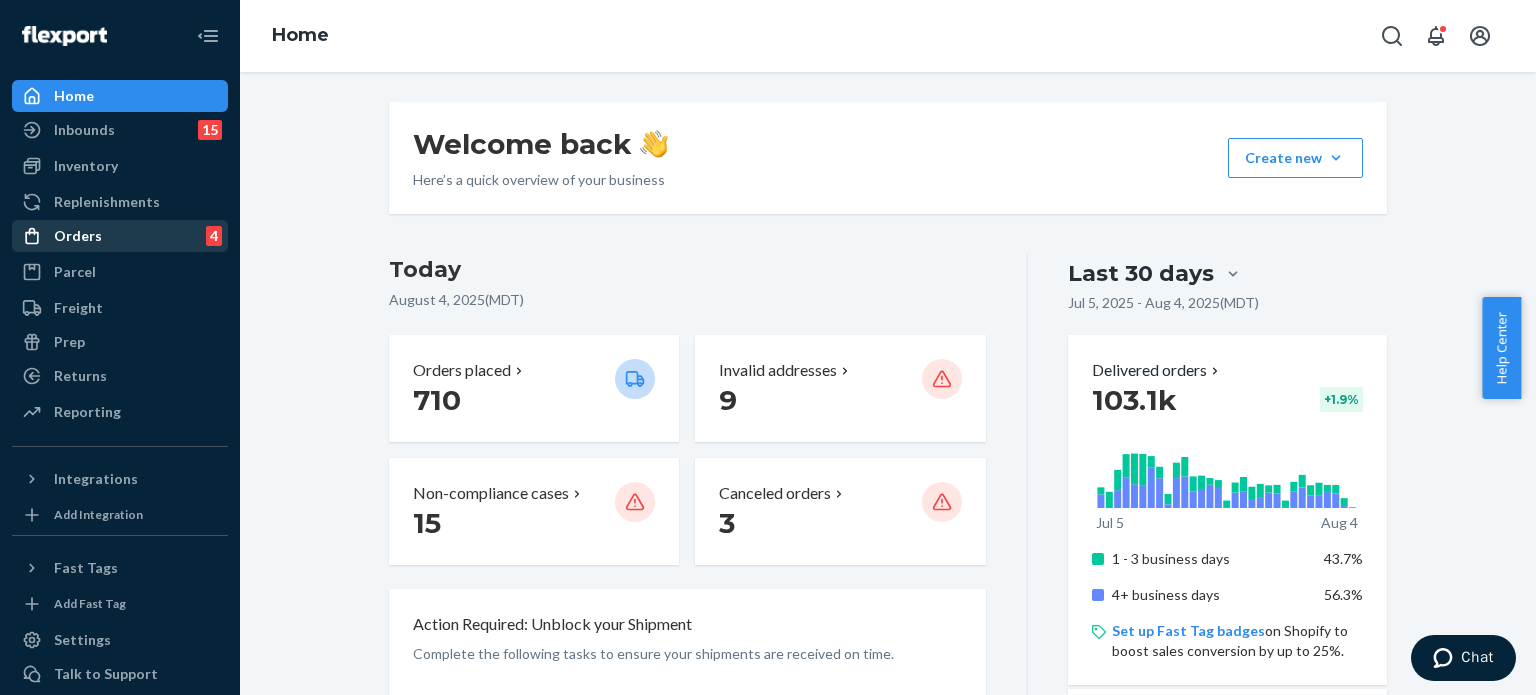 click on "Orders" at bounding box center [78, 236] 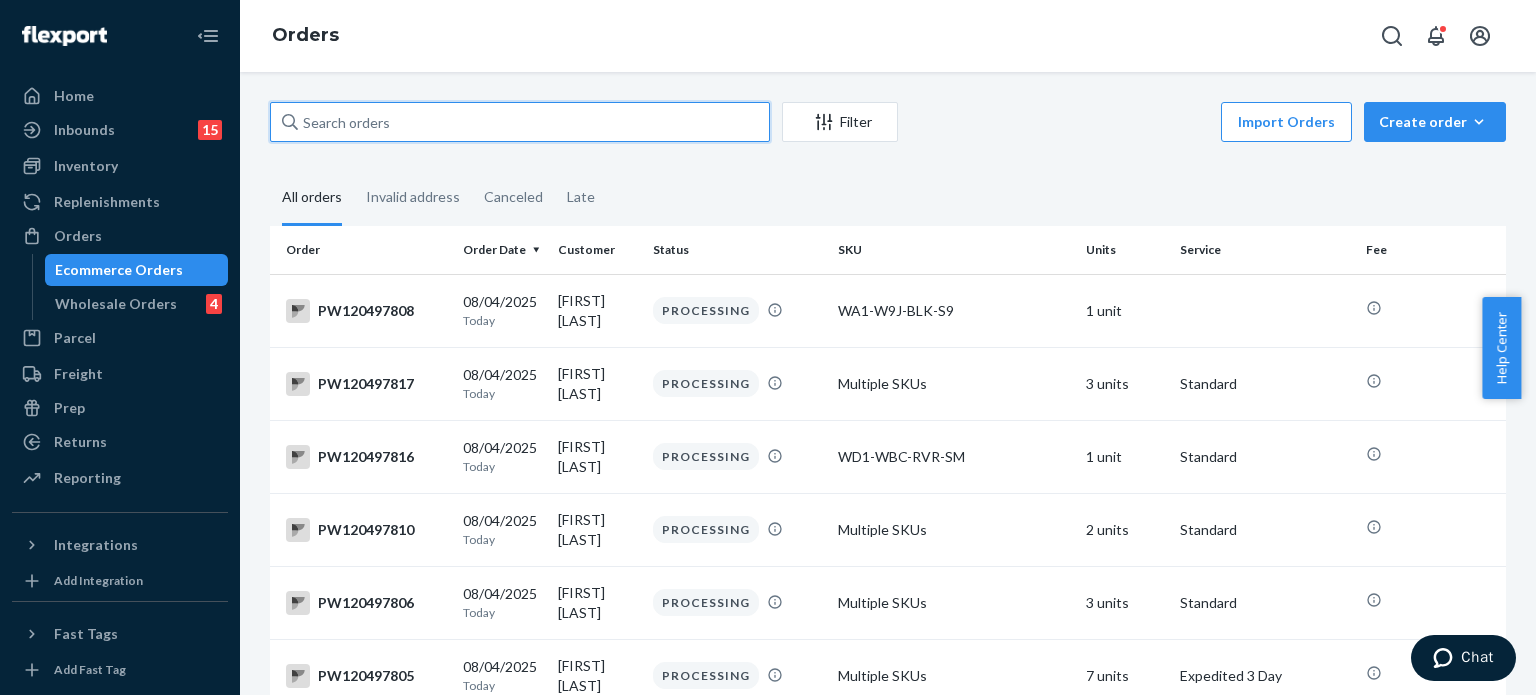 click at bounding box center (520, 122) 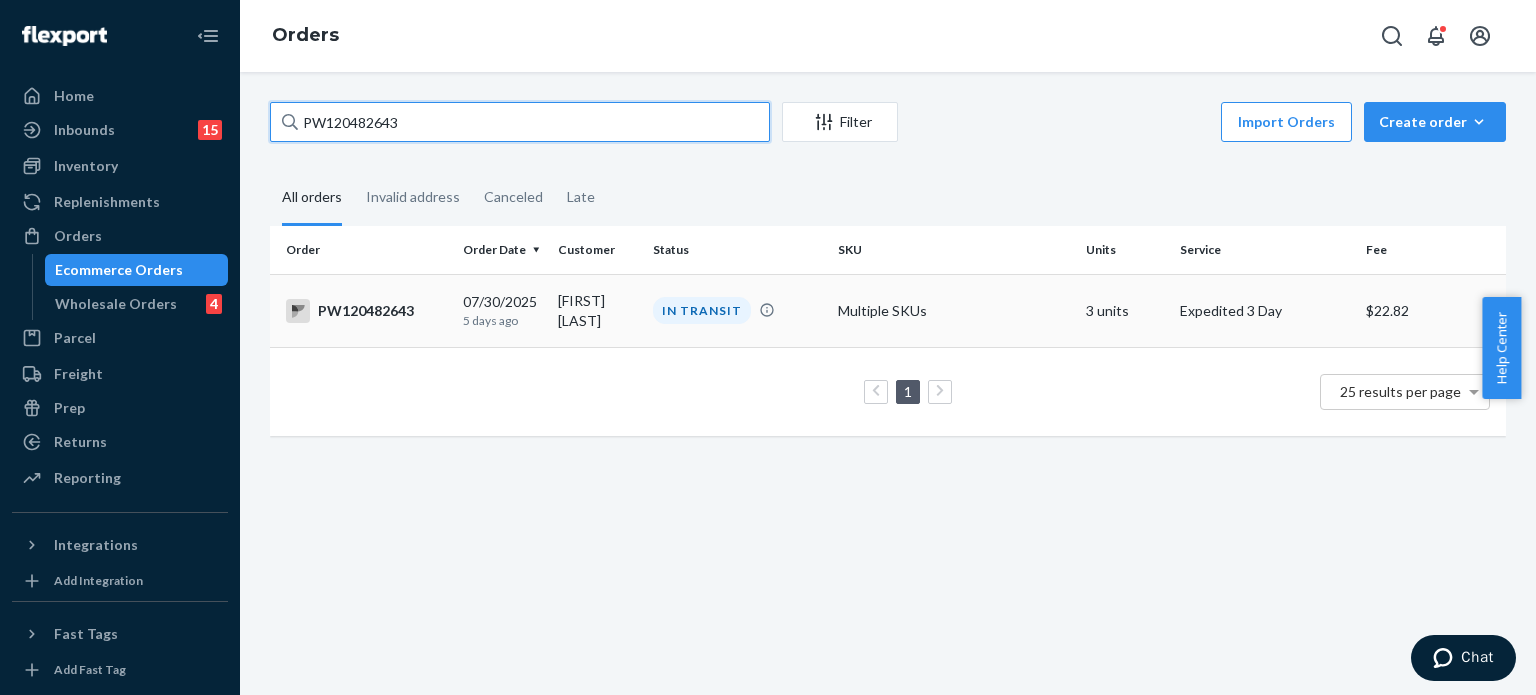type on "PW120482643" 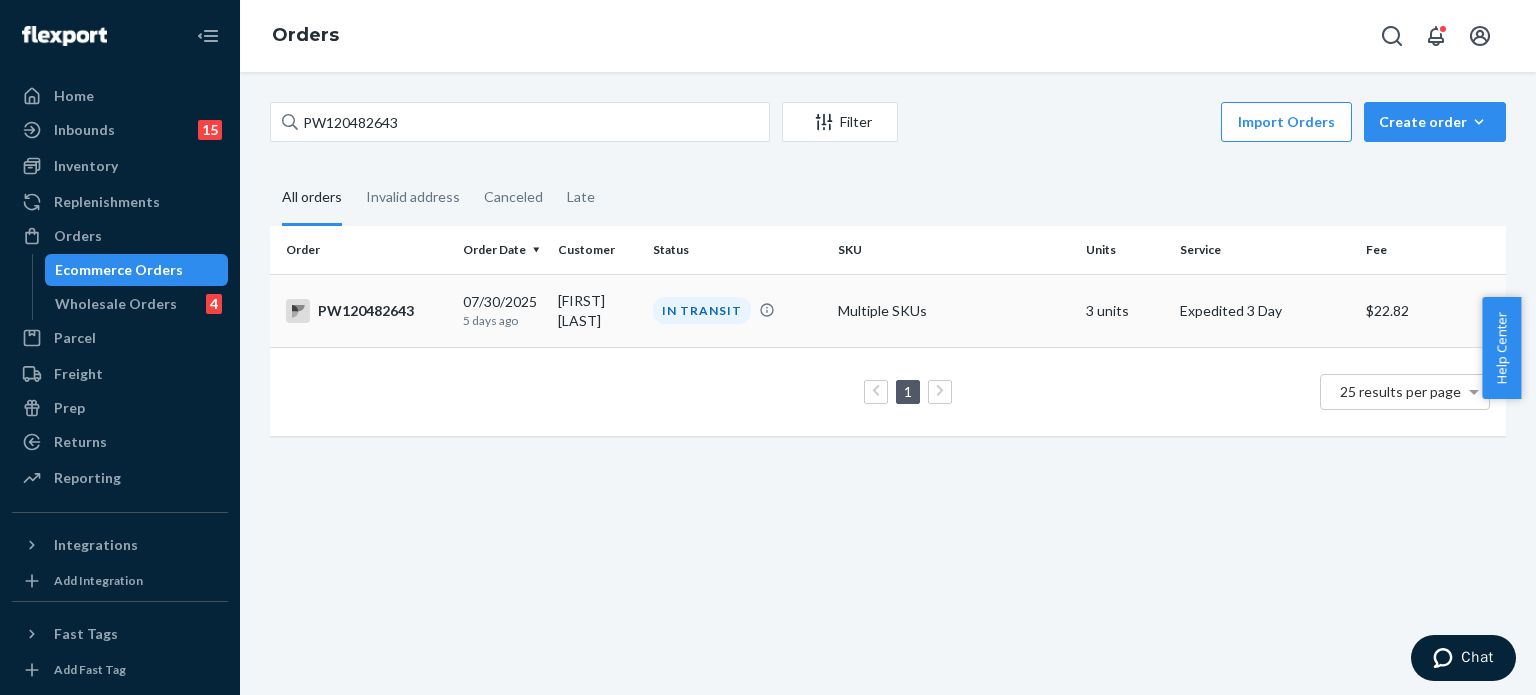 click on "PW120482643" at bounding box center [366, 311] 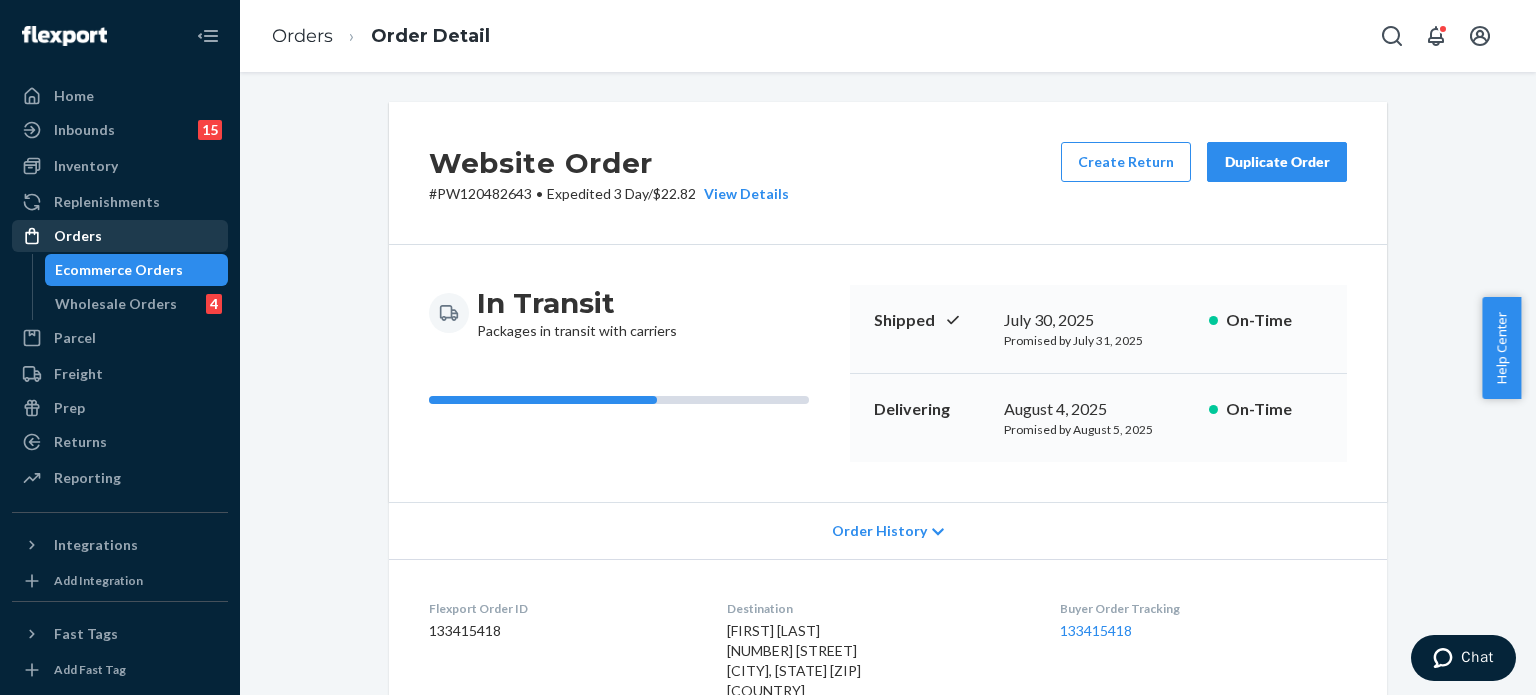 click on "Orders" at bounding box center [120, 236] 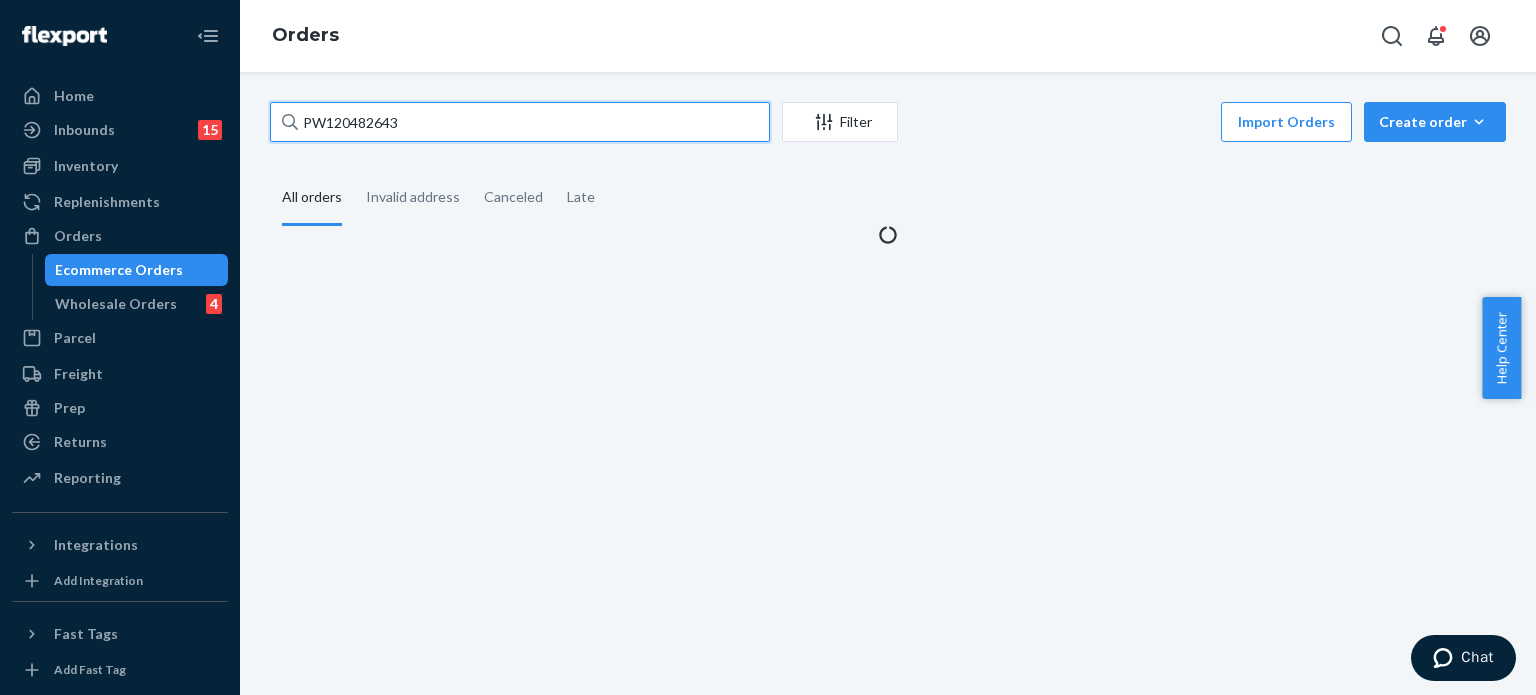 click on "PW120482643" at bounding box center (520, 122) 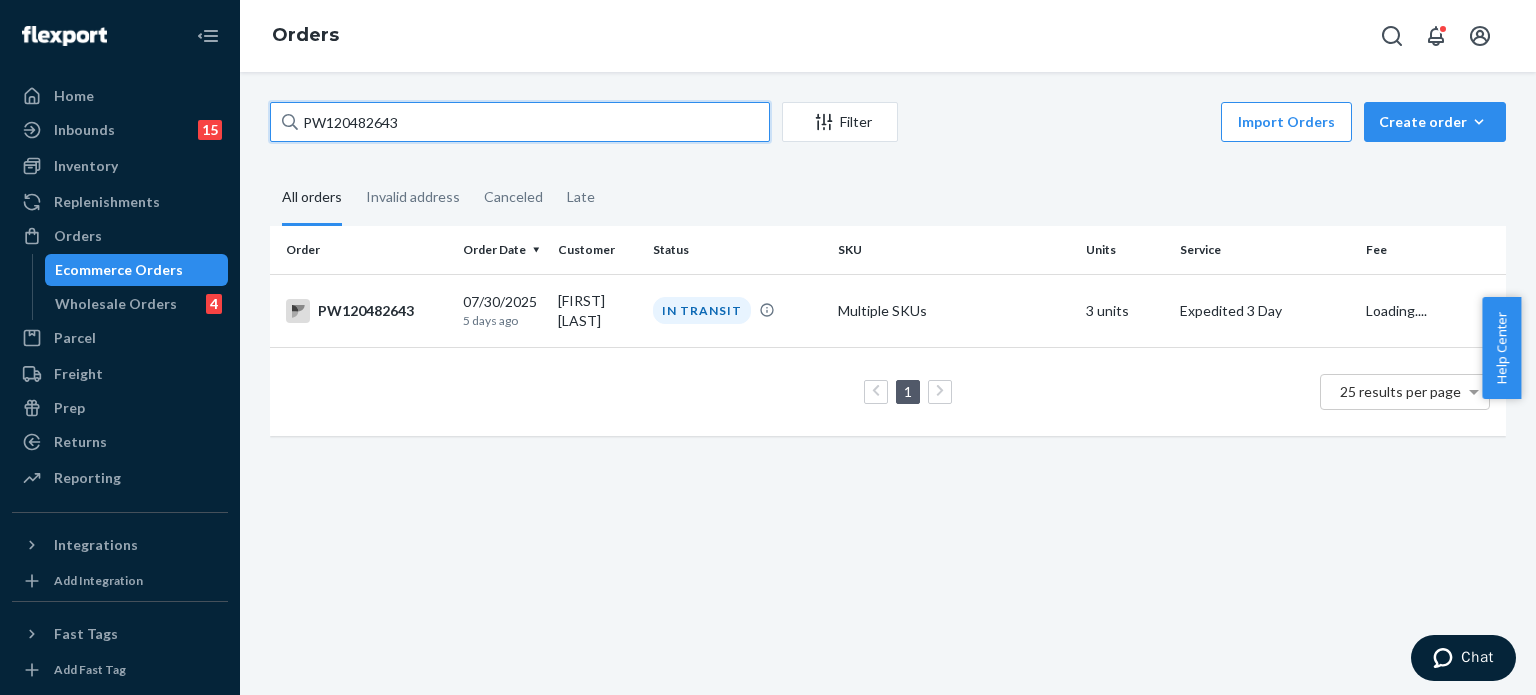 click on "PW120482643" at bounding box center (520, 122) 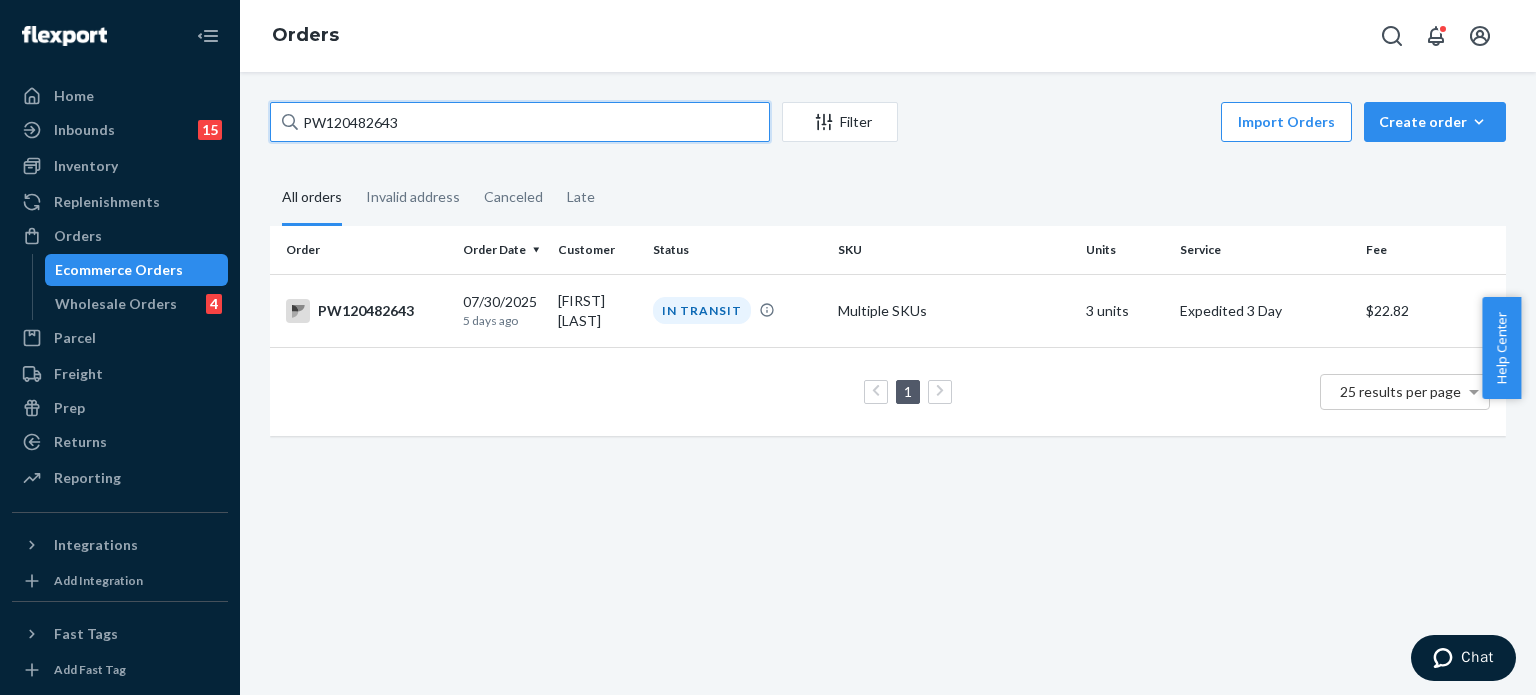 paste on "93889" 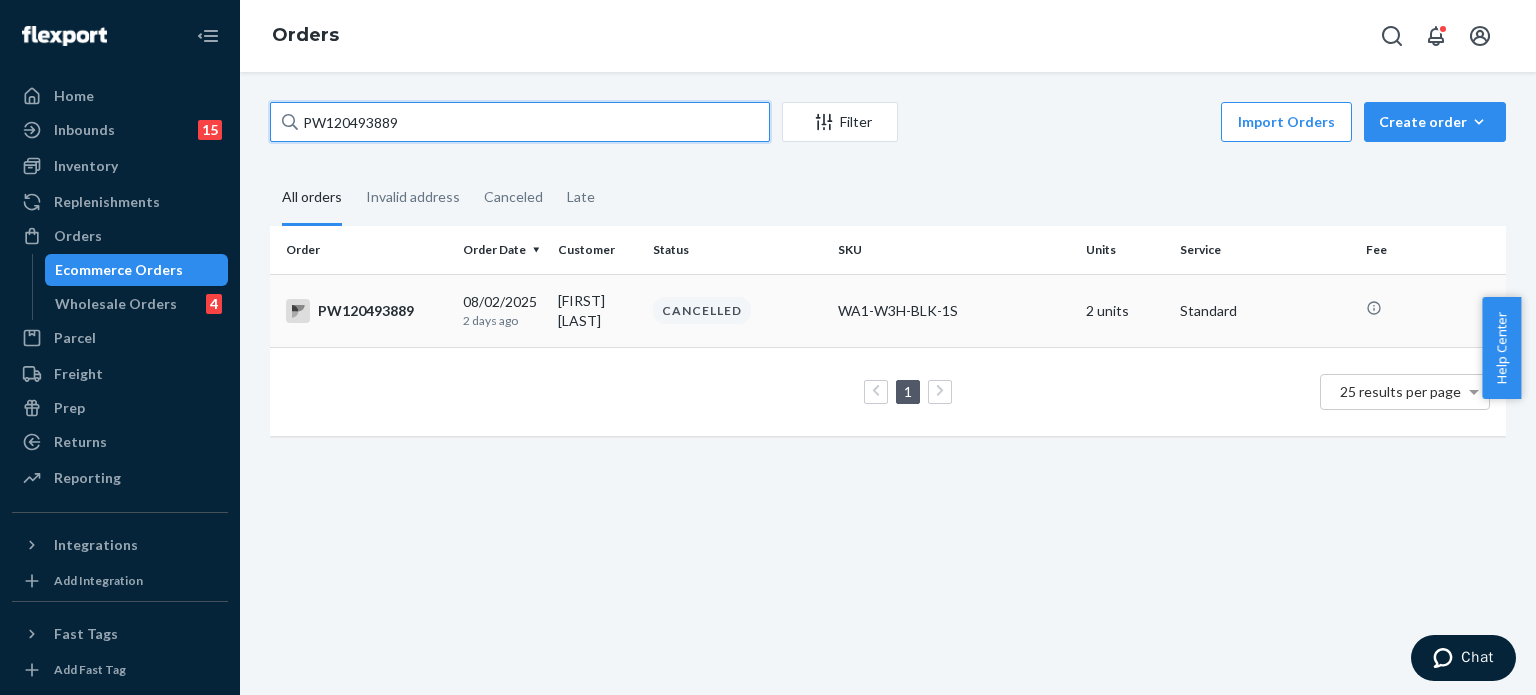 type on "PW120493889" 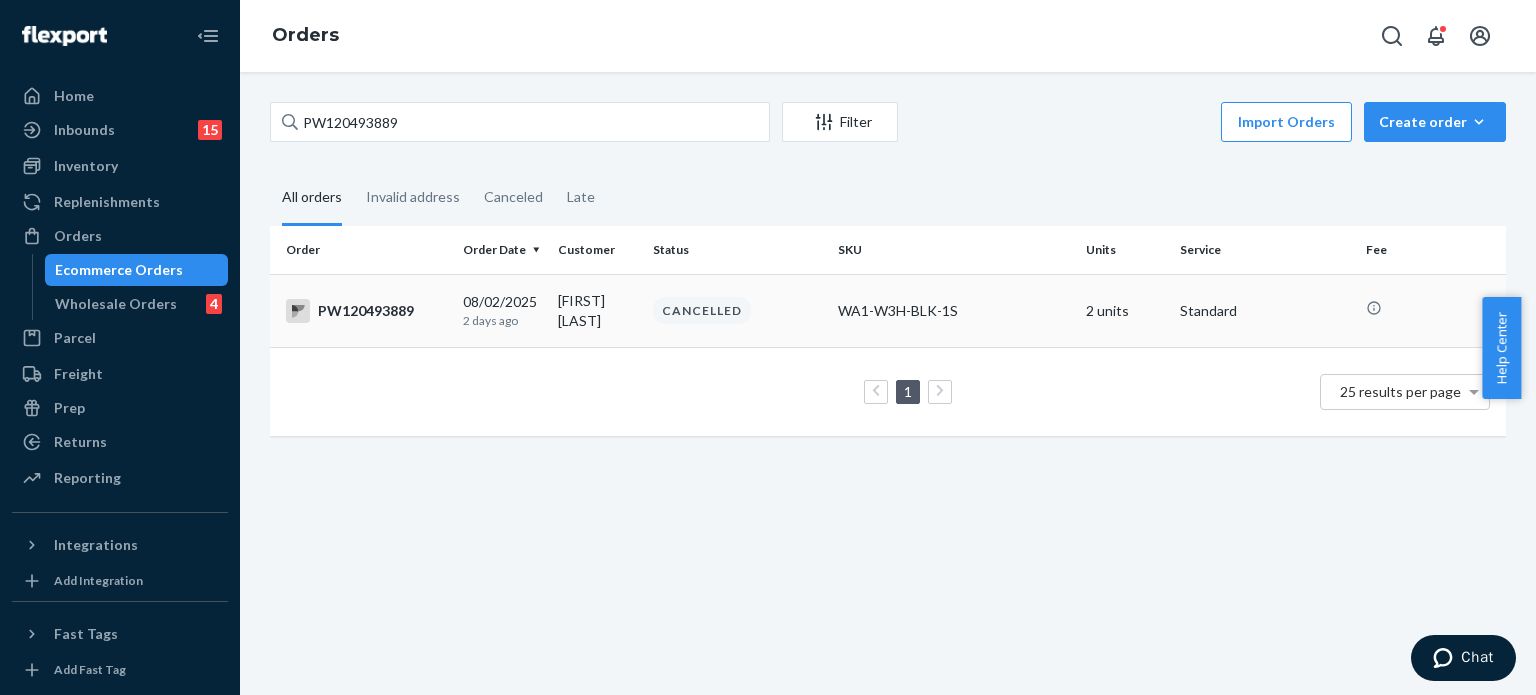 click on "PW120493889" at bounding box center [366, 311] 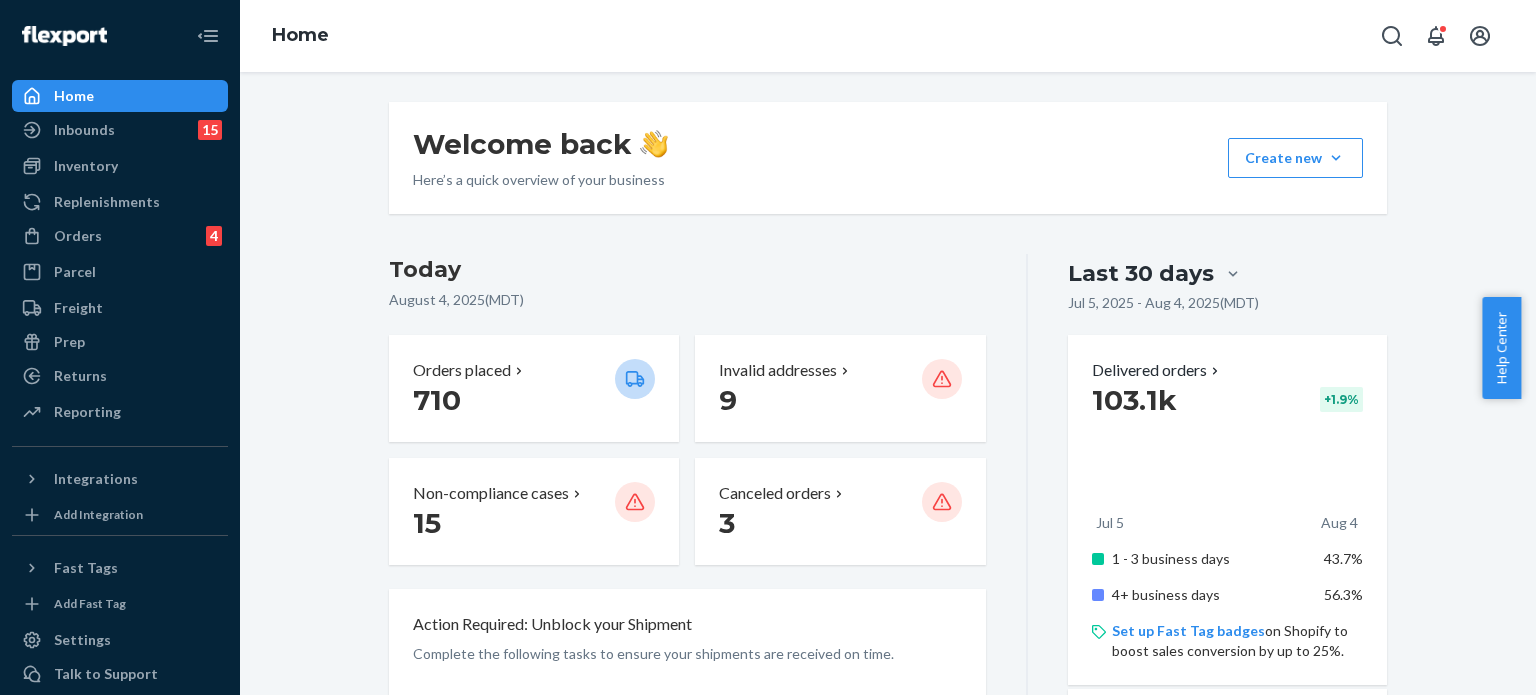 scroll, scrollTop: 0, scrollLeft: 0, axis: both 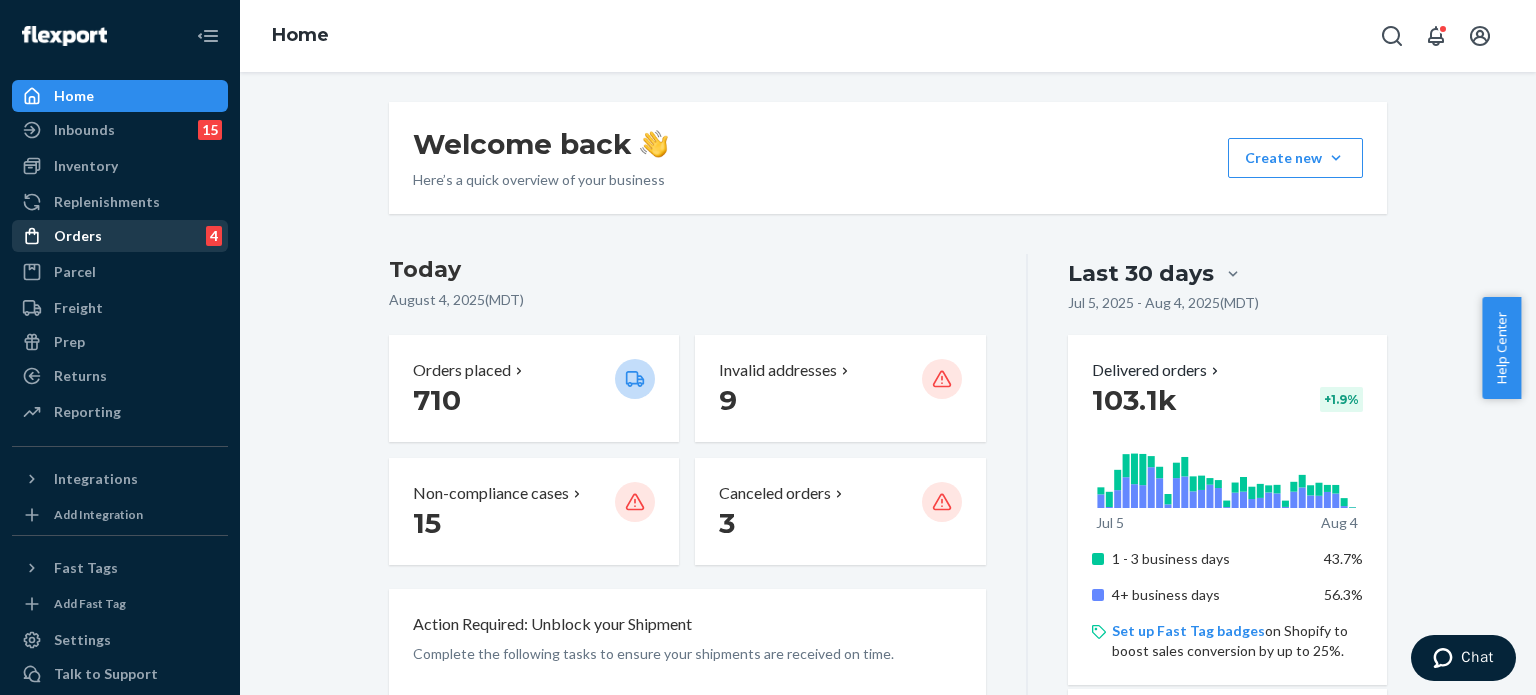 click on "Orders" at bounding box center [78, 236] 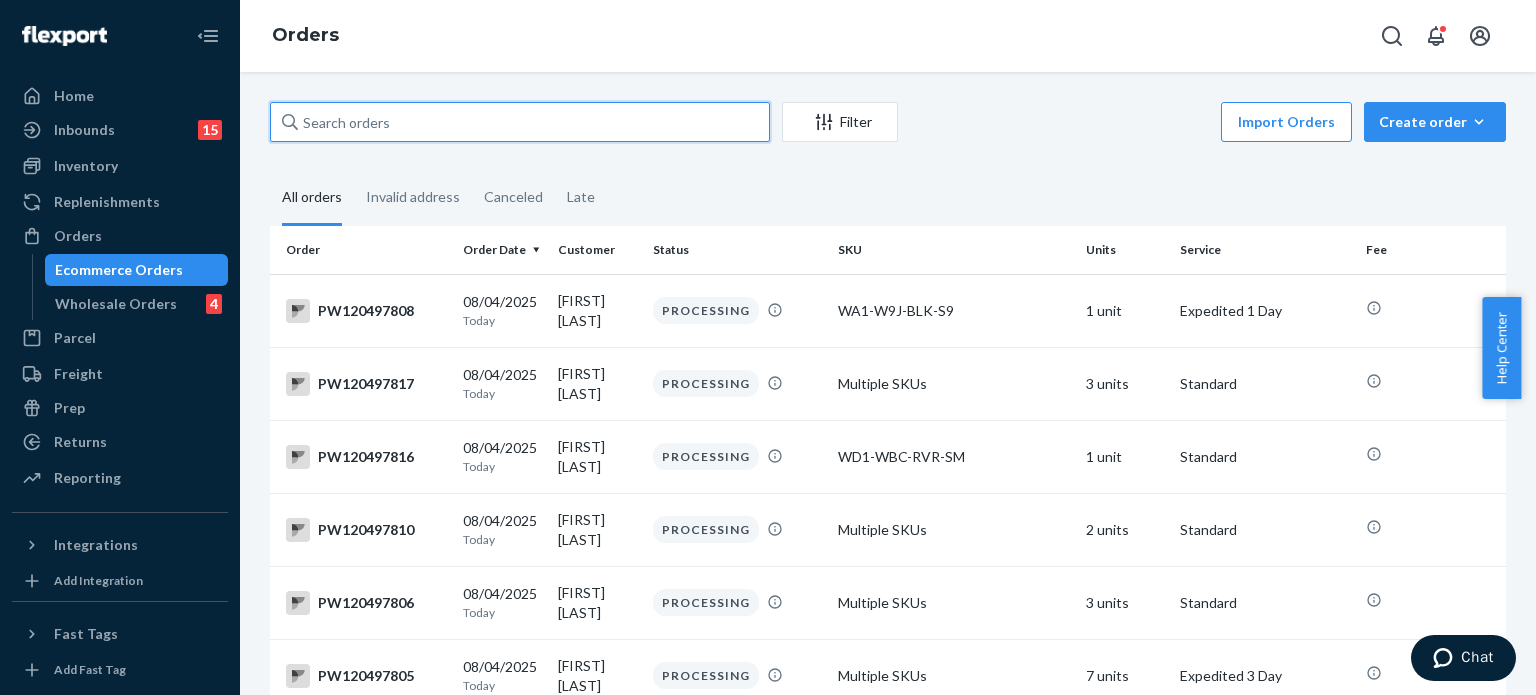 click at bounding box center [520, 122] 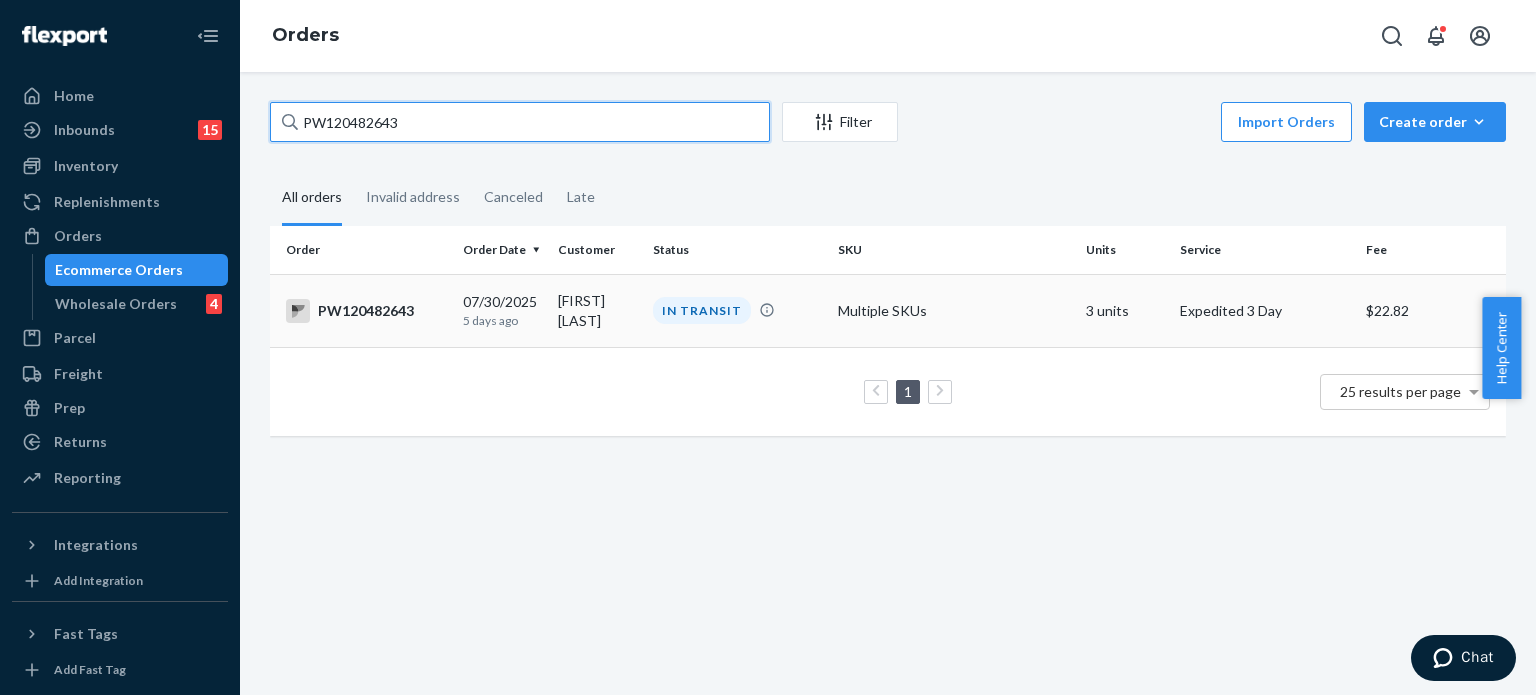 type on "PW120482643" 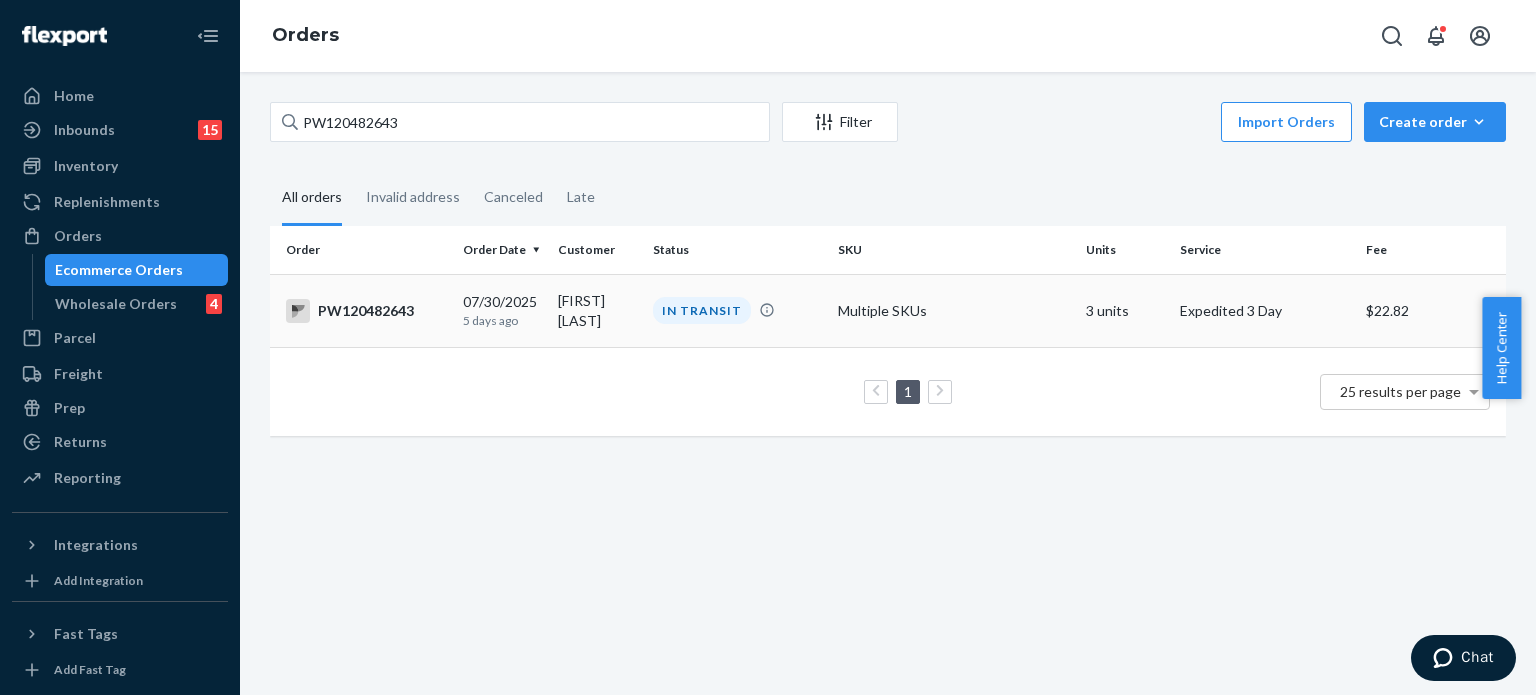 click on "PW120482643" at bounding box center (366, 311) 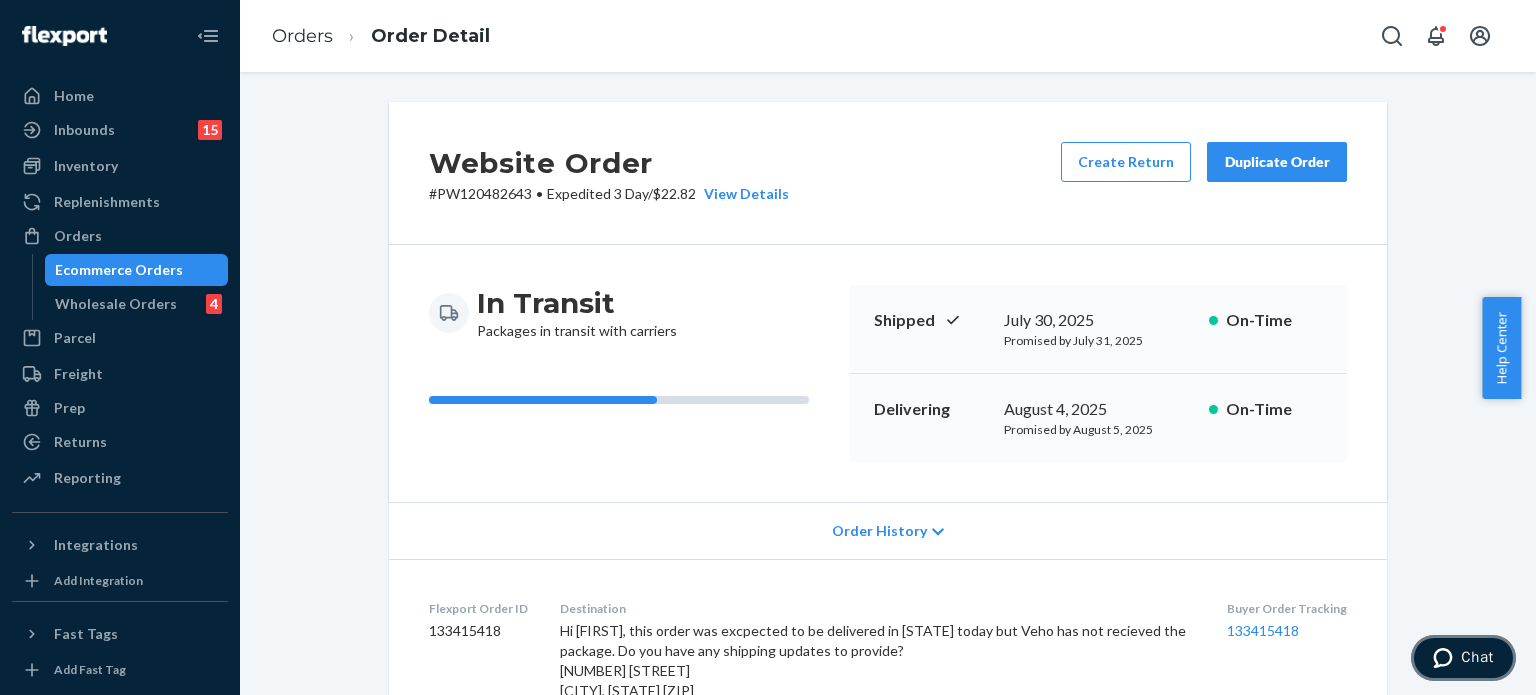 click 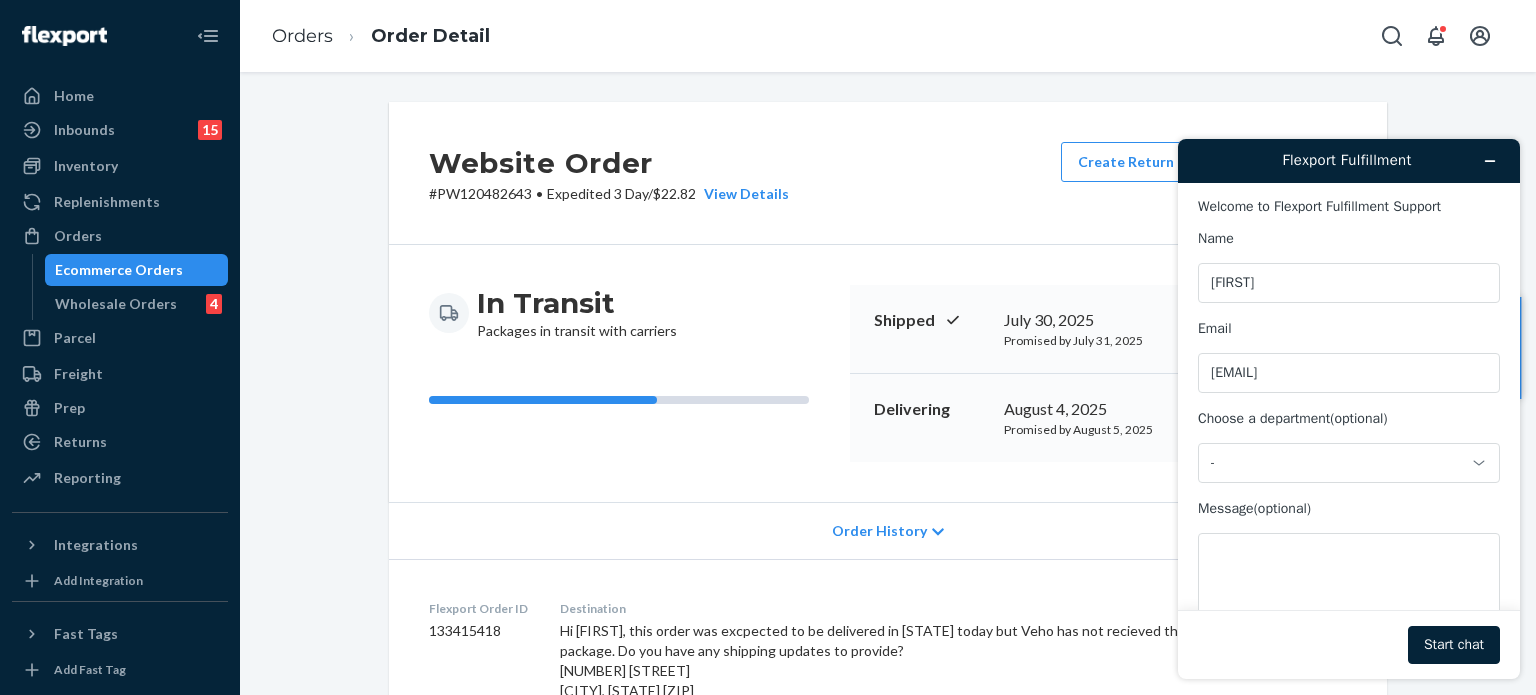 scroll, scrollTop: 0, scrollLeft: 0, axis: both 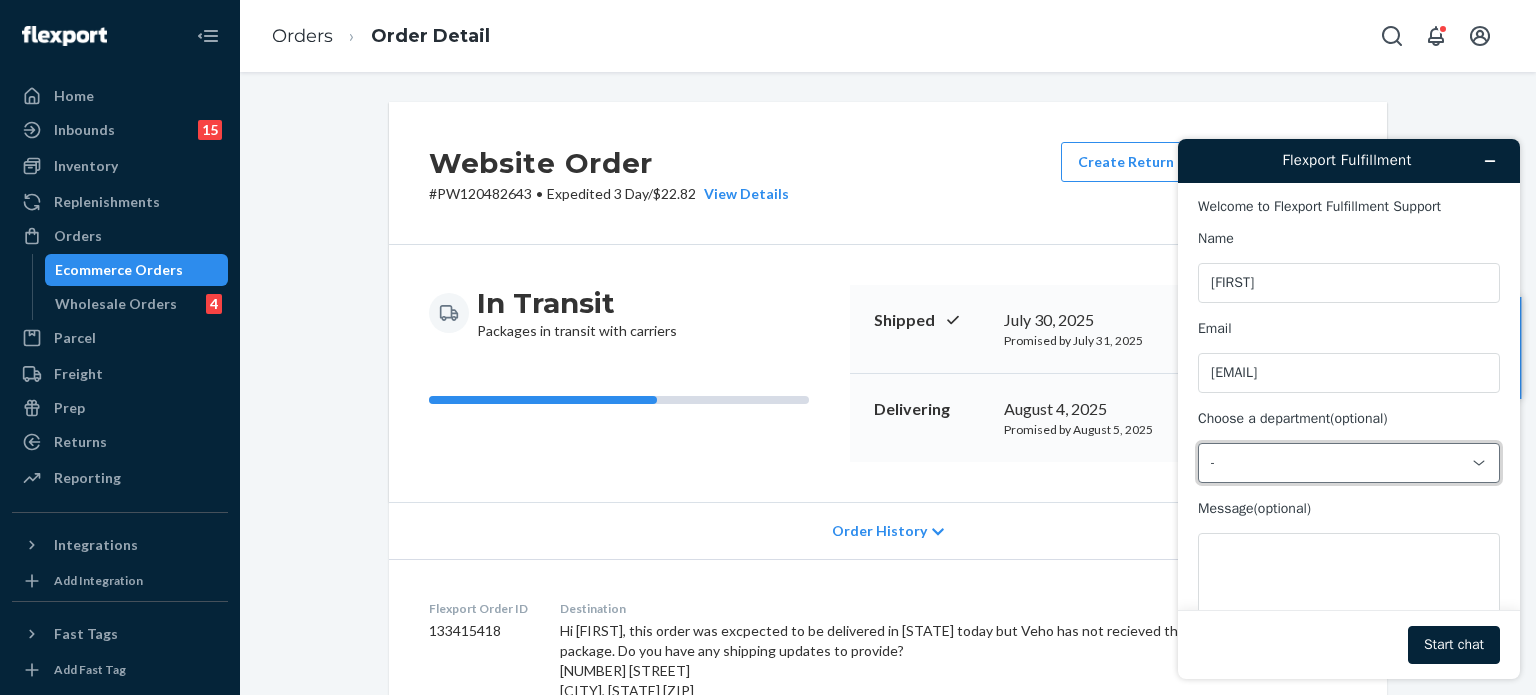 click on "-" at bounding box center [1337, 463] 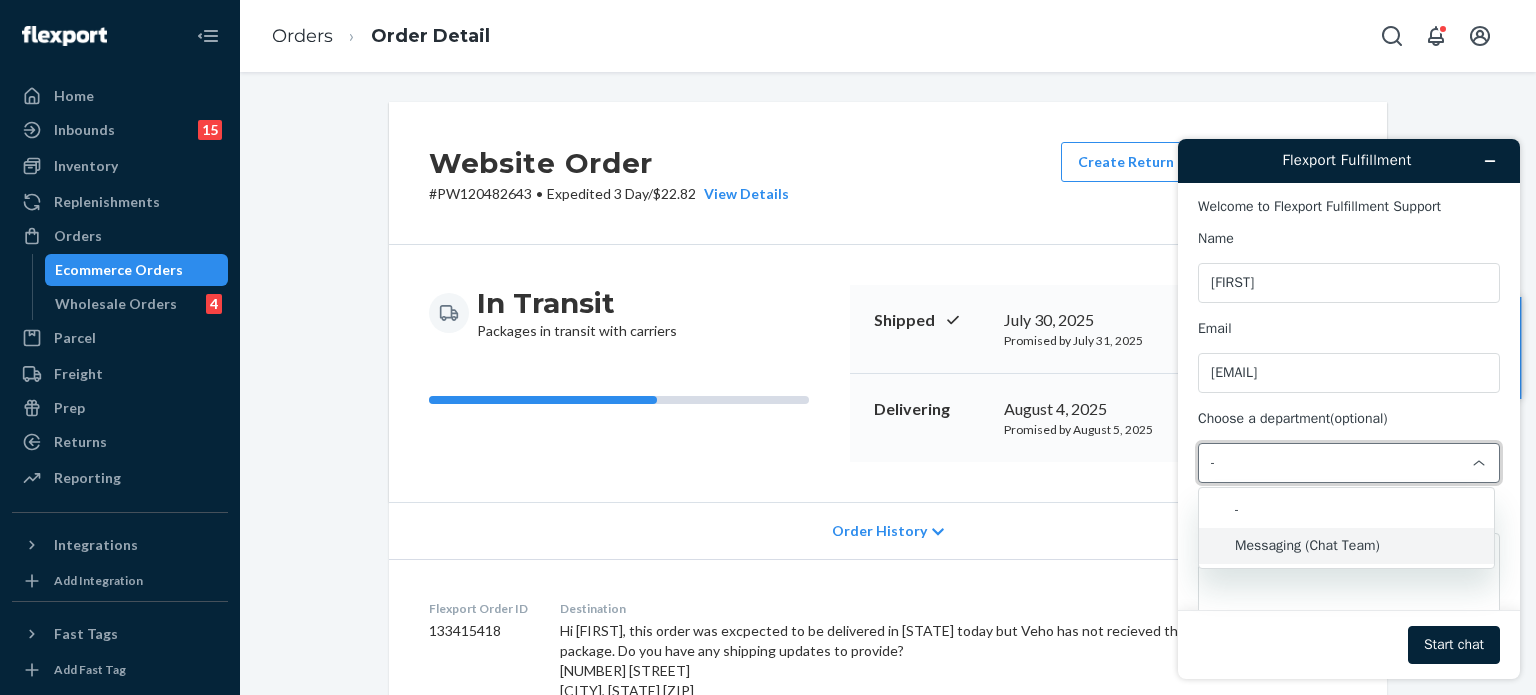 click on "Messaging (Chat Team)" at bounding box center [1346, 546] 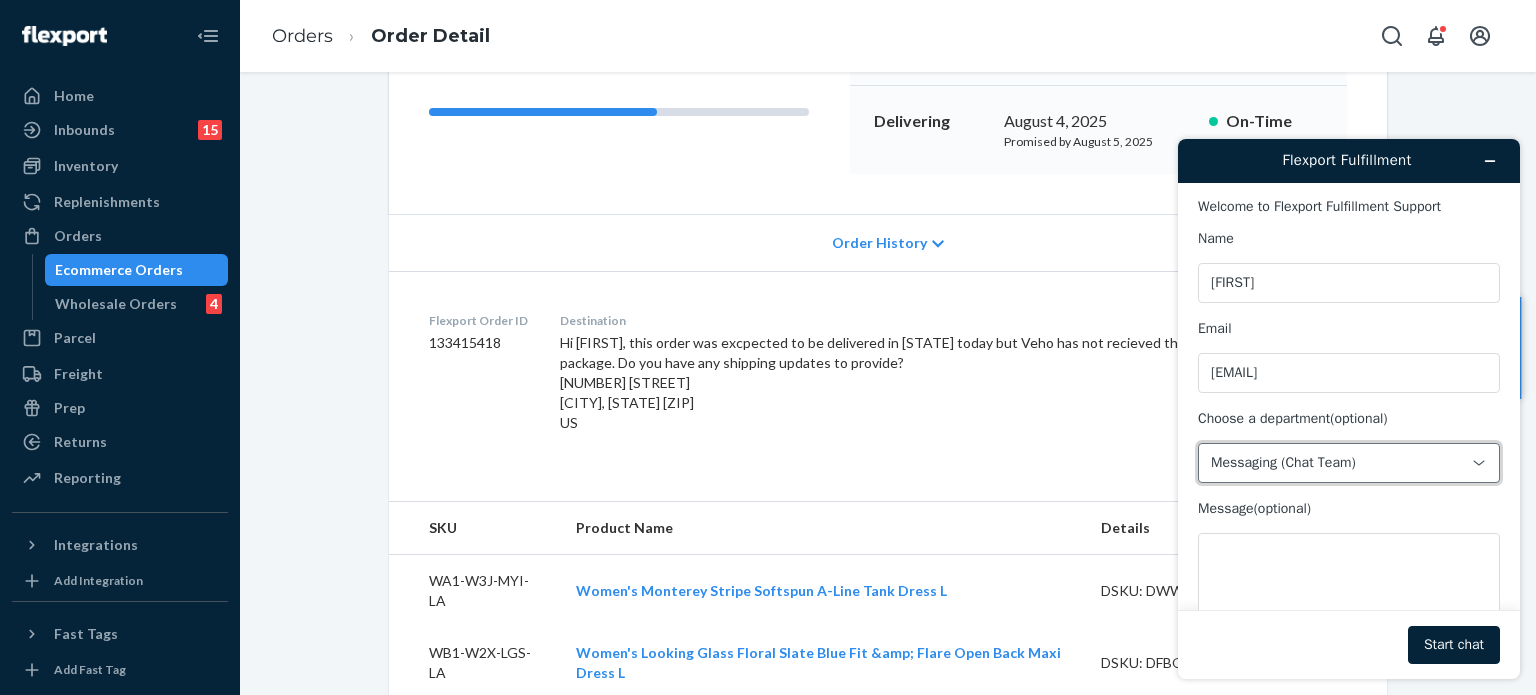 scroll, scrollTop: 300, scrollLeft: 0, axis: vertical 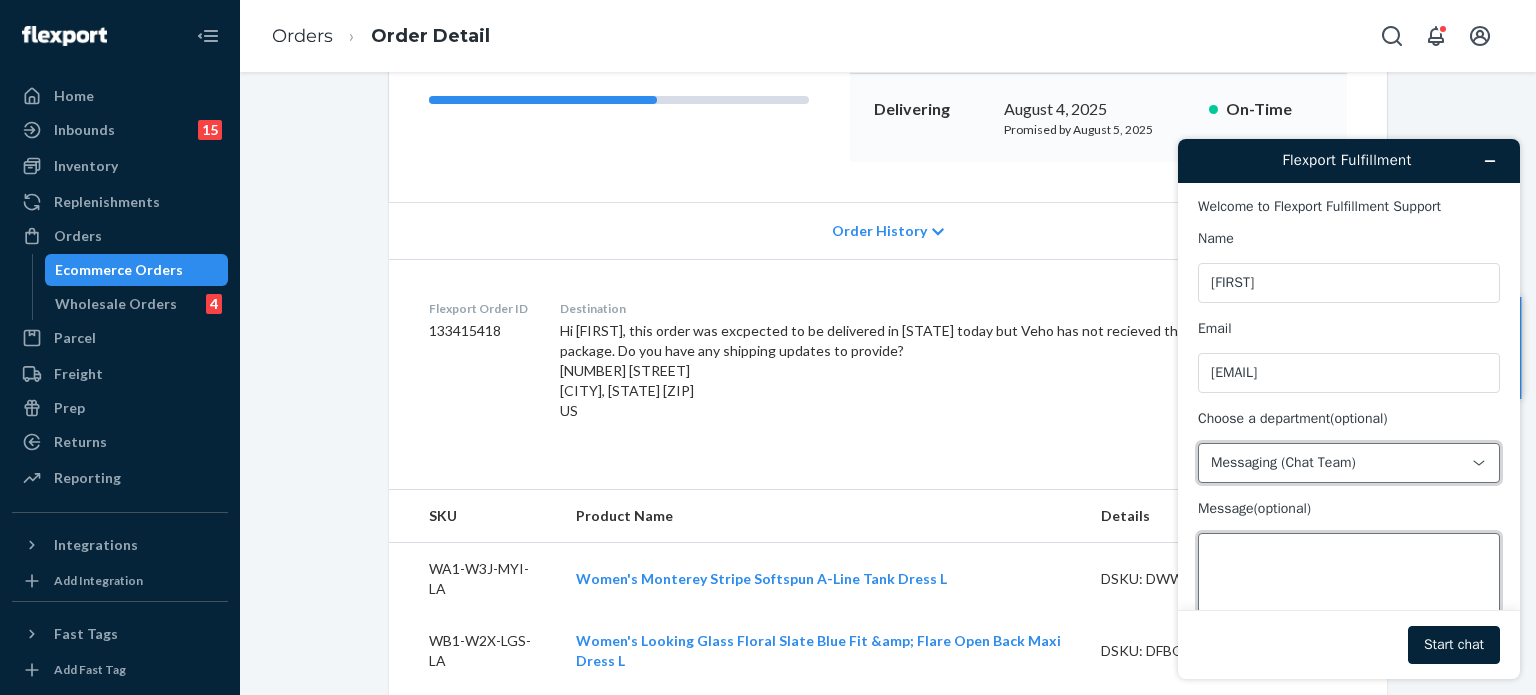 click on "Message  (optional)" at bounding box center [1349, 589] 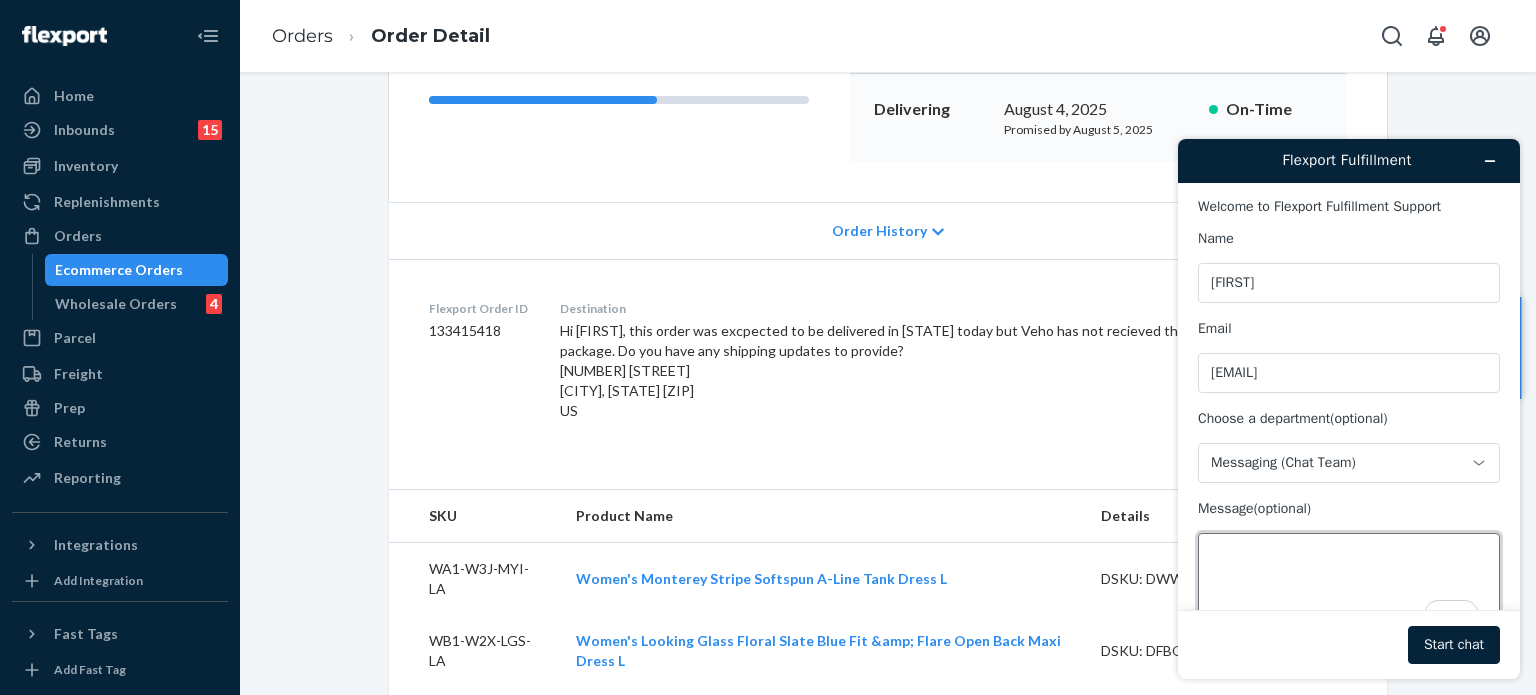 drag, startPoint x: 1272, startPoint y: 544, endPoint x: 1264, endPoint y: 557, distance: 15.264338 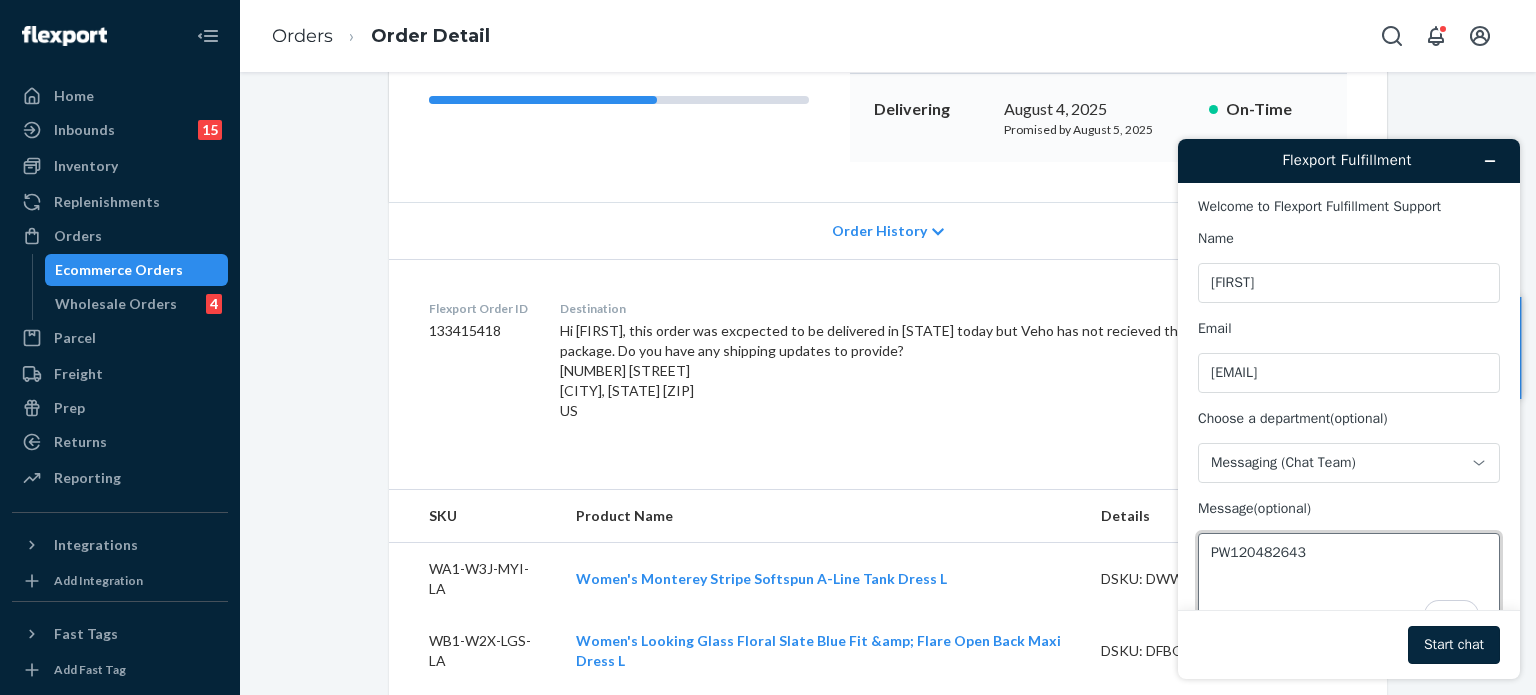 type on "PW120482643" 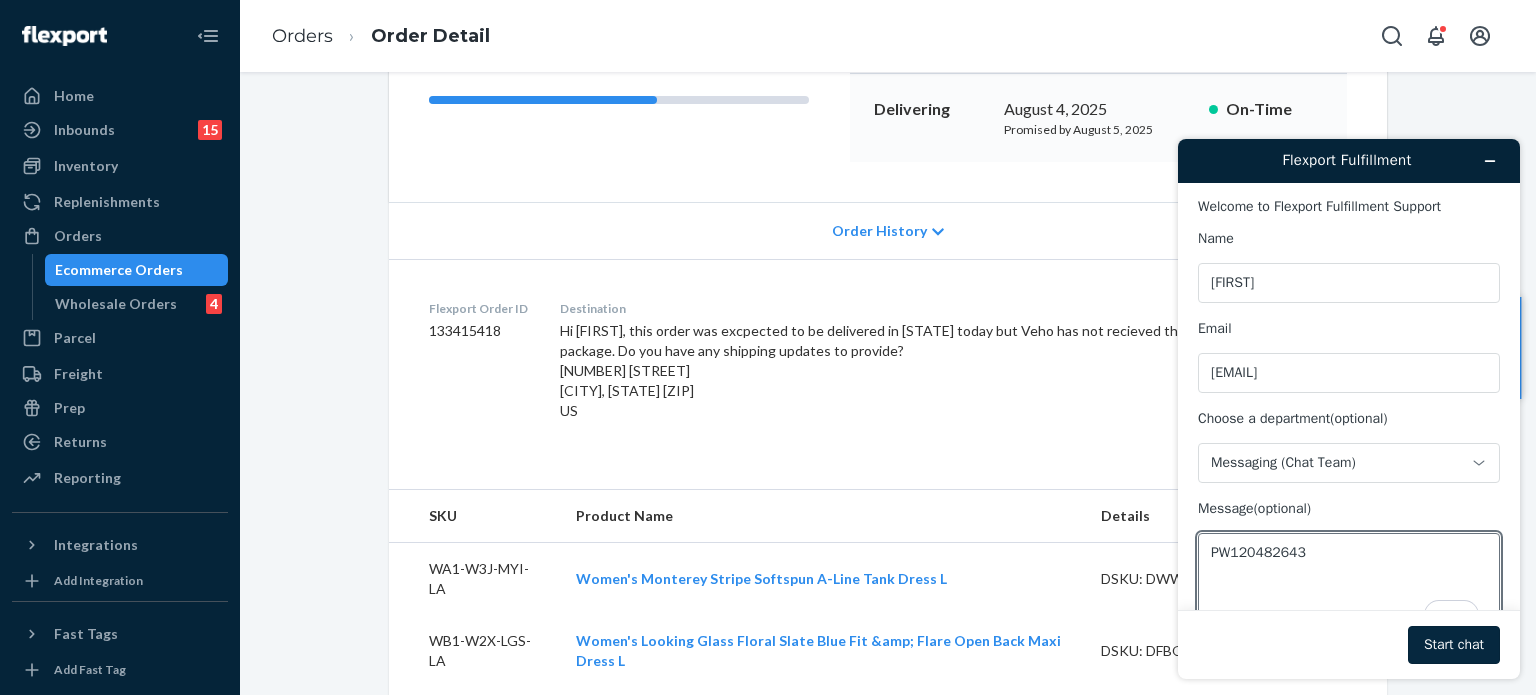 click on "Start chat" at bounding box center [1454, 645] 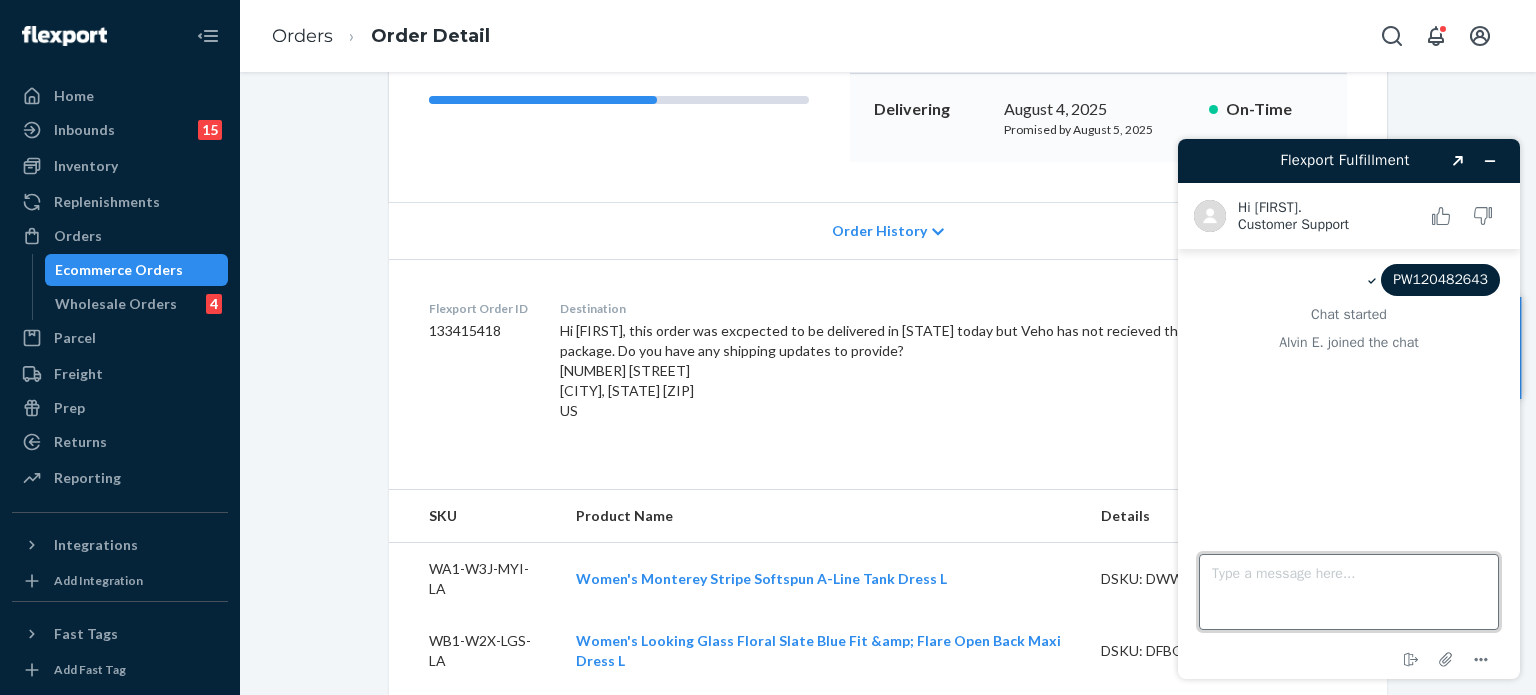 click on "Type a message here..." at bounding box center (1349, 592) 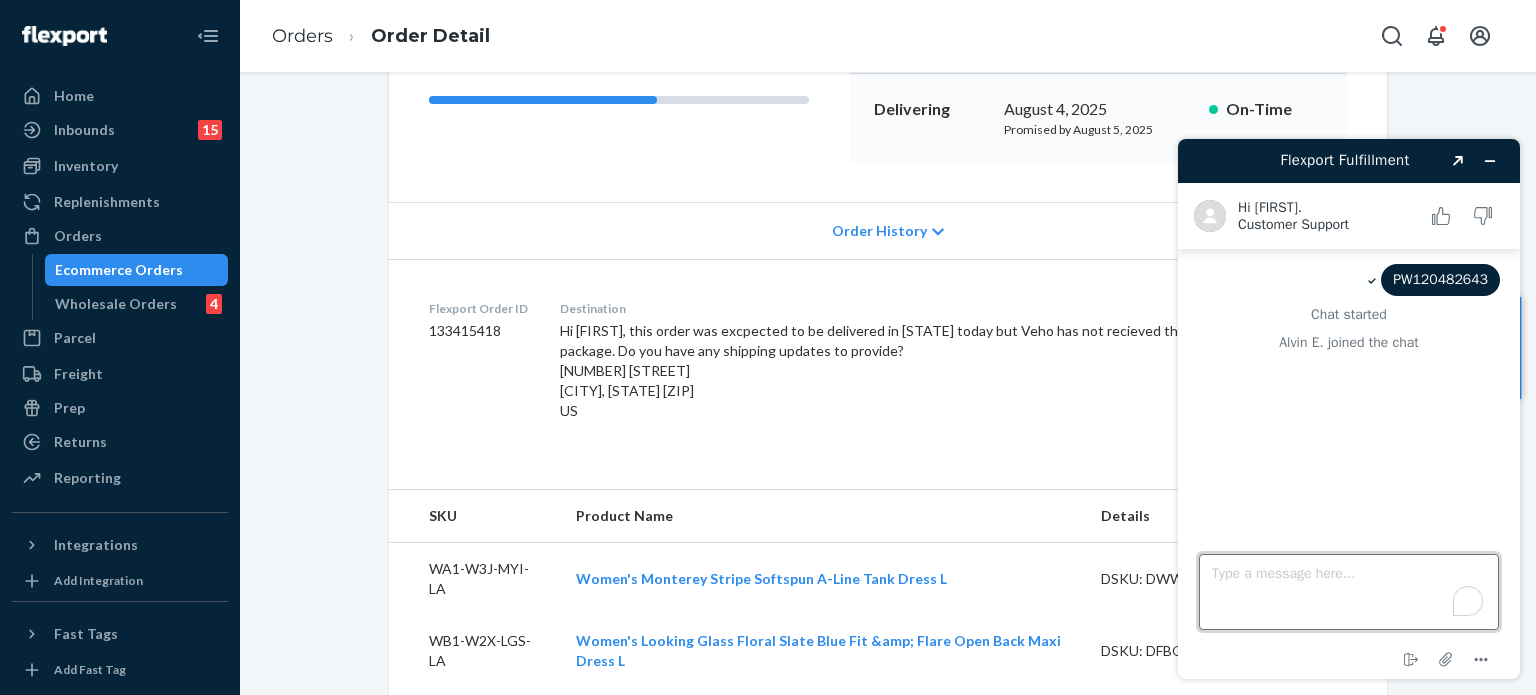 type on "J" 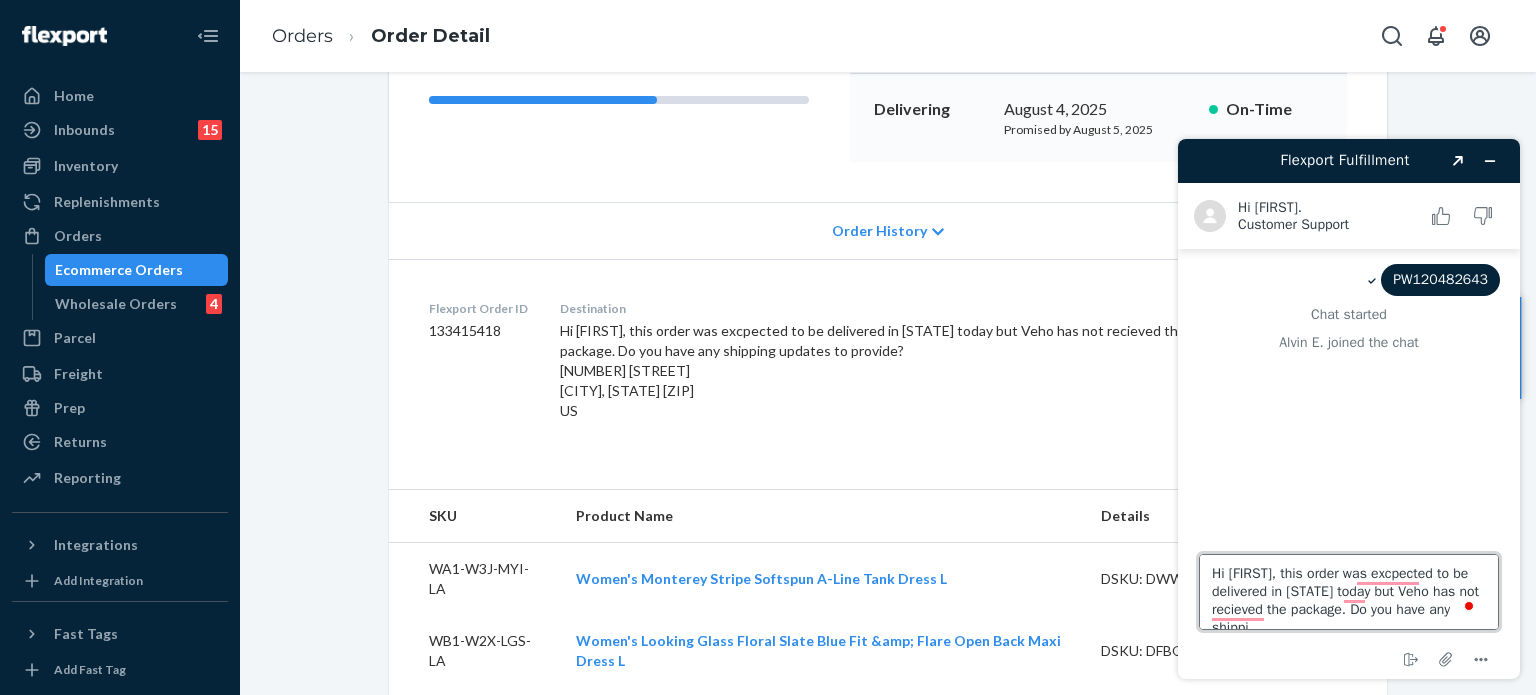scroll, scrollTop: 8, scrollLeft: 0, axis: vertical 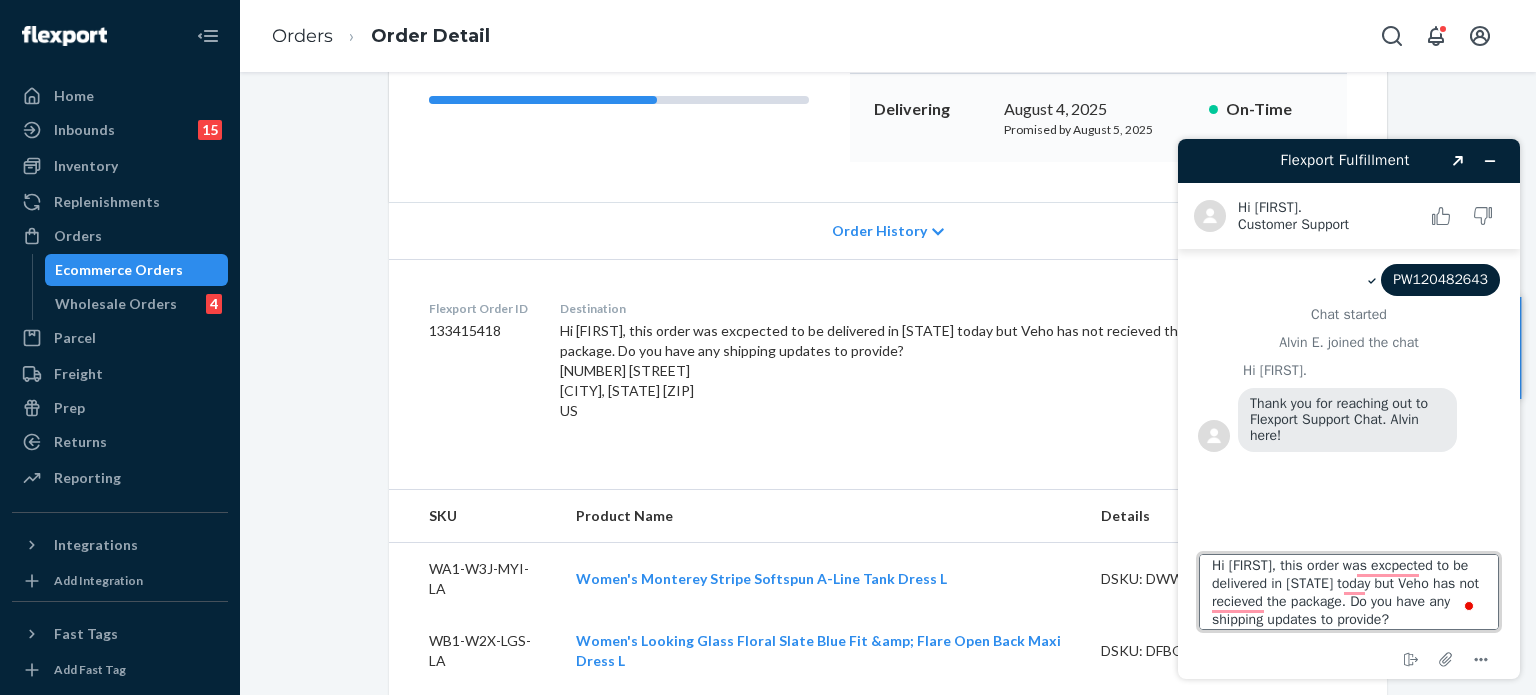 paste on "https://track.shipveho.com/#/barcode/[BARCODE]" 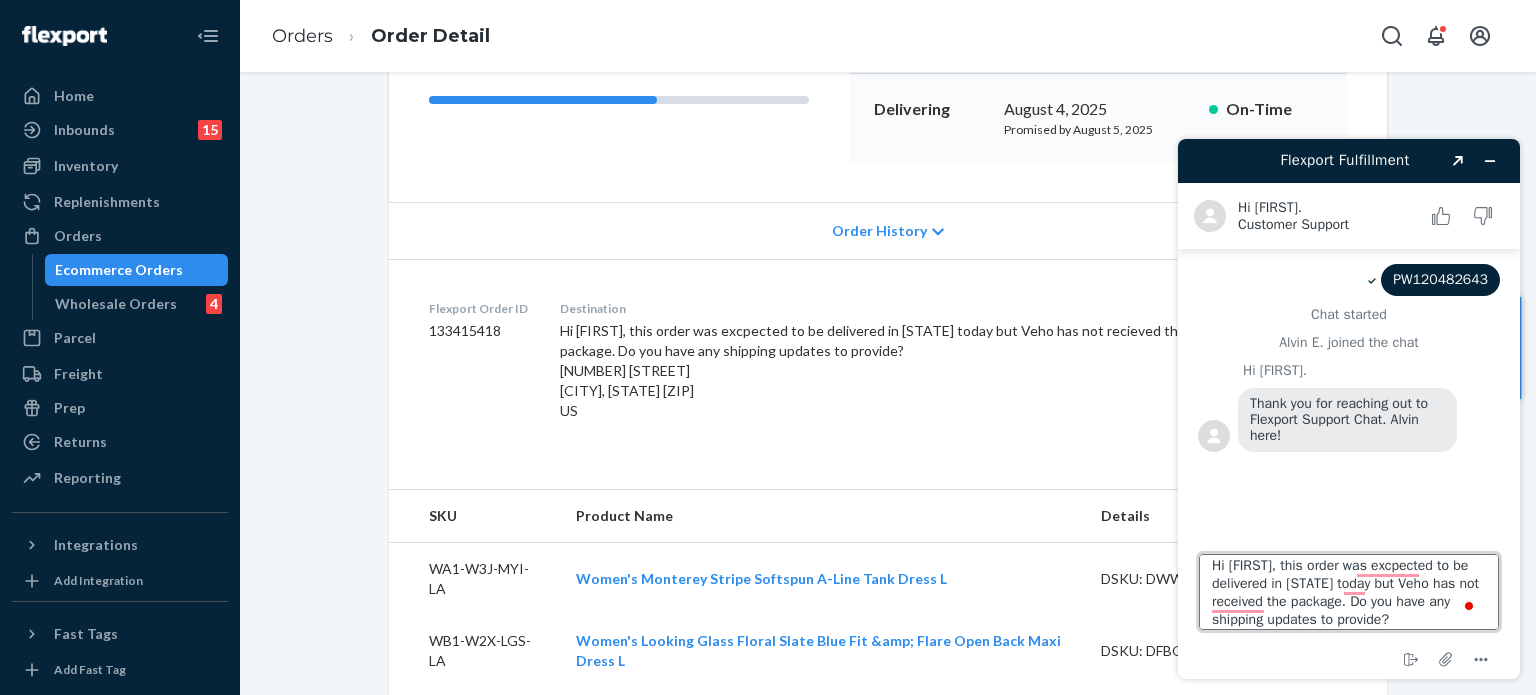scroll, scrollTop: 44, scrollLeft: 0, axis: vertical 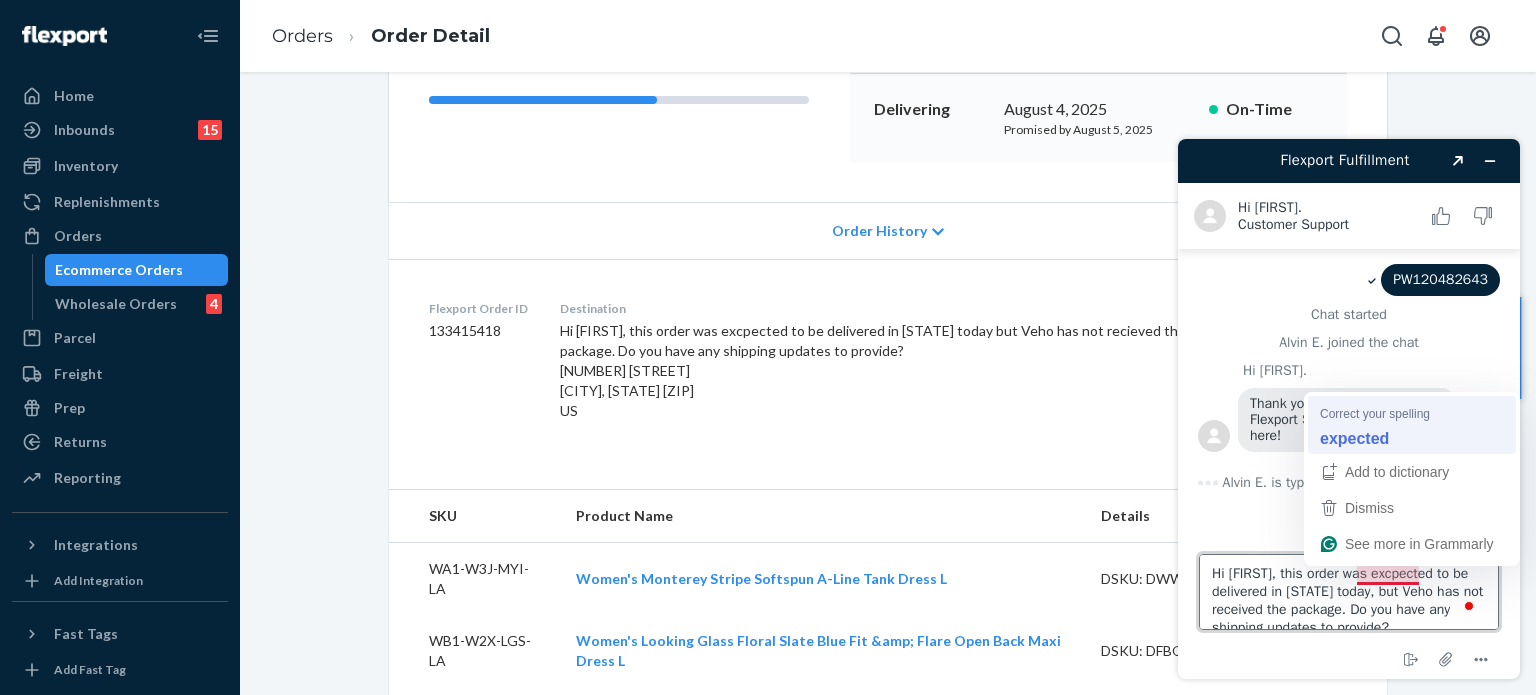 type on "Hi [FIRST], this order was expected to be delivered in [STATE] today, but Veho has not received the package. Do you have any shipping updates to provide?https://track.shipveho.com/#/barcode/[BARCODE]" 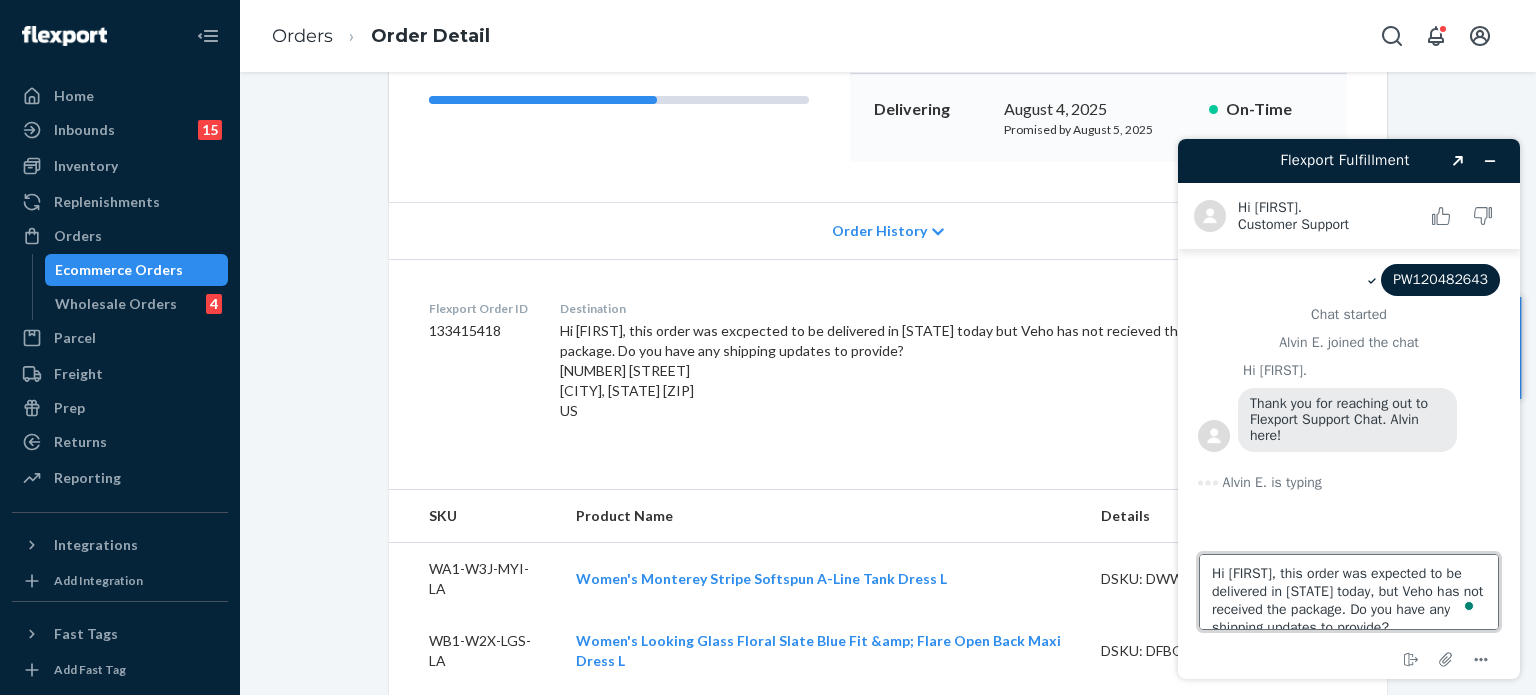 scroll, scrollTop: 53, scrollLeft: 0, axis: vertical 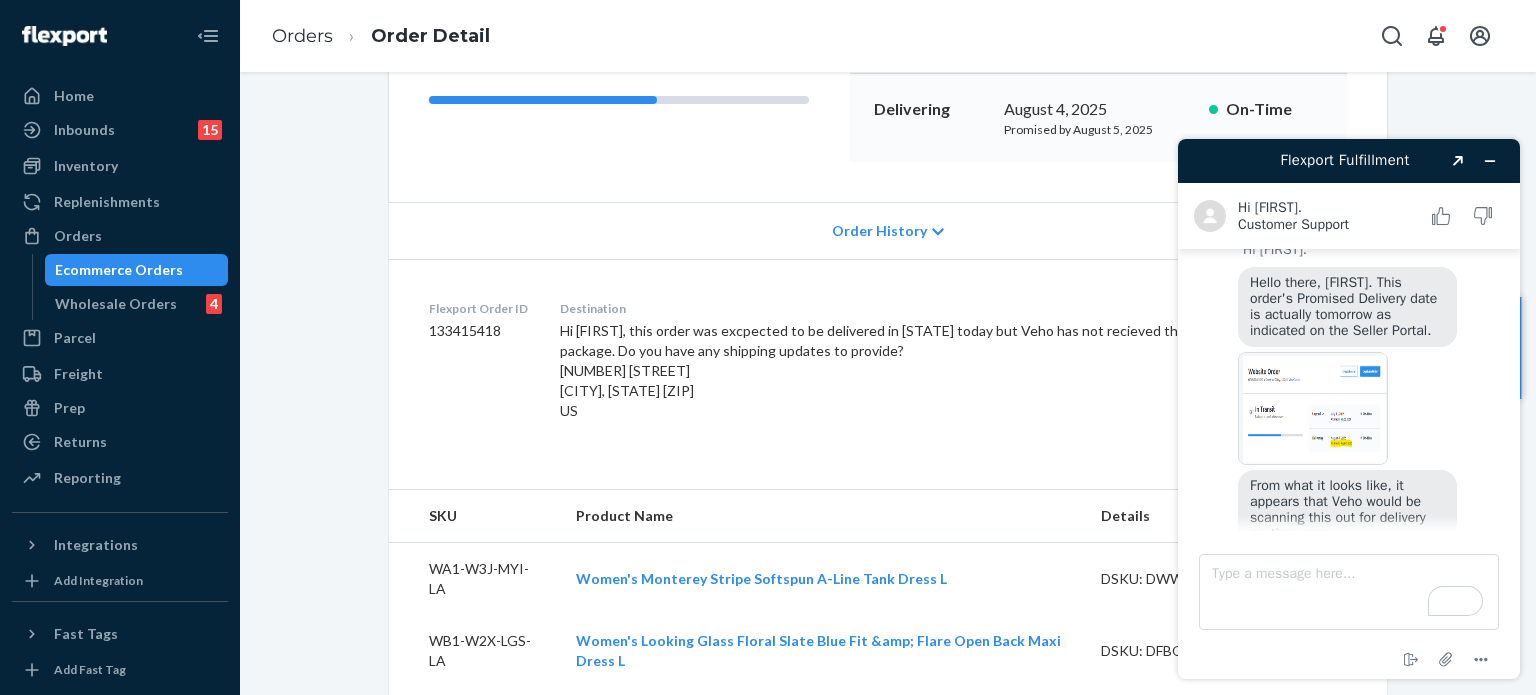click at bounding box center (1313, 408) 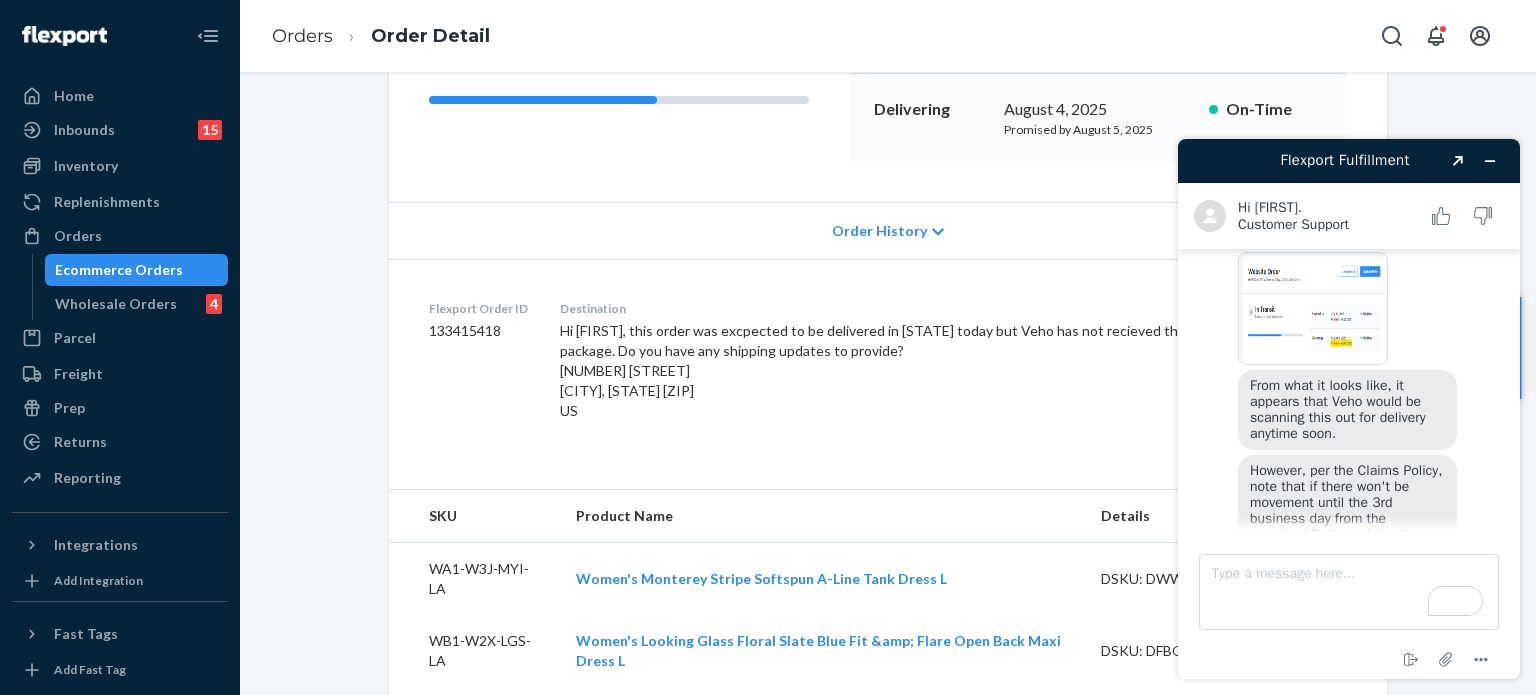 scroll, scrollTop: 642, scrollLeft: 0, axis: vertical 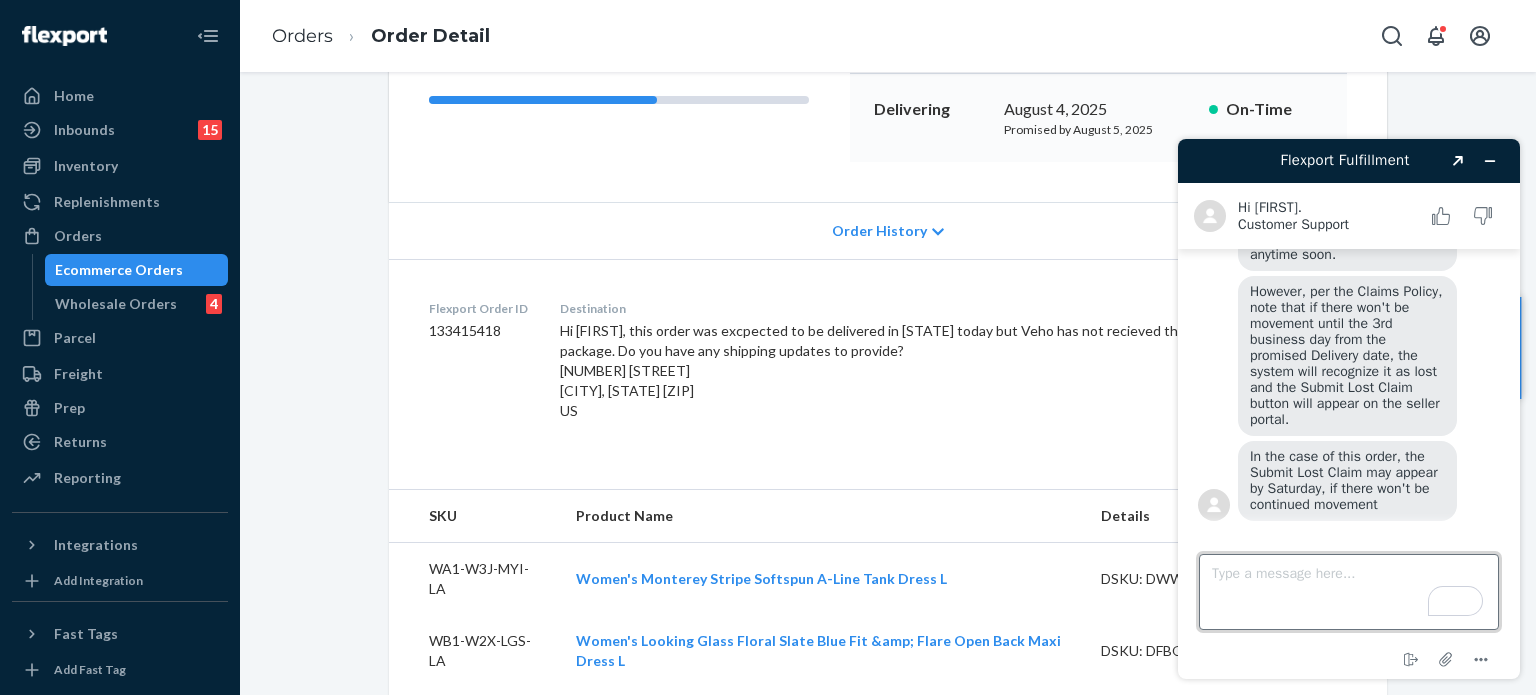 click on "Type a message here..." at bounding box center [1349, 592] 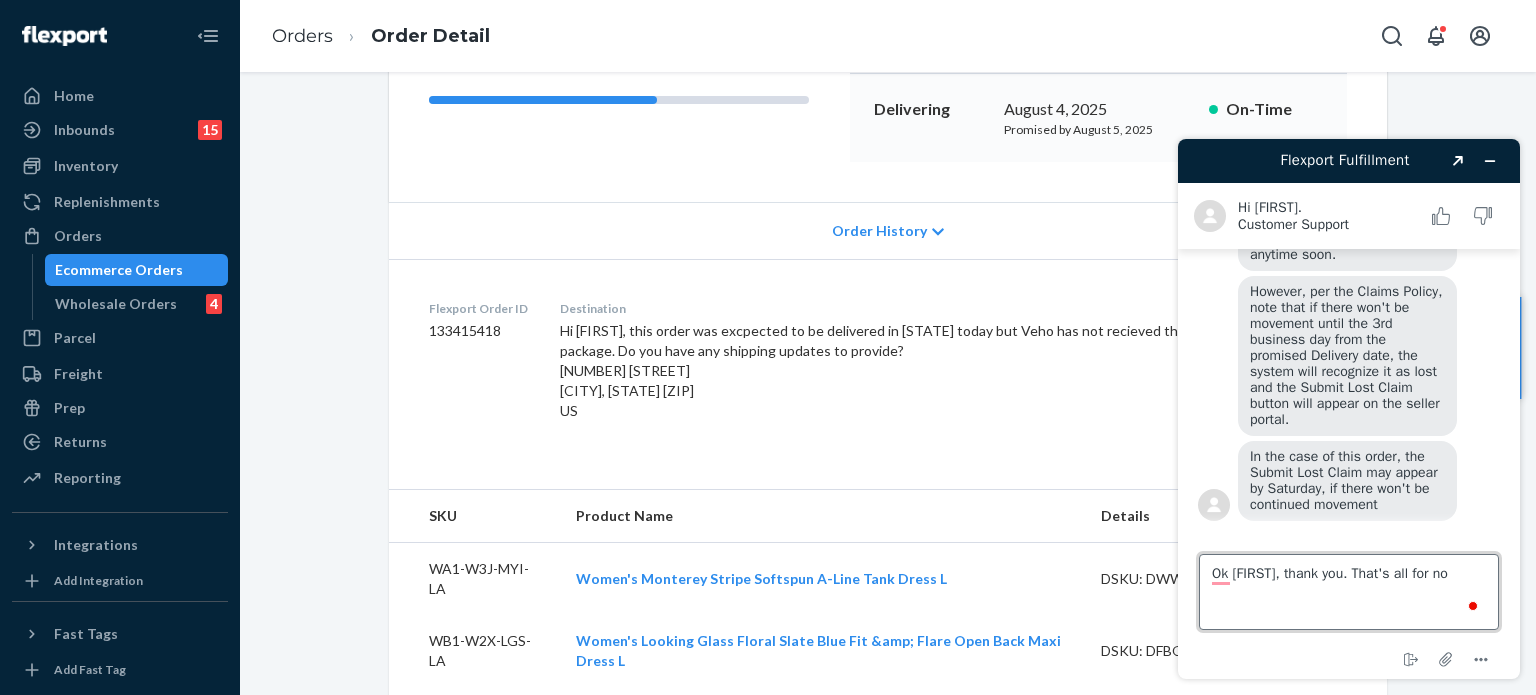 type on "Ok [FIRST], thank you. That's all for now" 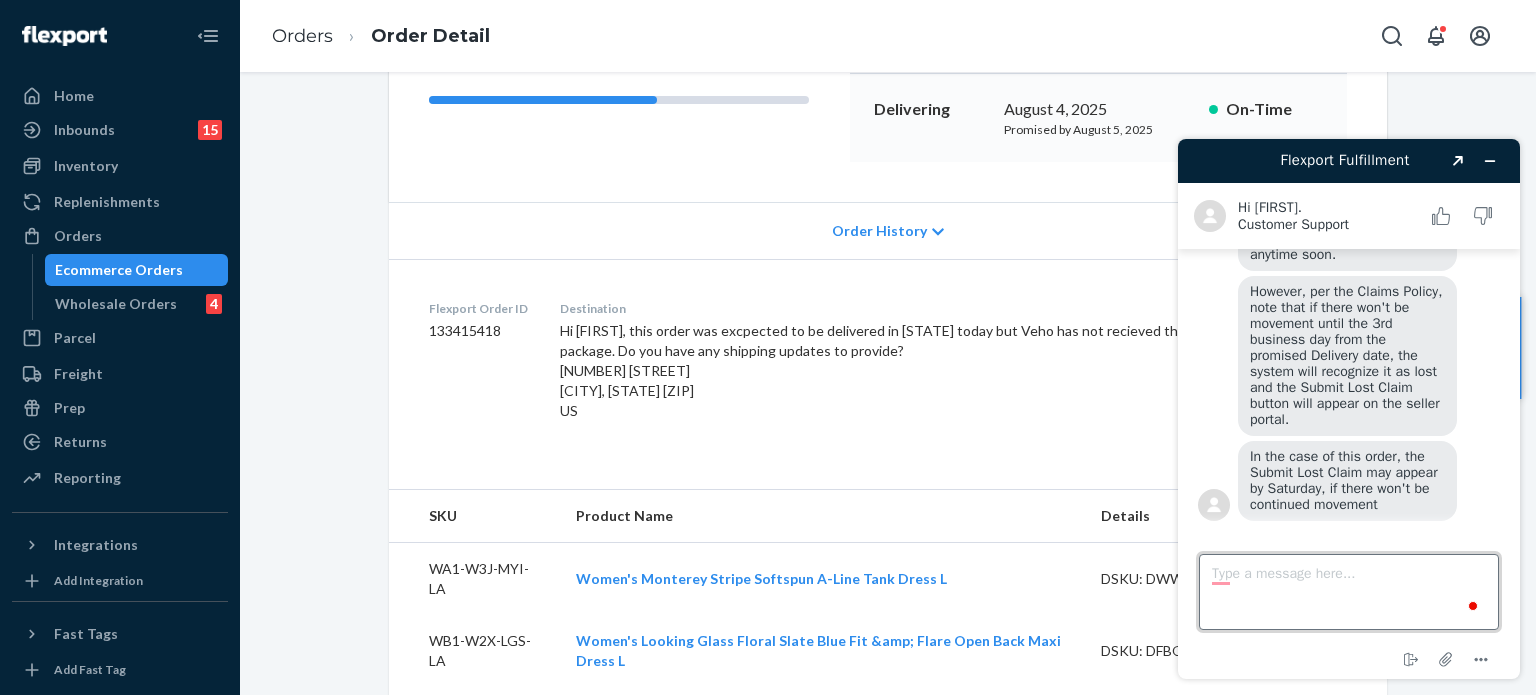 scroll, scrollTop: 700, scrollLeft: 0, axis: vertical 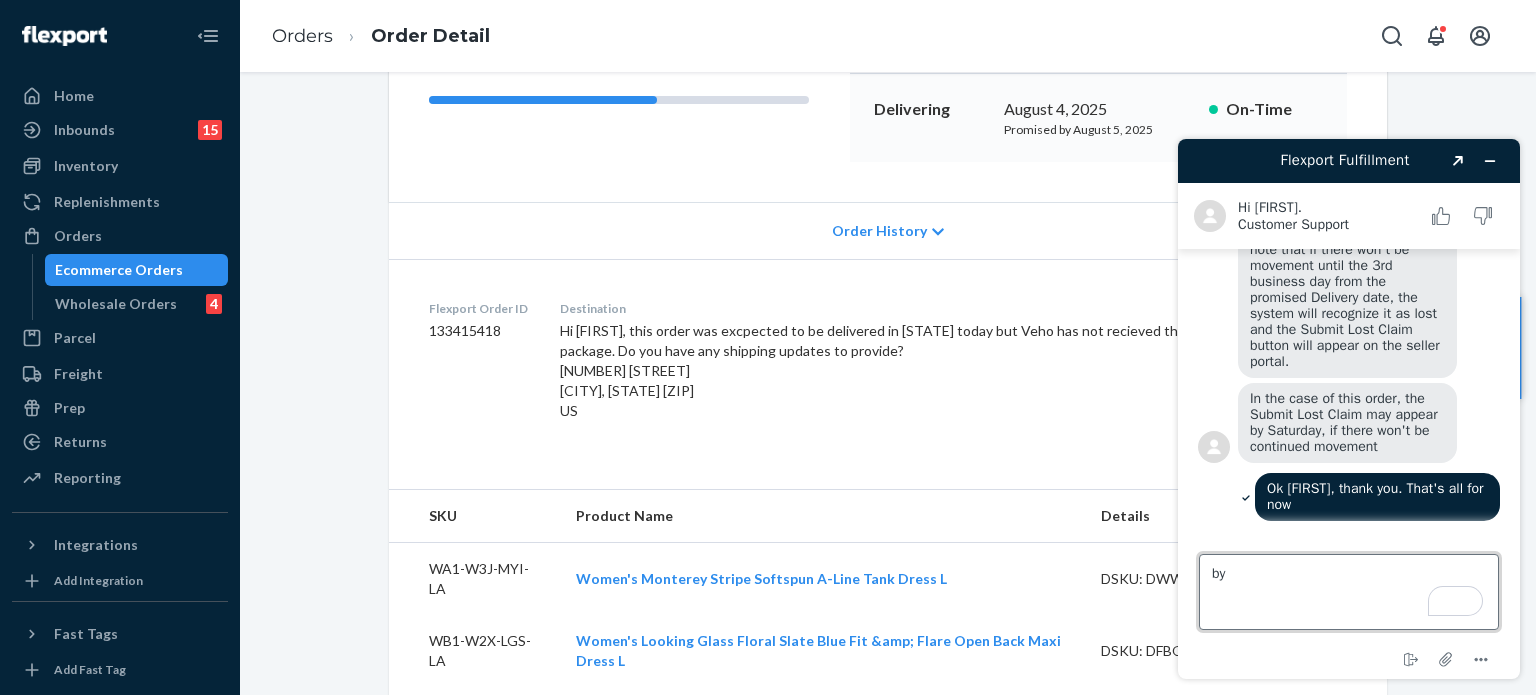 type on "bye" 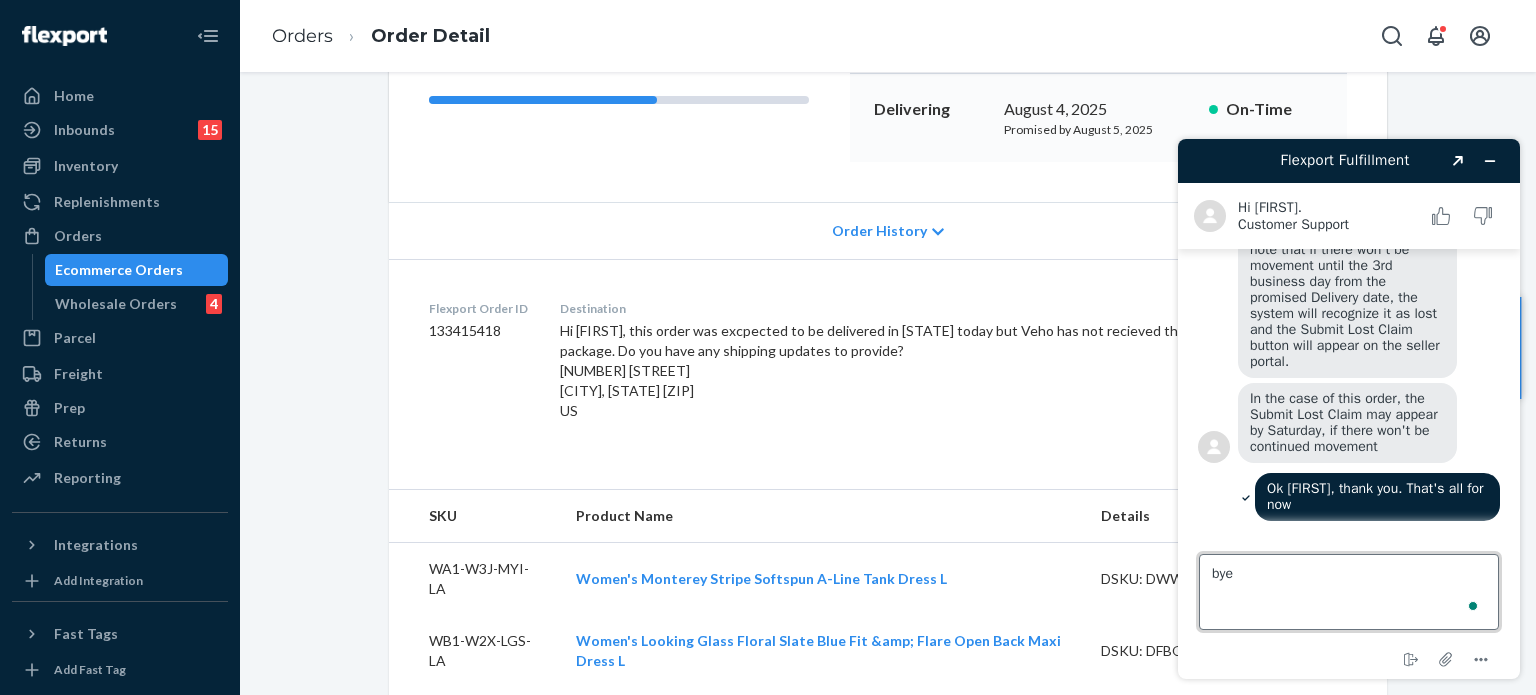 type 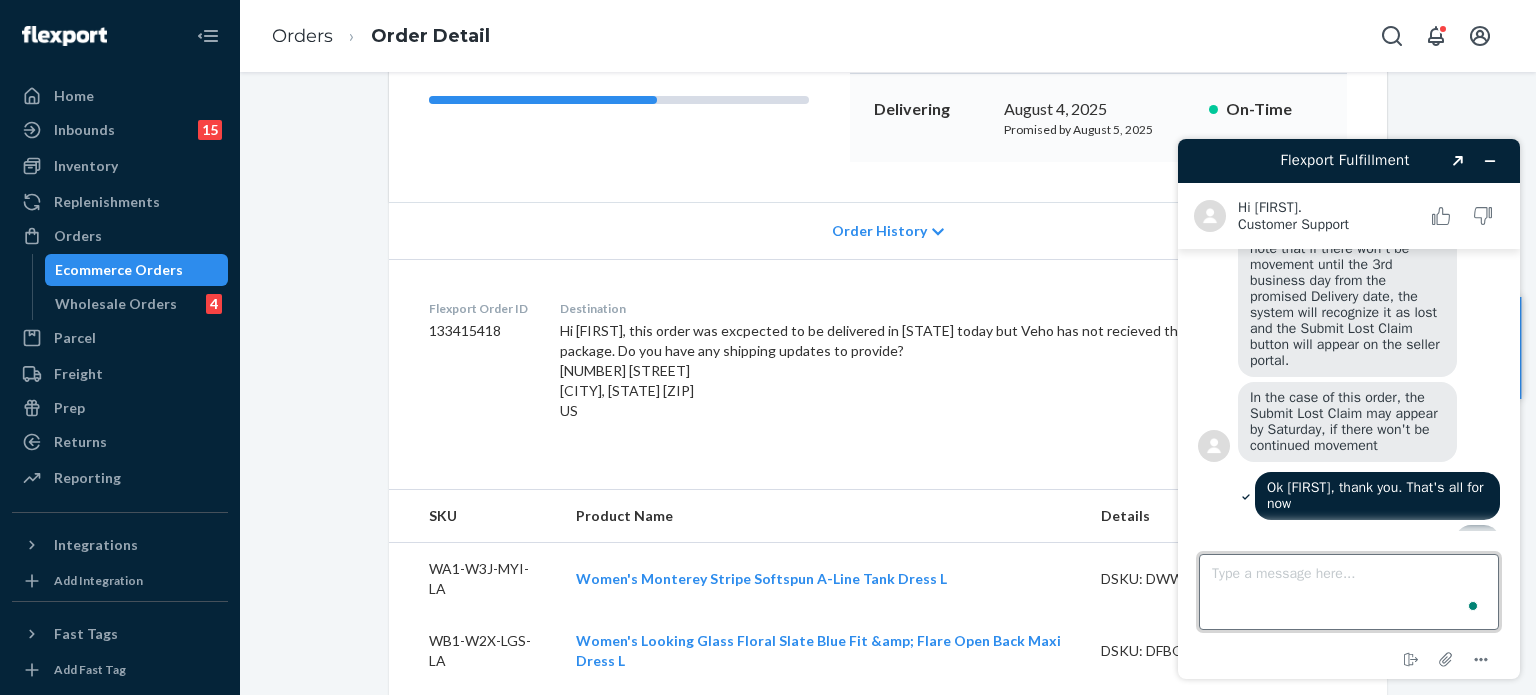 scroll, scrollTop: 736, scrollLeft: 0, axis: vertical 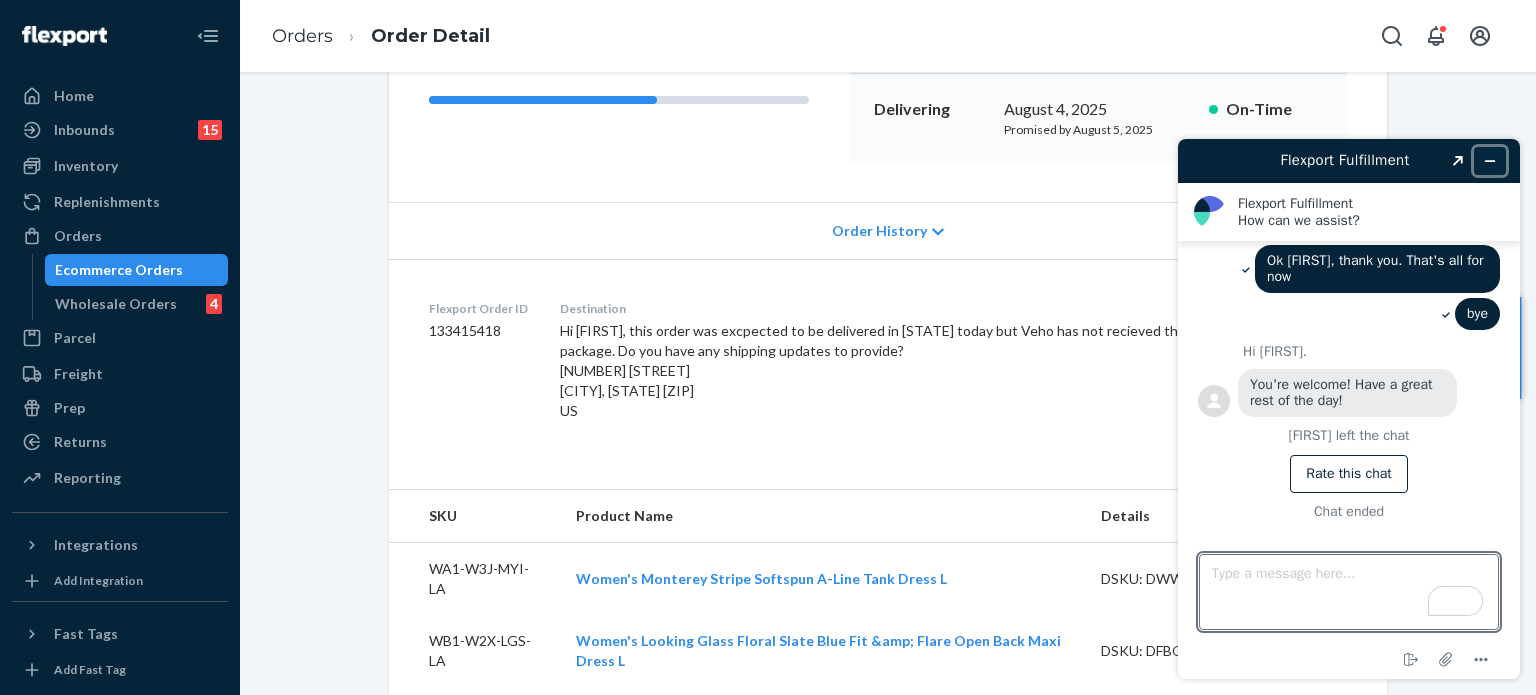 click 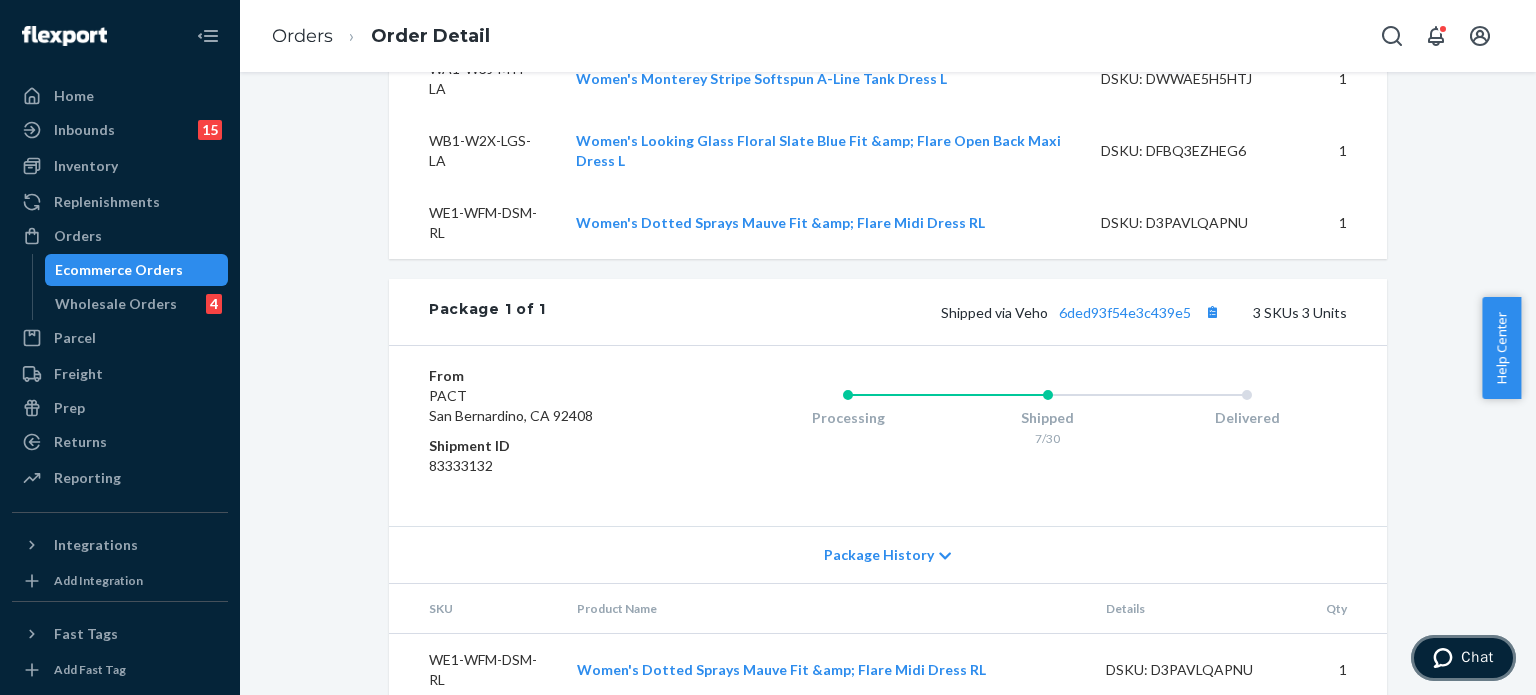 scroll, scrollTop: 916, scrollLeft: 0, axis: vertical 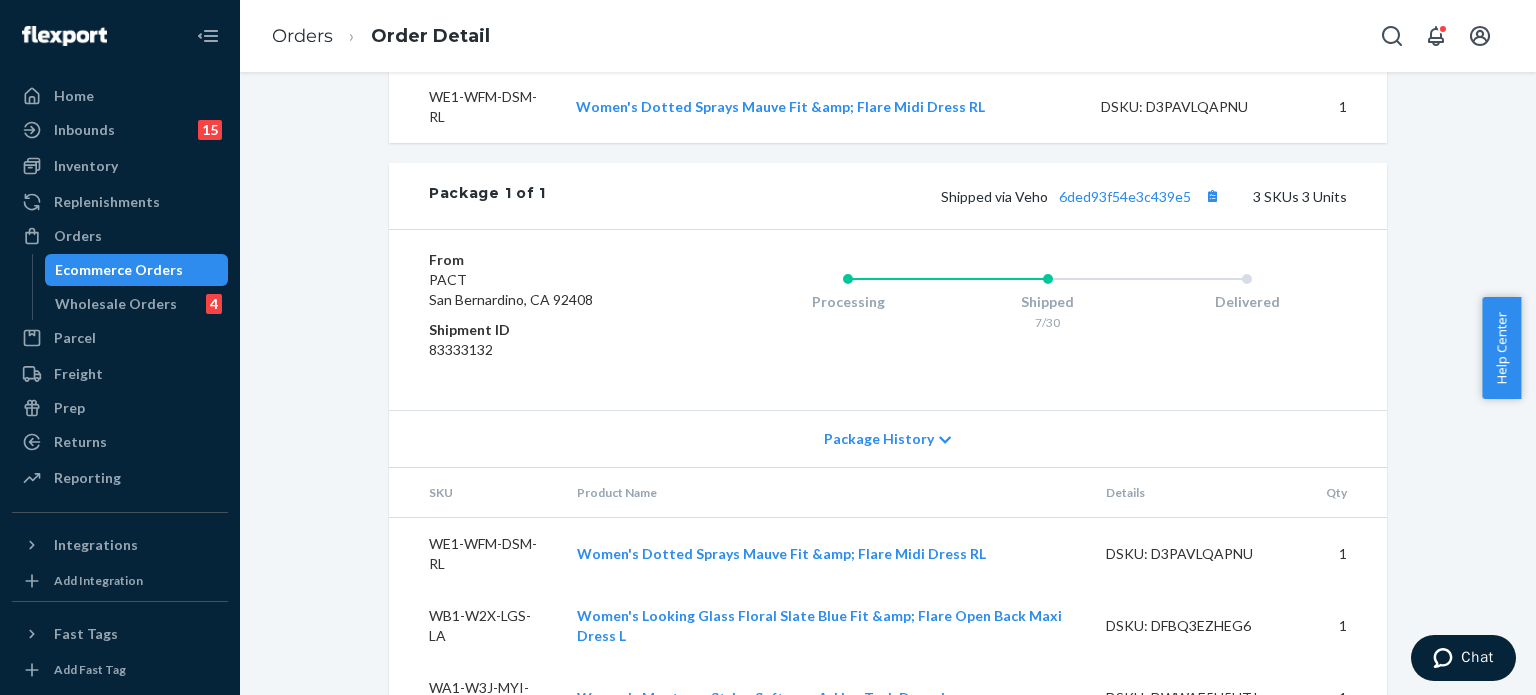 drag, startPoint x: 101, startPoint y: 238, endPoint x: 418, endPoint y: 78, distance: 355.09012 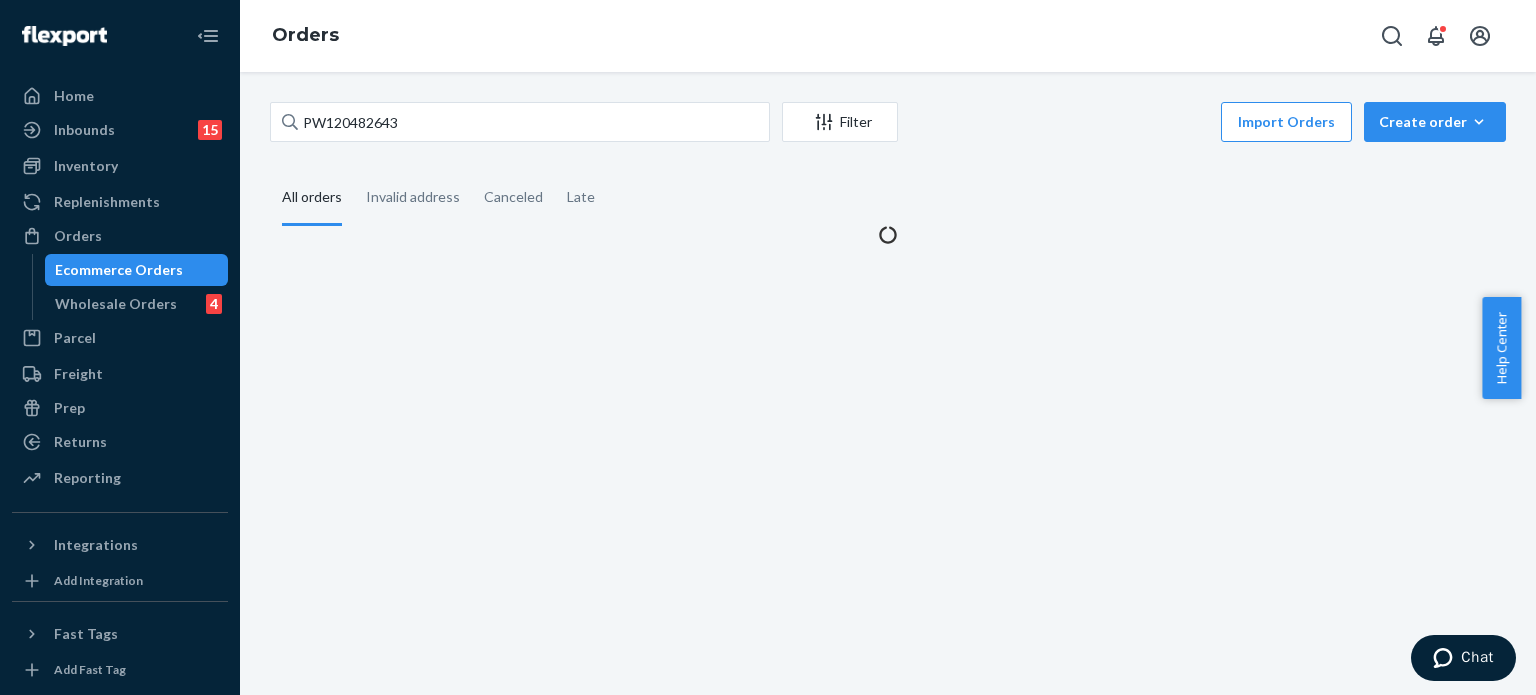 scroll, scrollTop: 0, scrollLeft: 0, axis: both 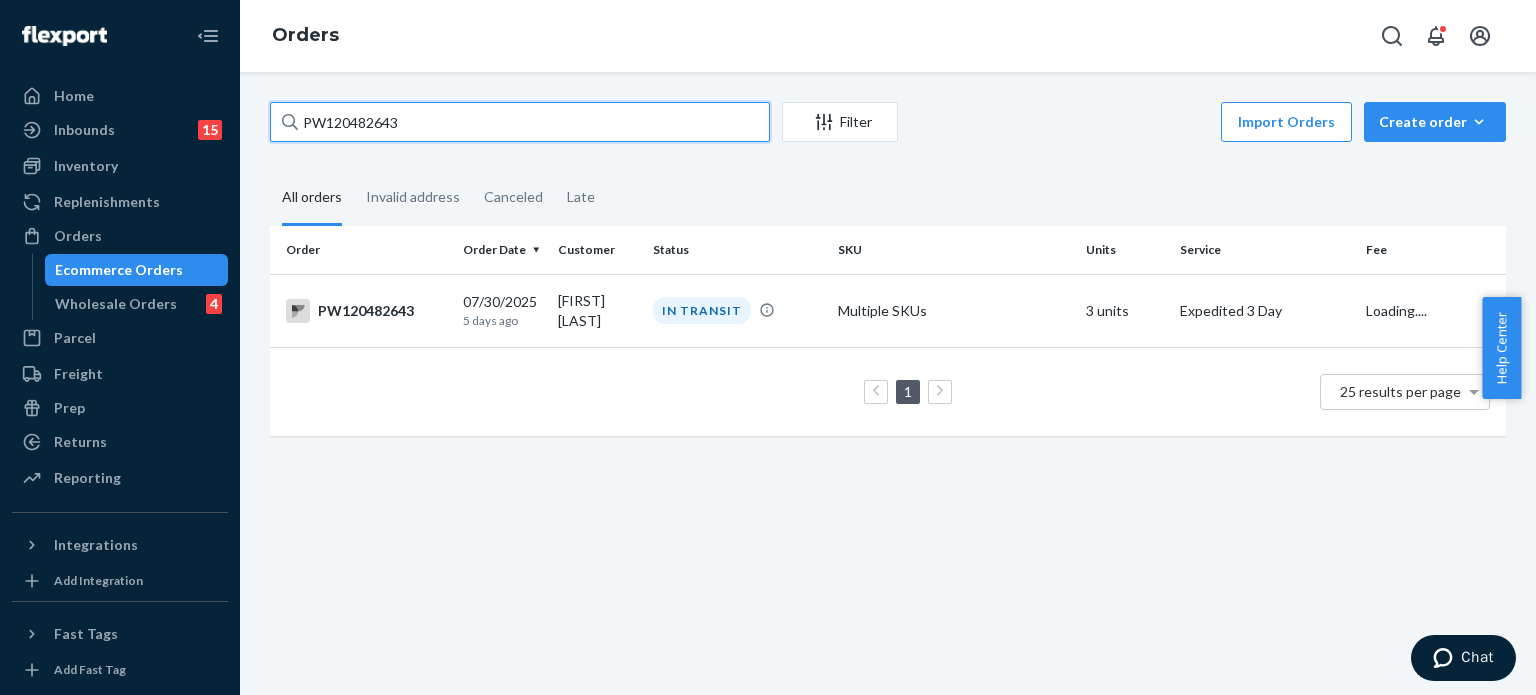 click on "PW120482643" at bounding box center (520, 122) 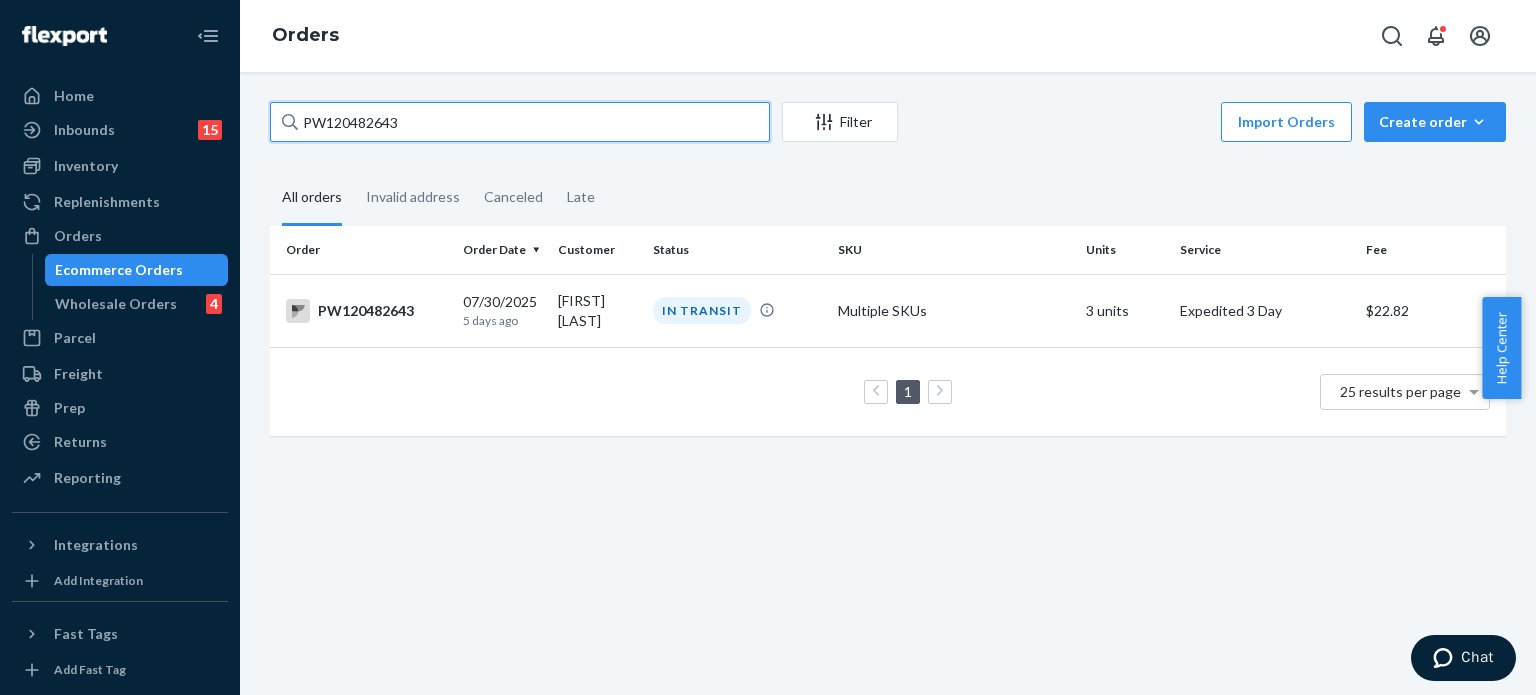 click on "PW120482643" at bounding box center (520, 122) 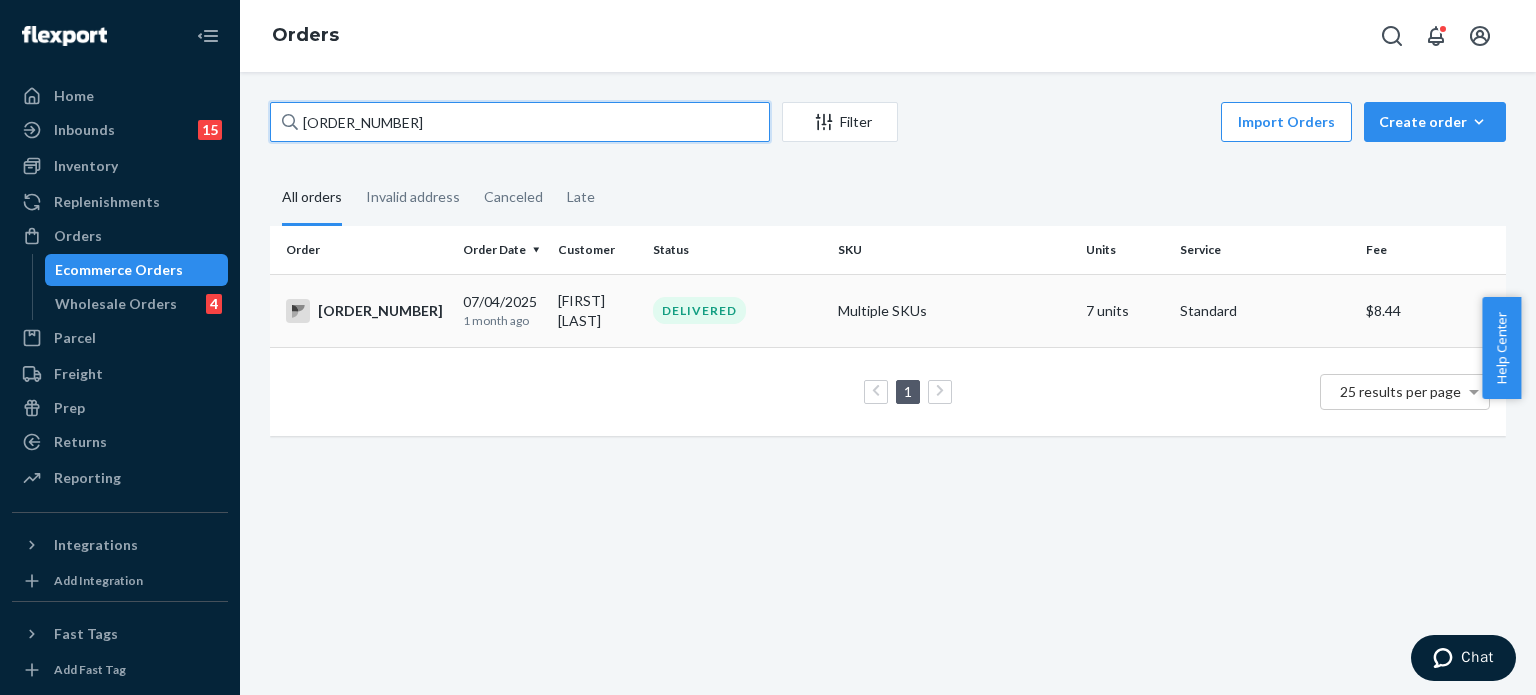 type on "[ORDER_NUMBER]" 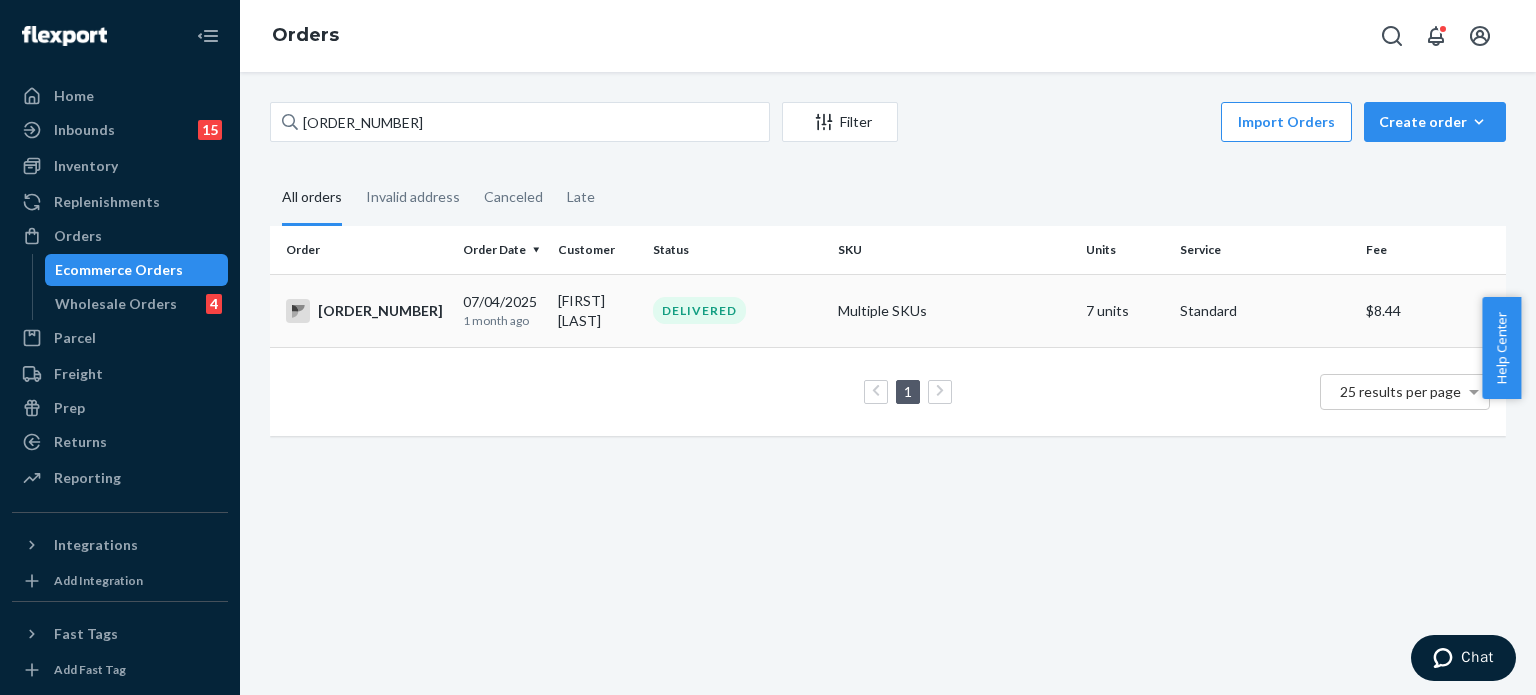 click on "[ORDER_NUMBER]" at bounding box center (366, 311) 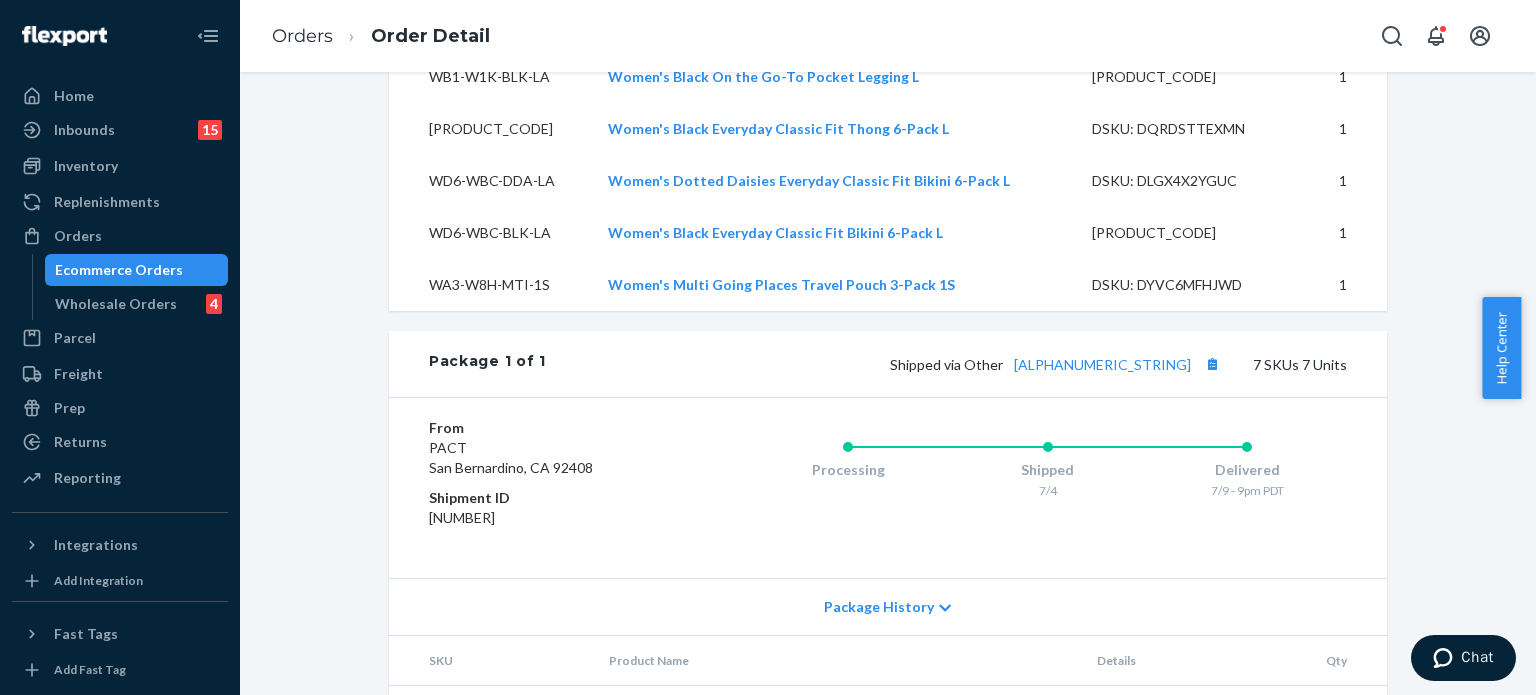 scroll, scrollTop: 900, scrollLeft: 0, axis: vertical 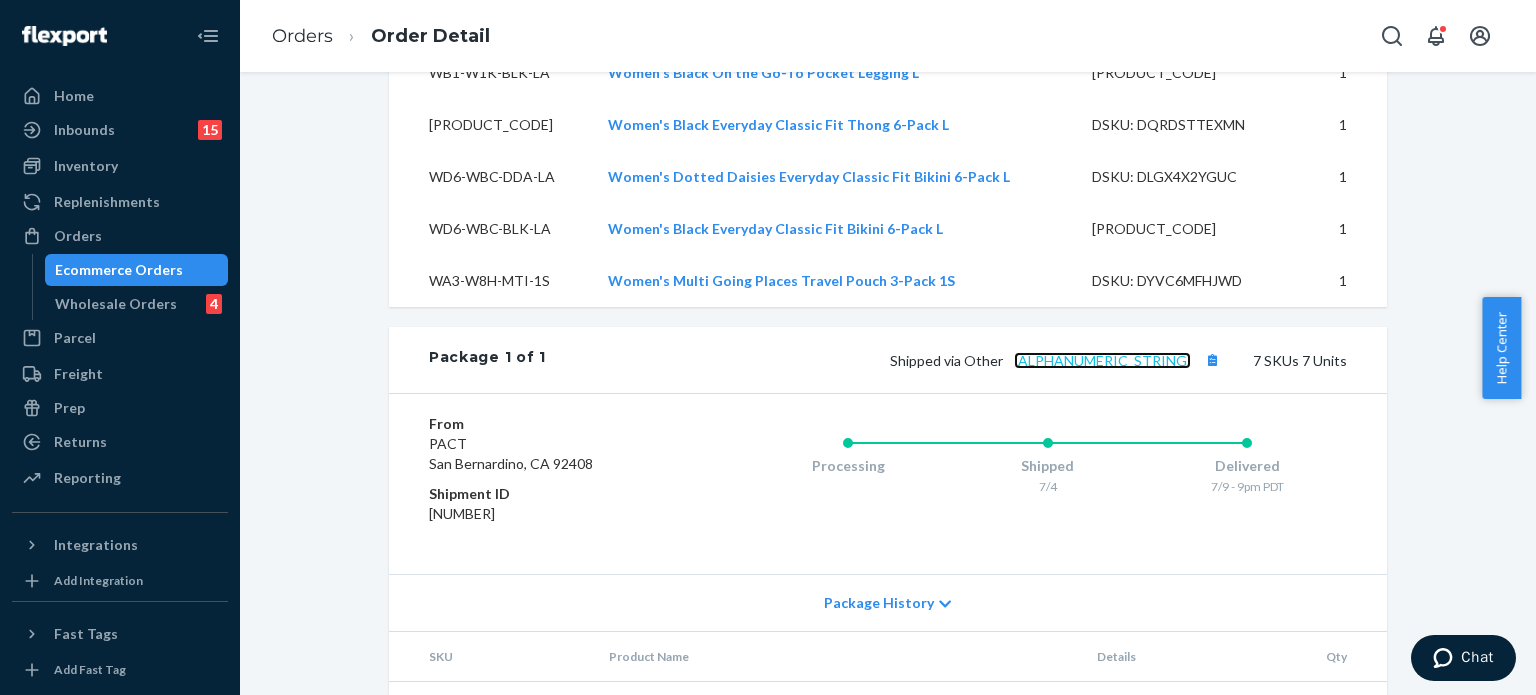 click on "[ALPHANUMERIC_STRING]" at bounding box center (1102, 360) 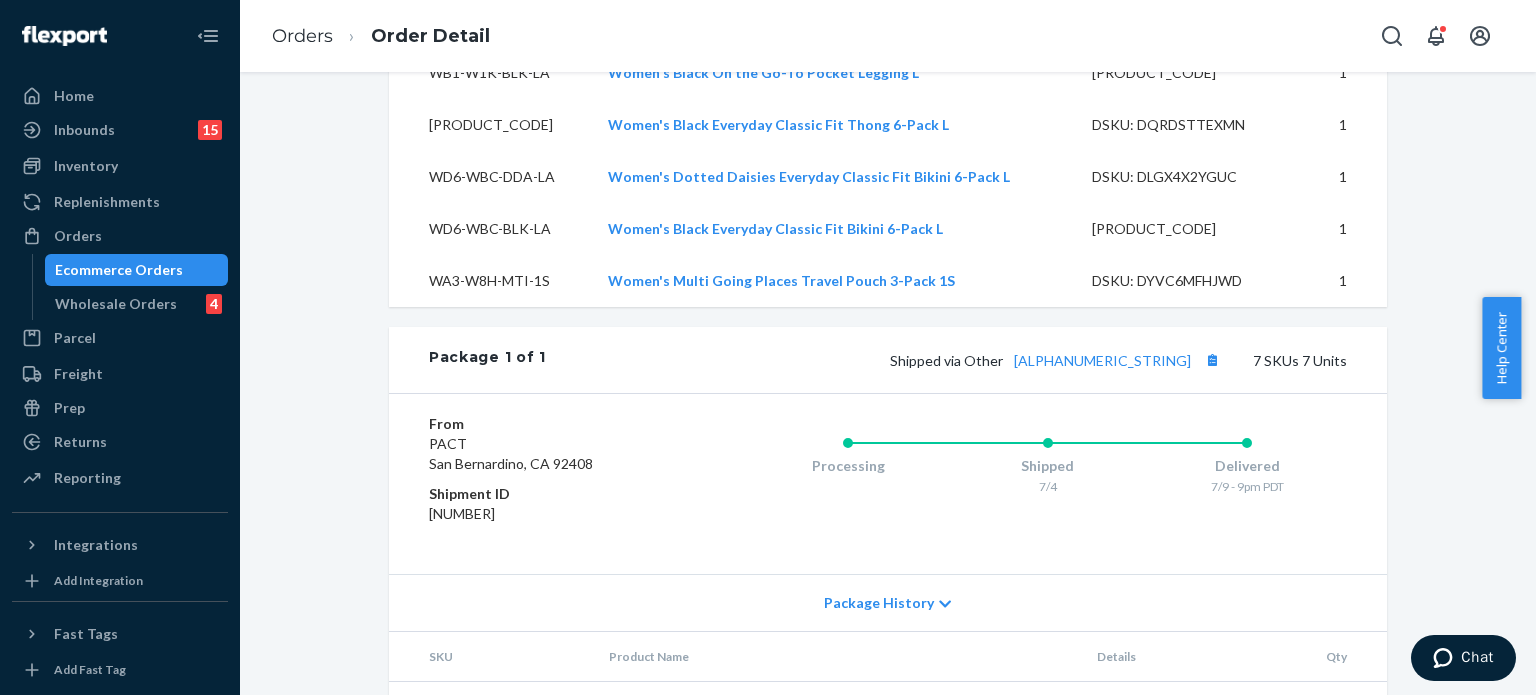 click on "Chat" at bounding box center [1477, 657] 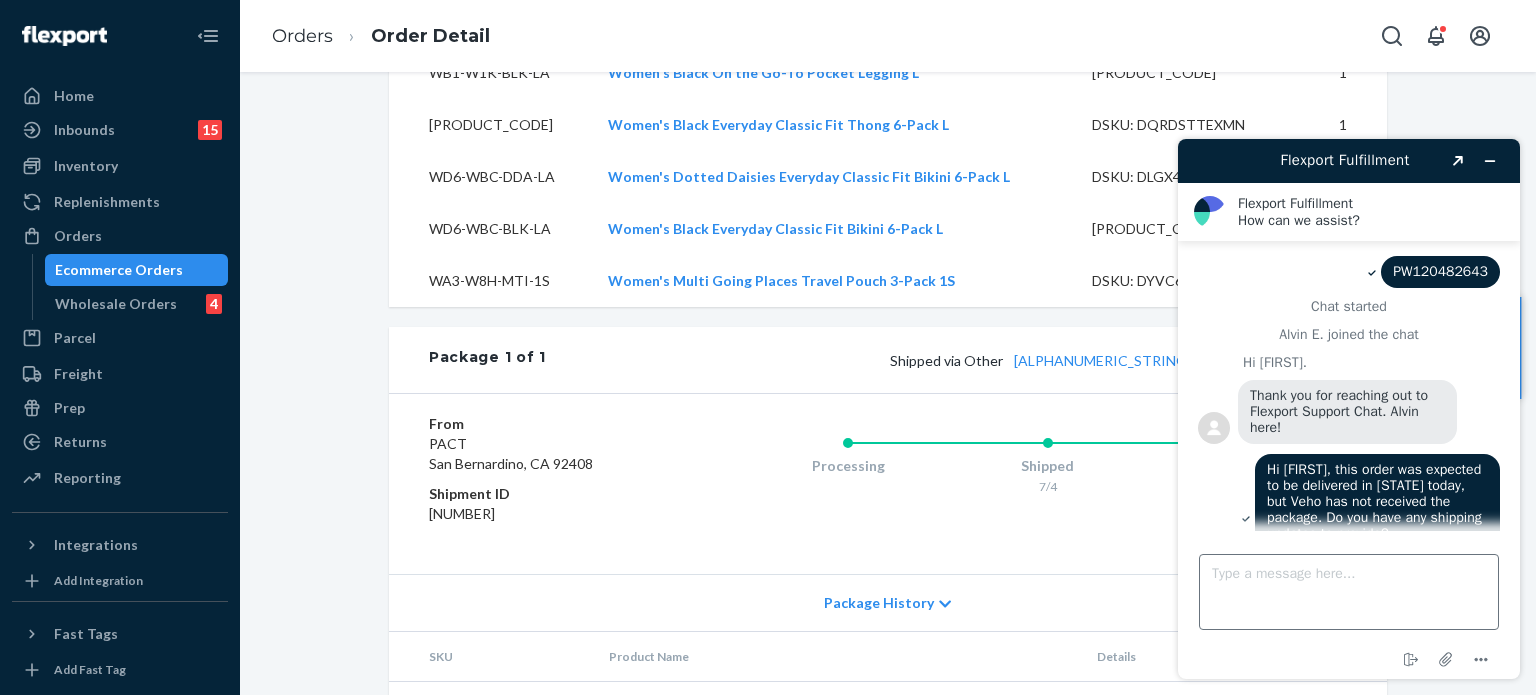 scroll, scrollTop: 0, scrollLeft: 0, axis: both 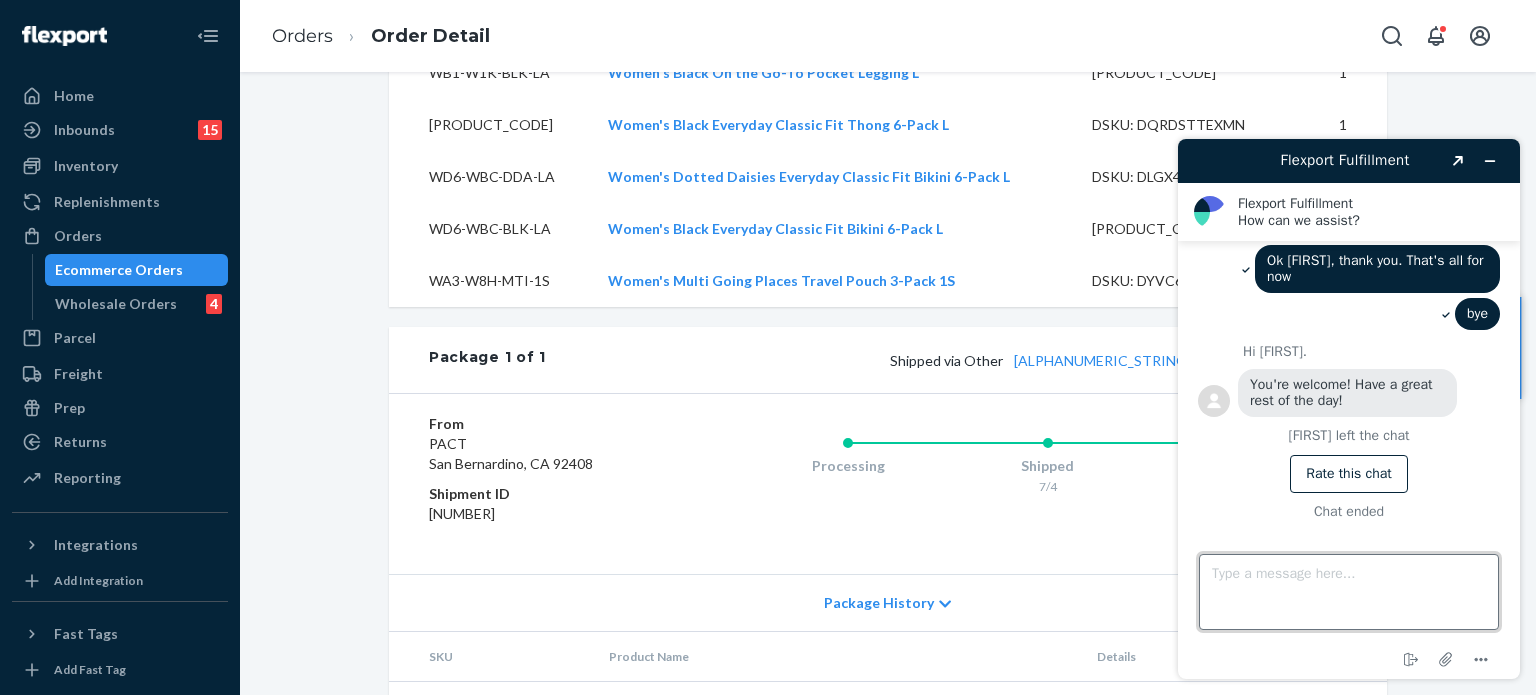 click on "Type a message here..." at bounding box center [1349, 592] 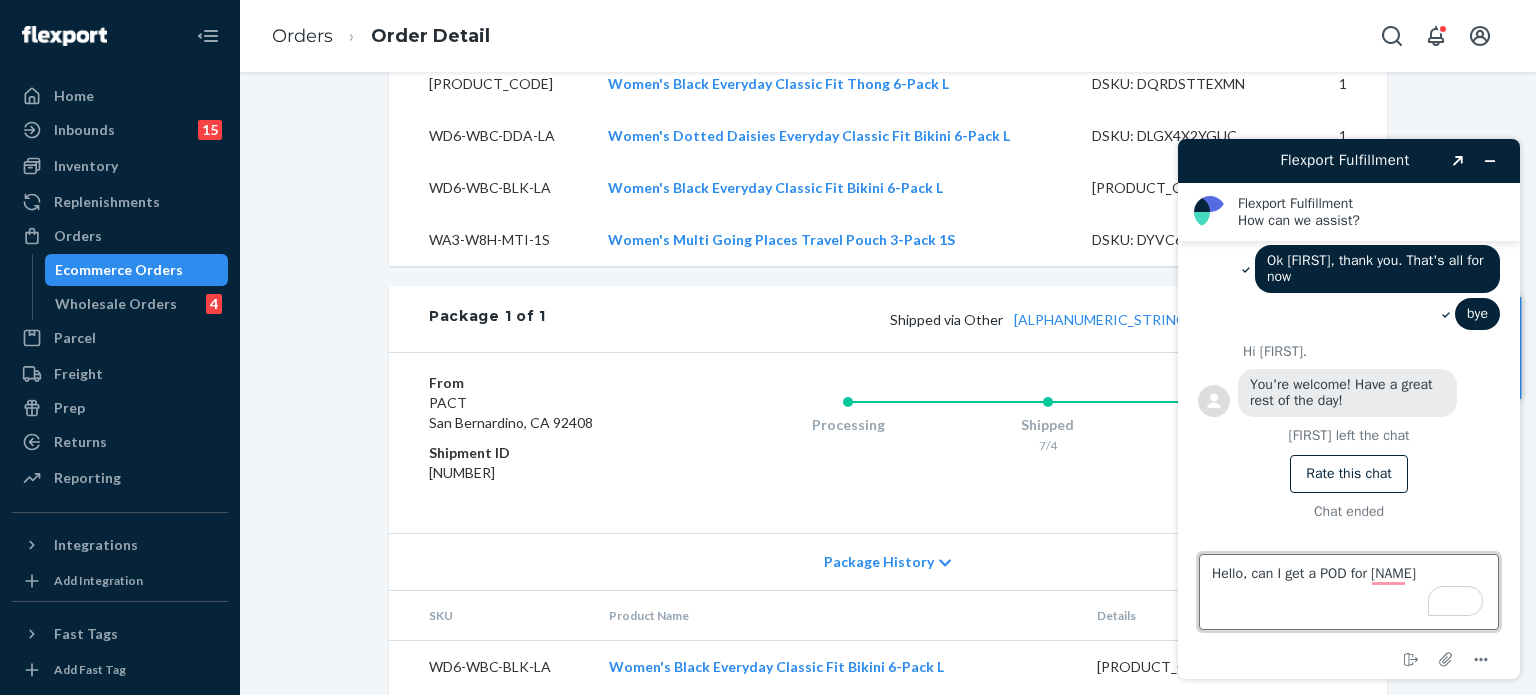 scroll, scrollTop: 1200, scrollLeft: 0, axis: vertical 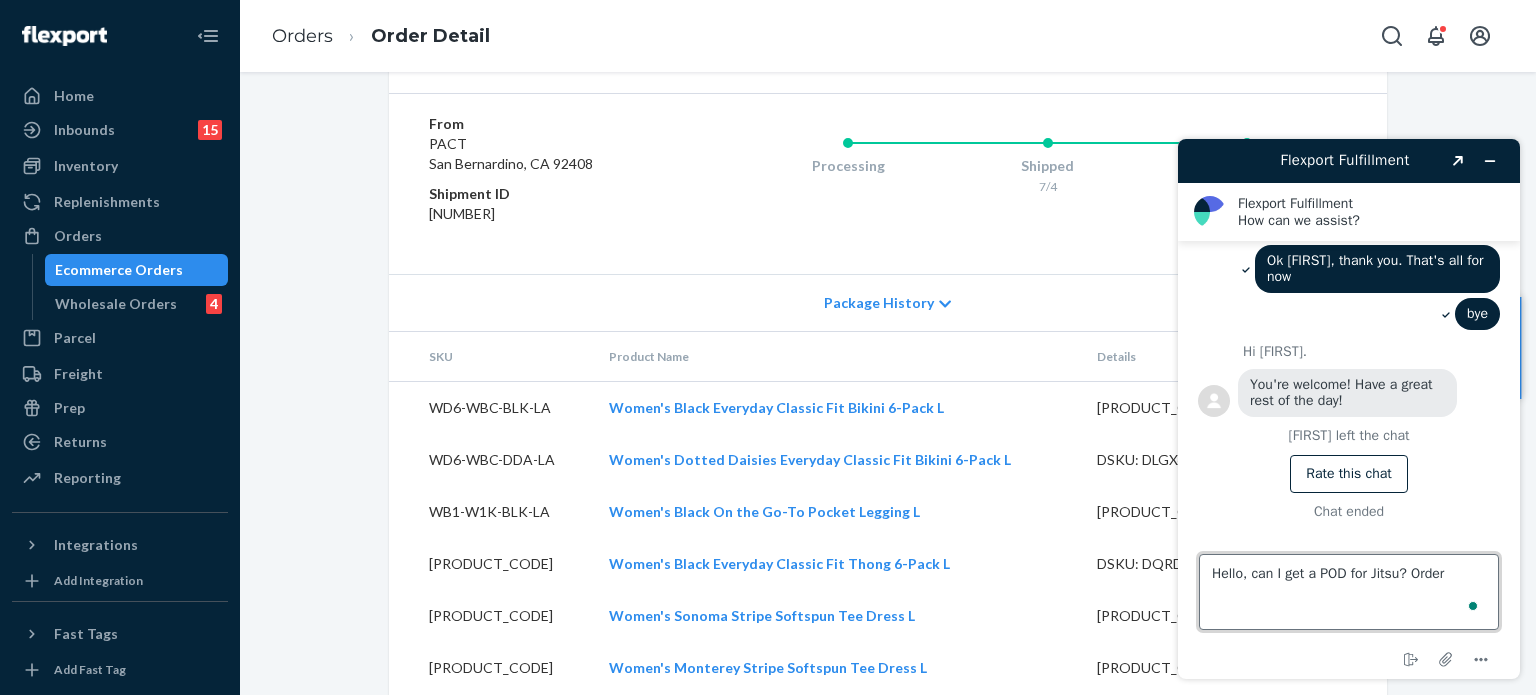 paste on "[ORDER_NUMBER]" 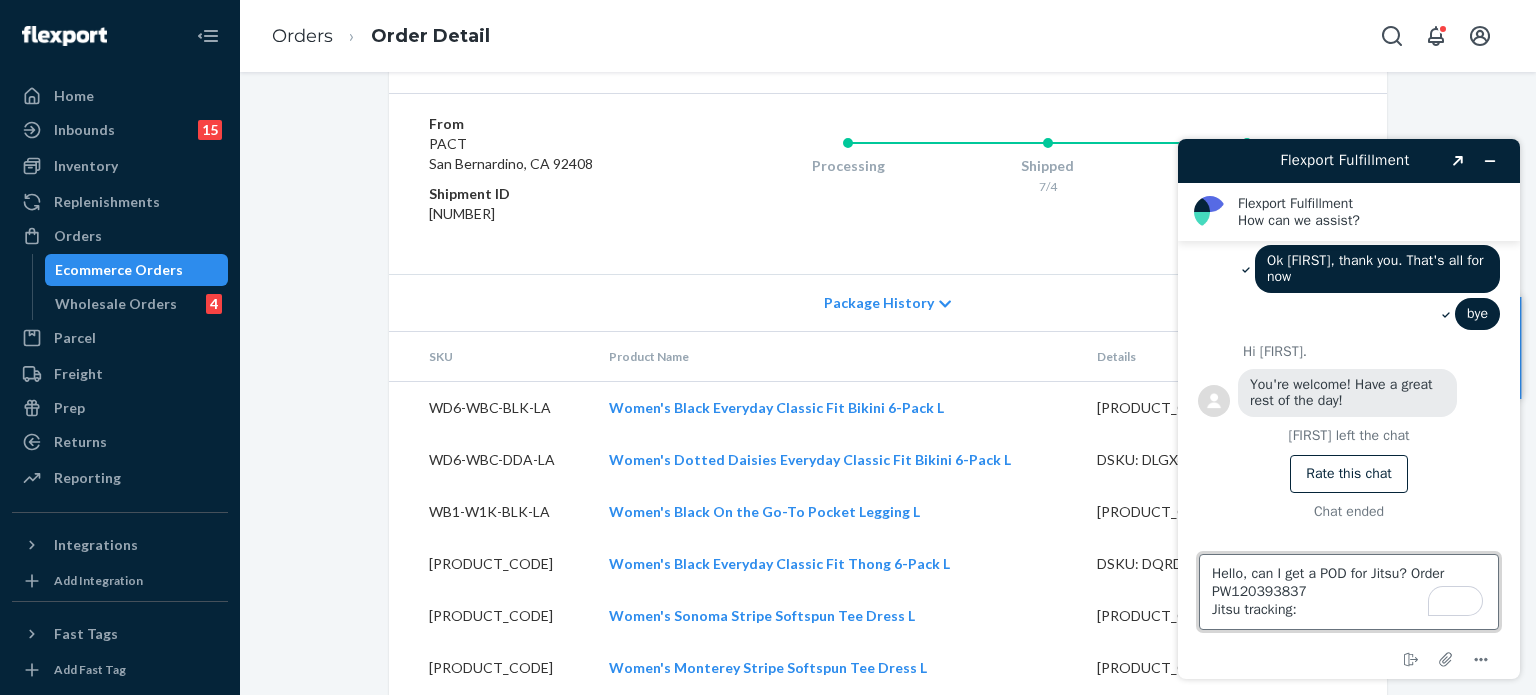 scroll, scrollTop: 8, scrollLeft: 0, axis: vertical 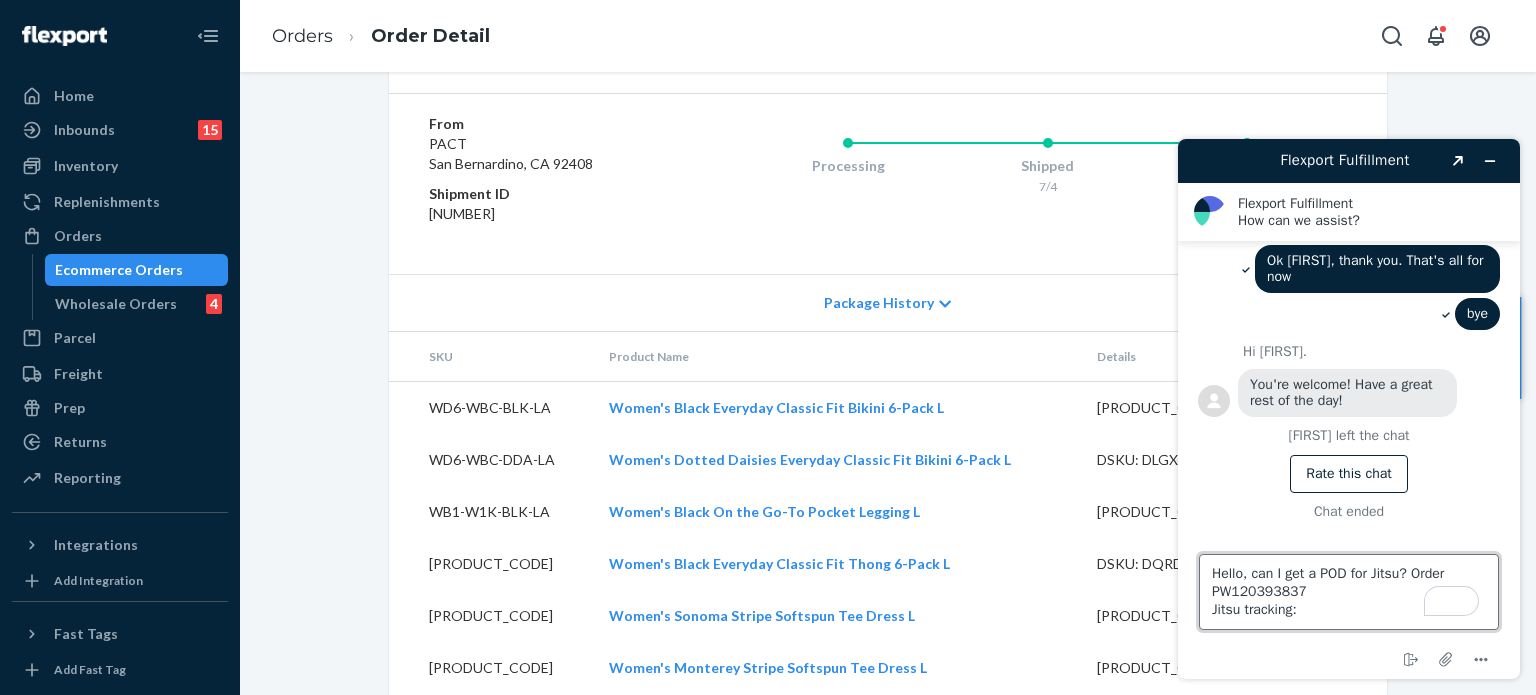 paste on "https://tracking.gojitsu.com/9blfllrneau9" 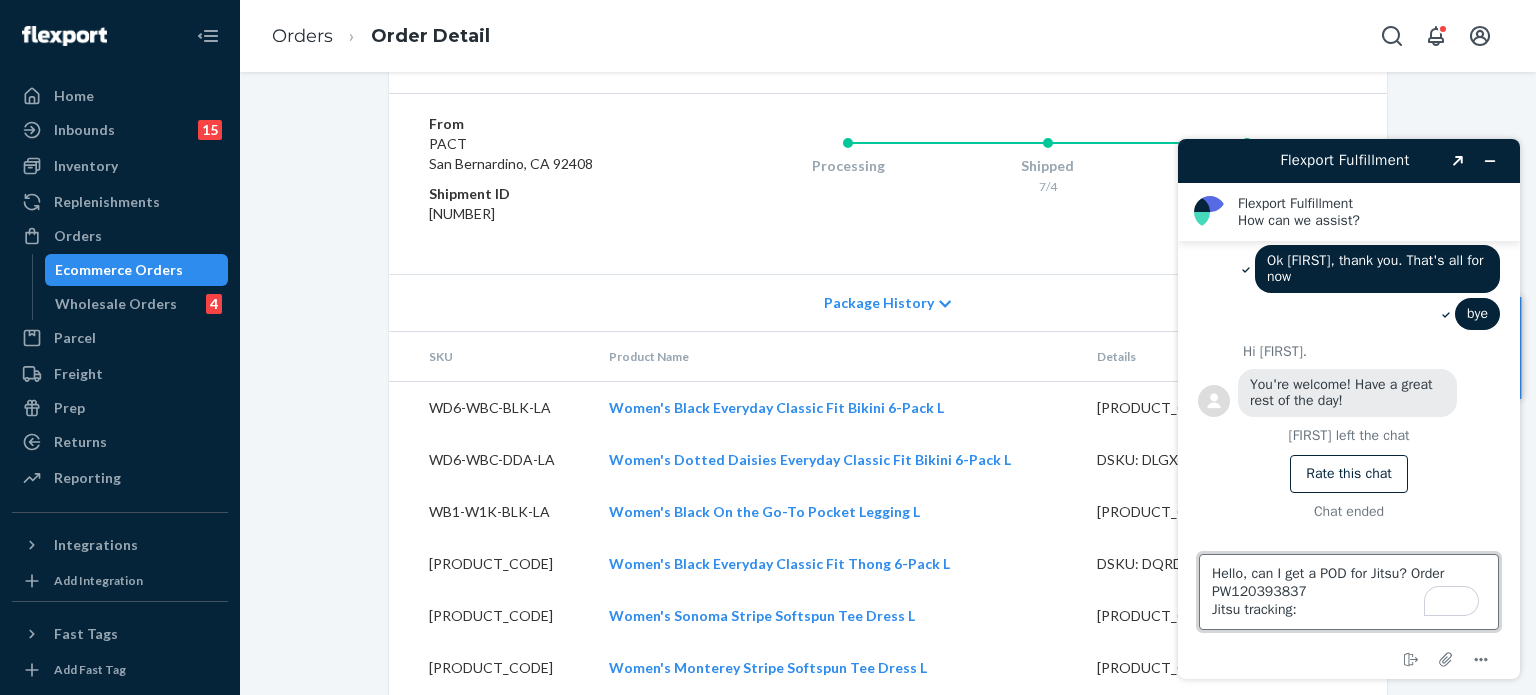 type on "Hello, can I get a POD for Jitsu? Order PW120393837
Jitsu tracking:
https://tracking.gojitsu.com/9blfllrneau9" 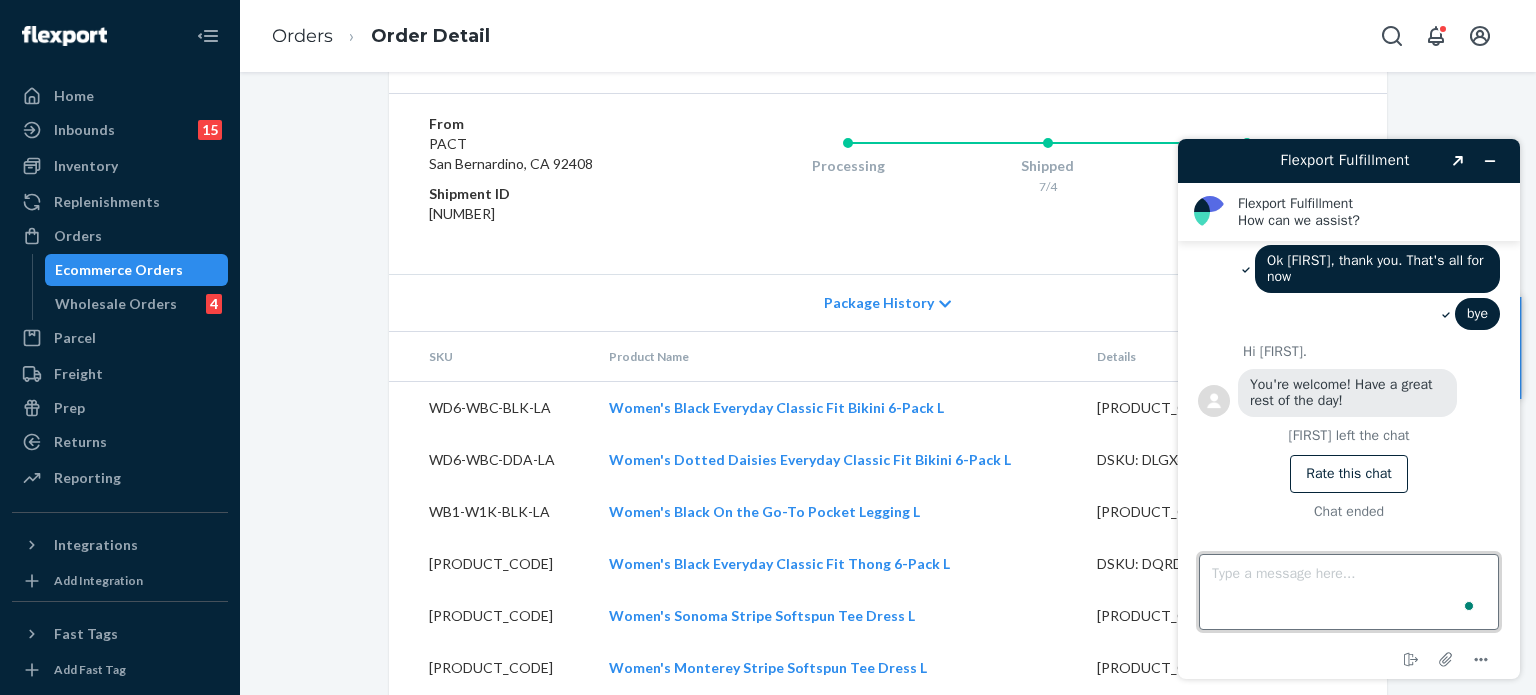 scroll, scrollTop: 0, scrollLeft: 0, axis: both 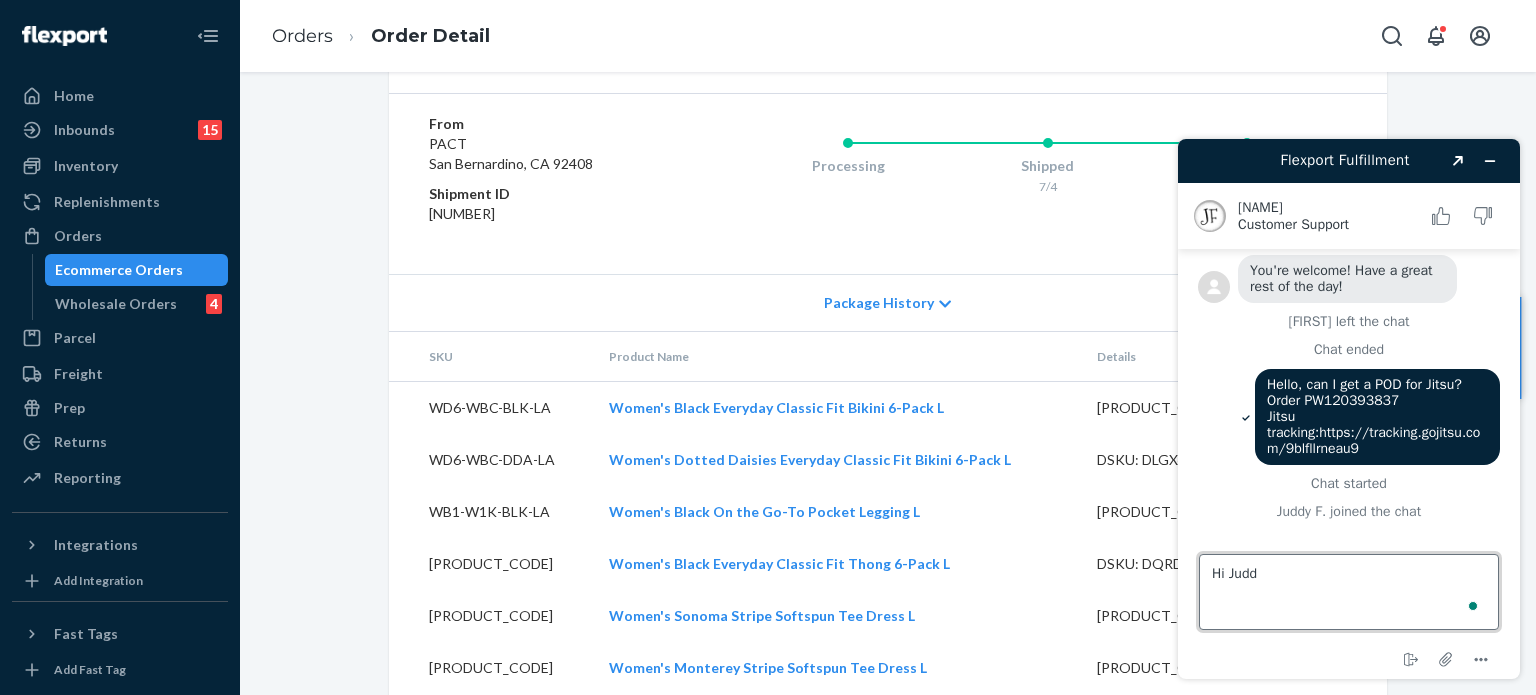 type on "Hi Juddy" 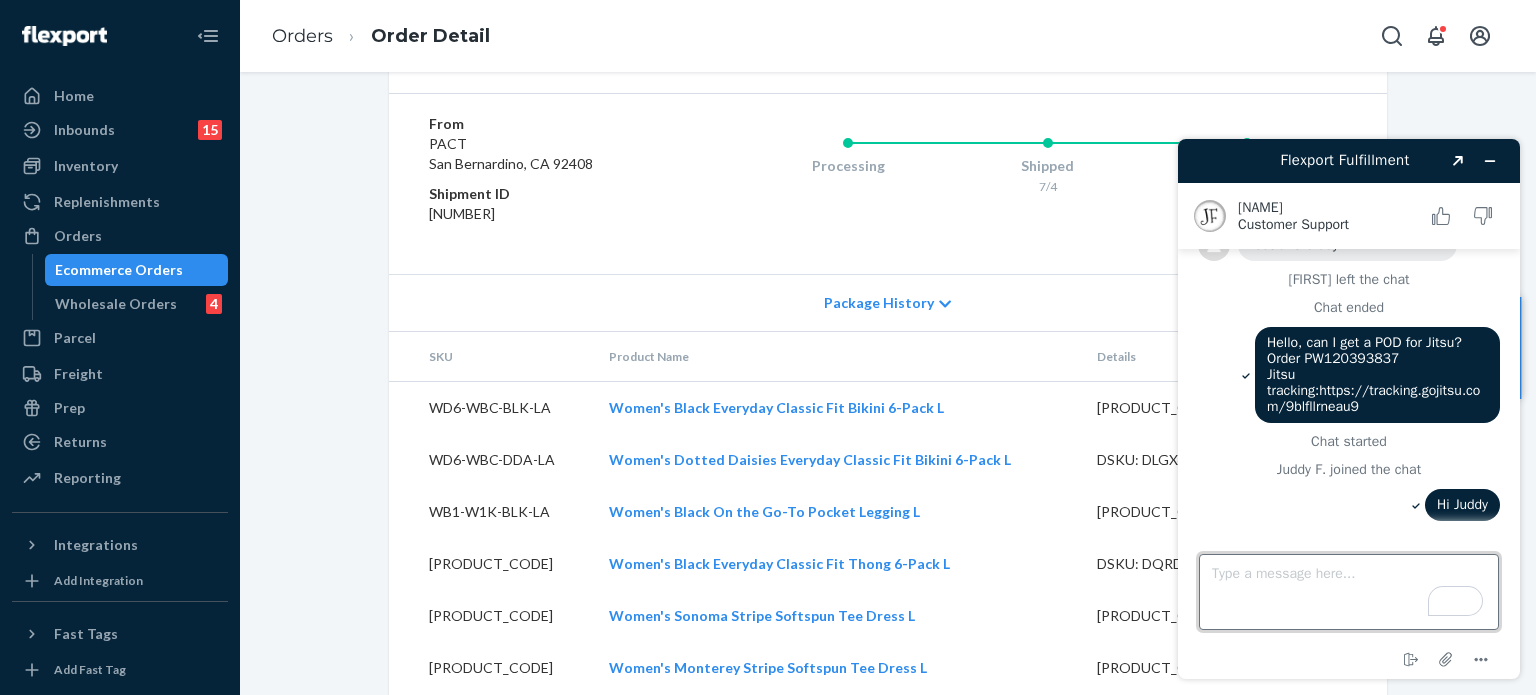scroll, scrollTop: 1205, scrollLeft: 0, axis: vertical 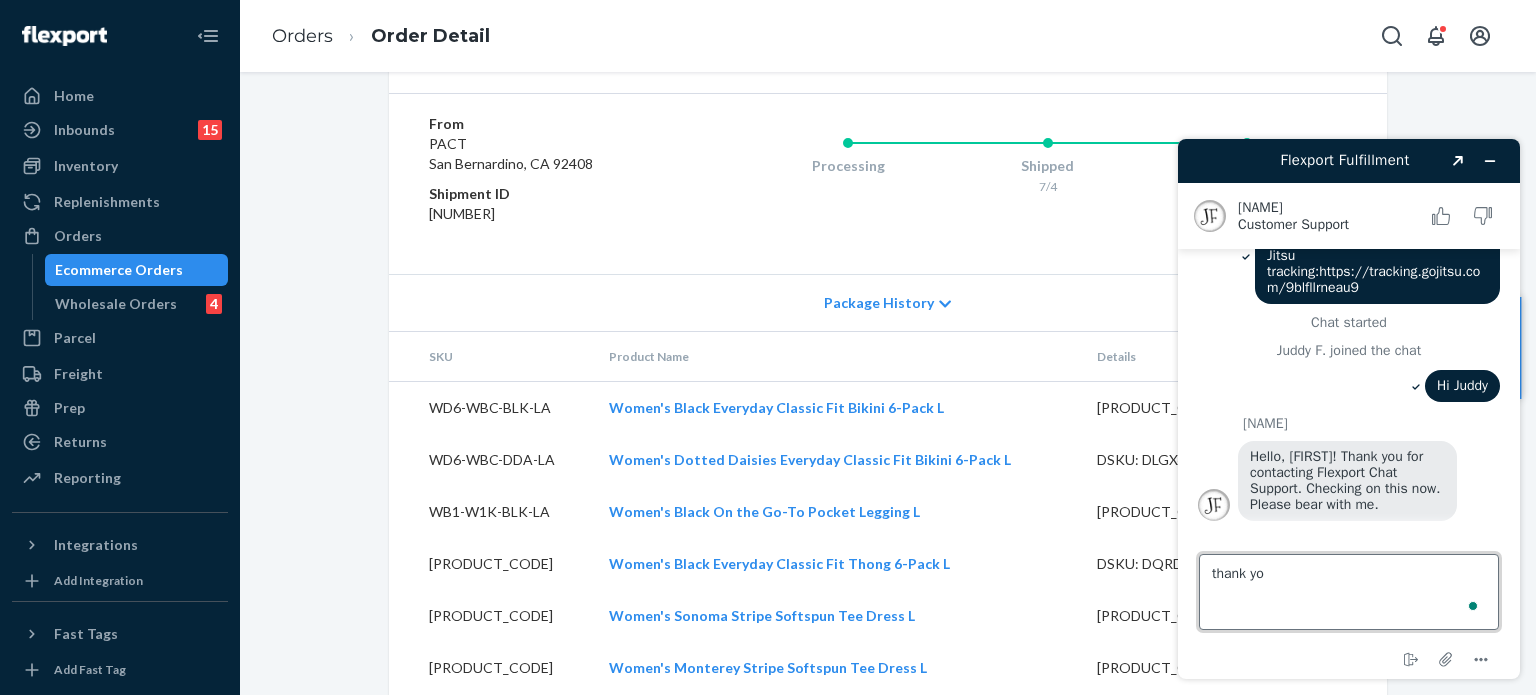 type on "thank you" 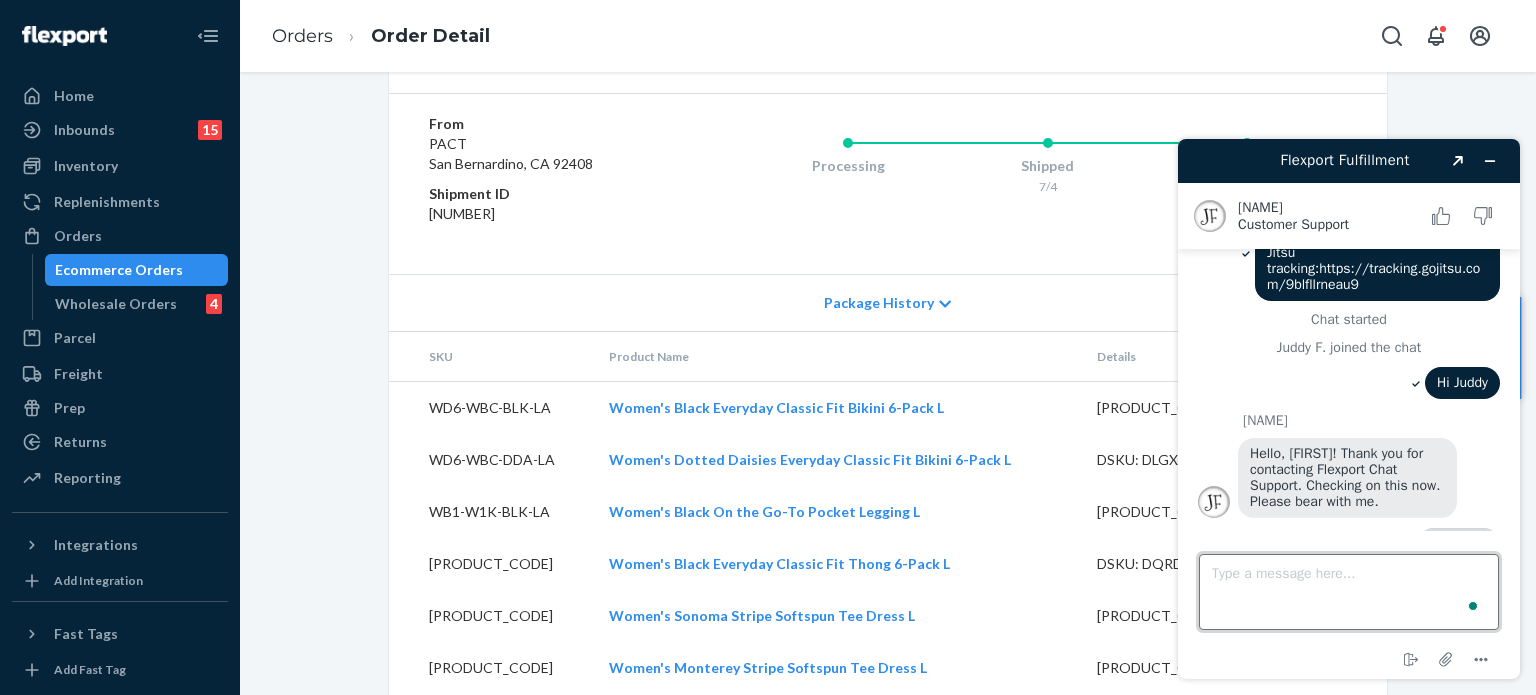 scroll, scrollTop: 1247, scrollLeft: 0, axis: vertical 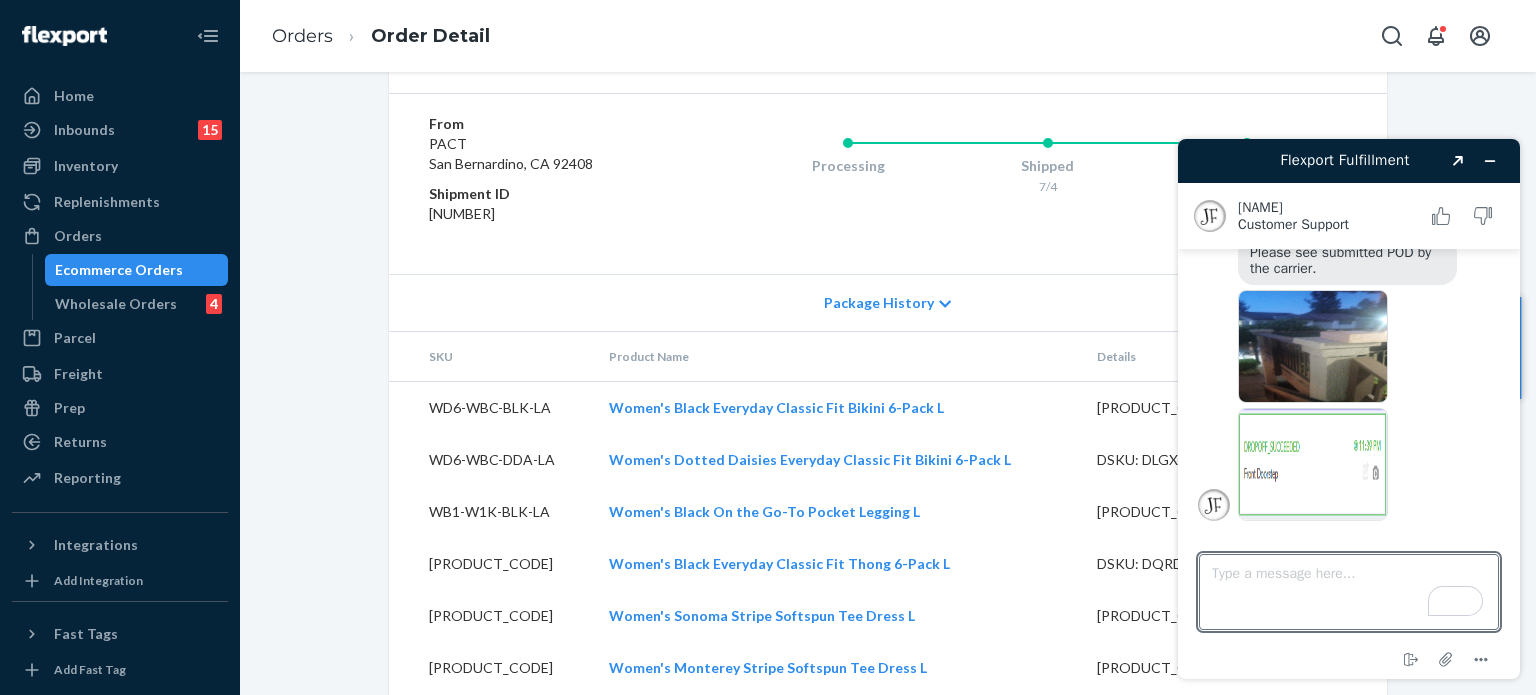 click at bounding box center (1313, 346) 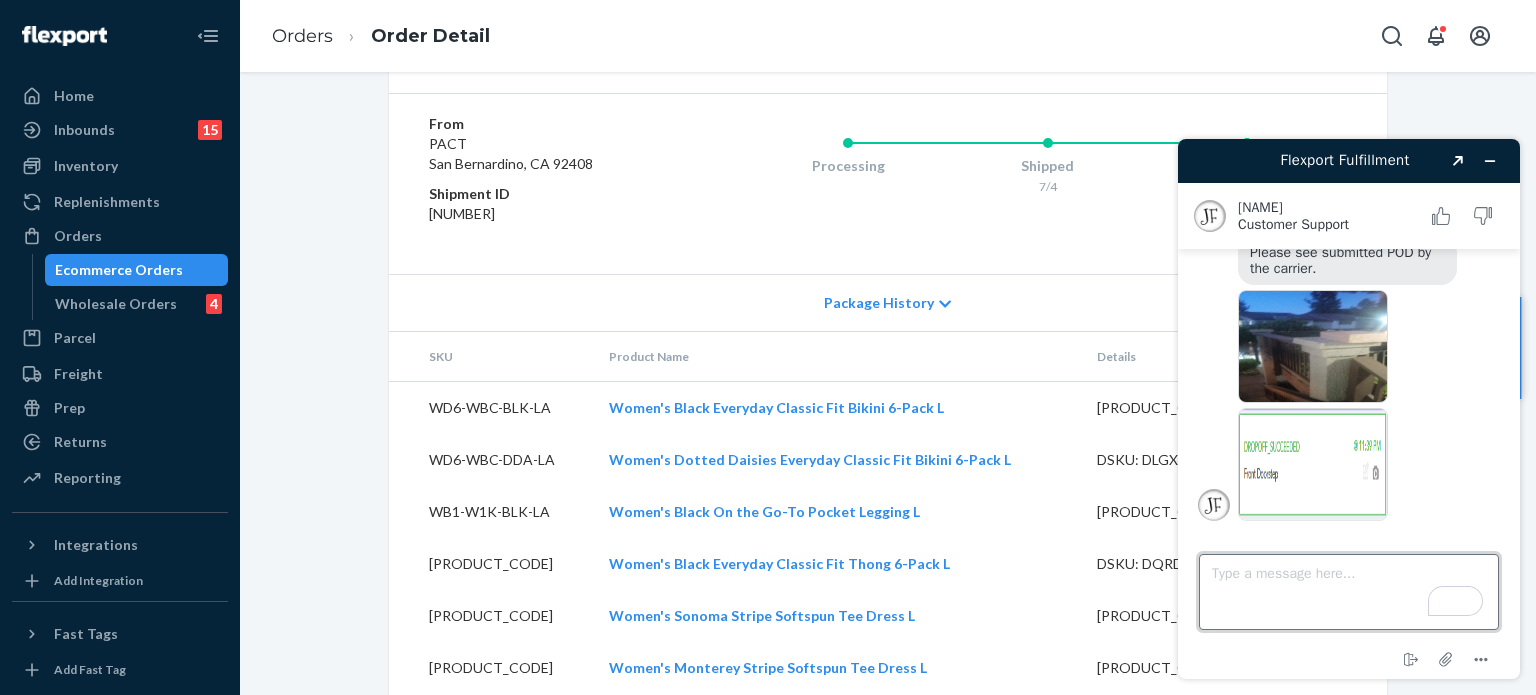click on "Type a message here..." at bounding box center [1349, 592] 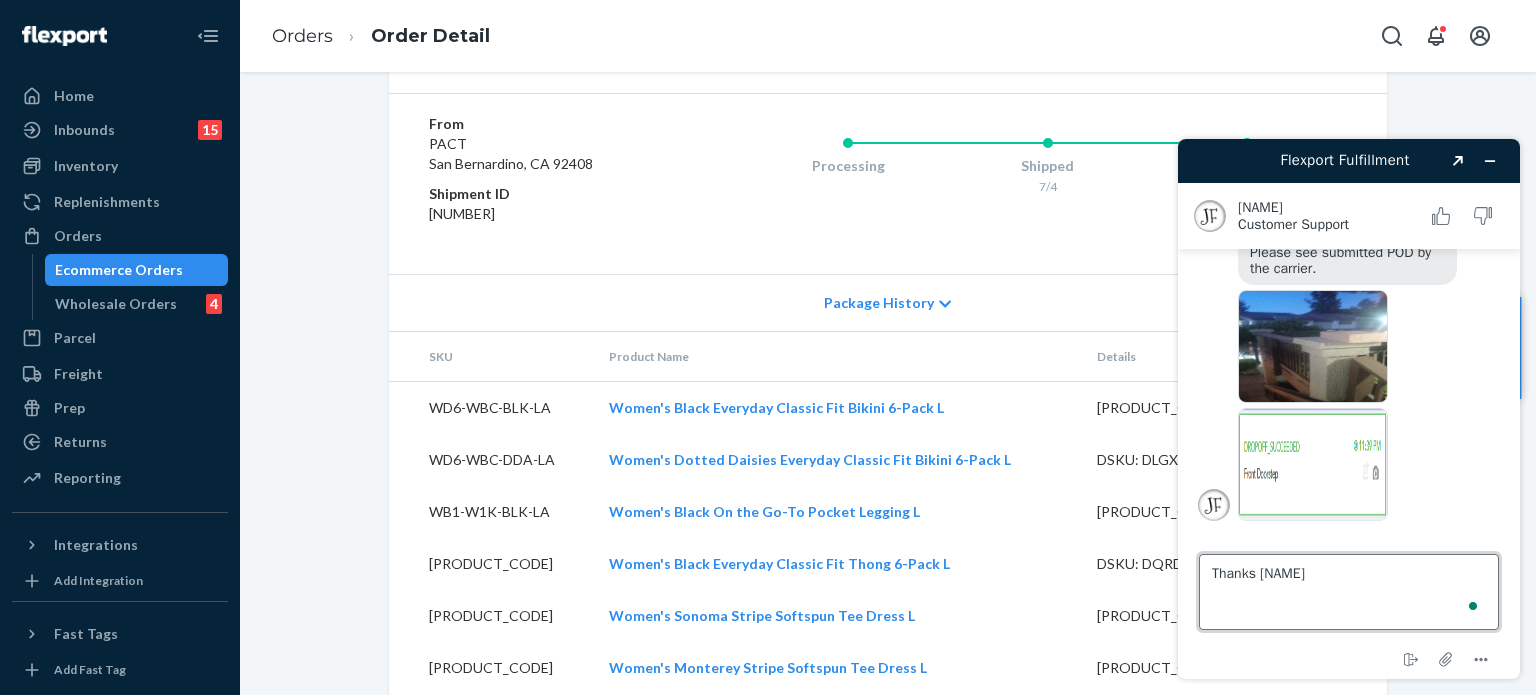 type on "Thanks [NAME]" 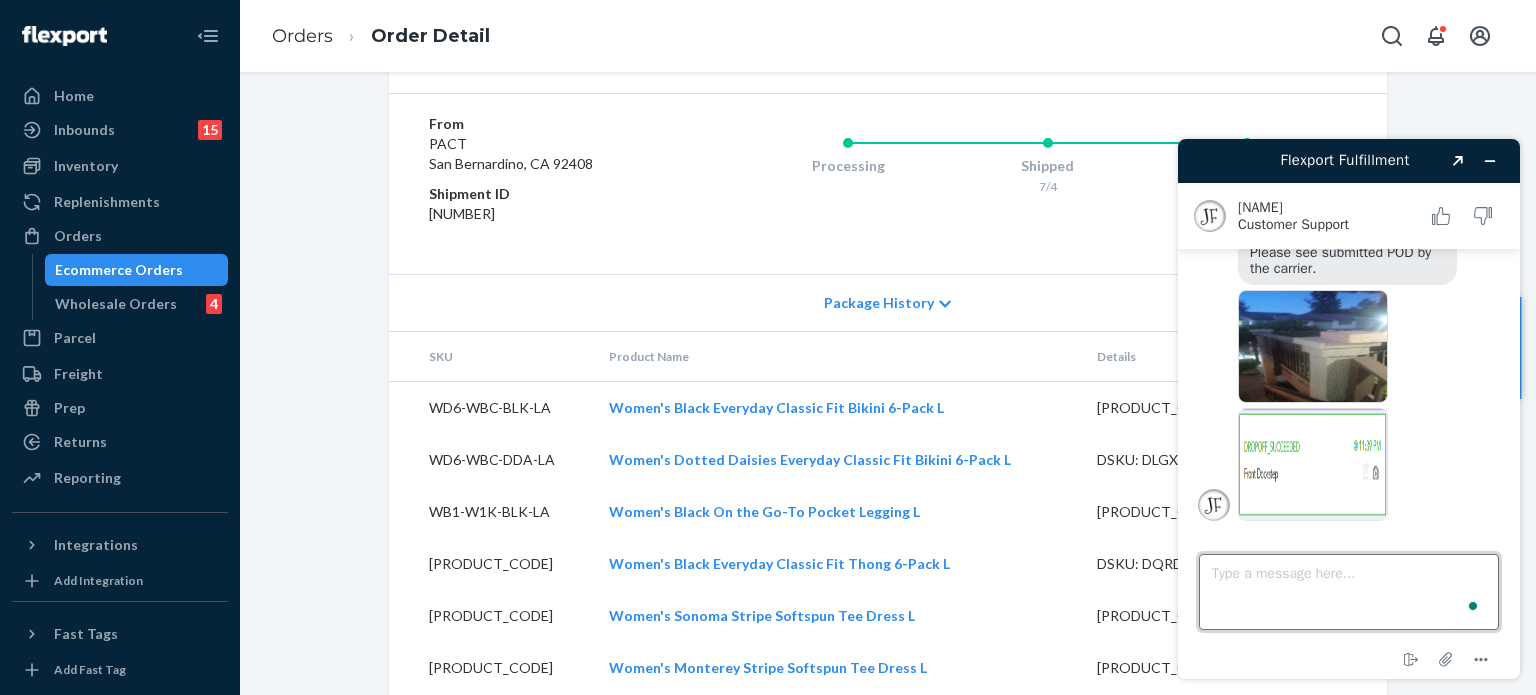 scroll, scrollTop: 1612, scrollLeft: 0, axis: vertical 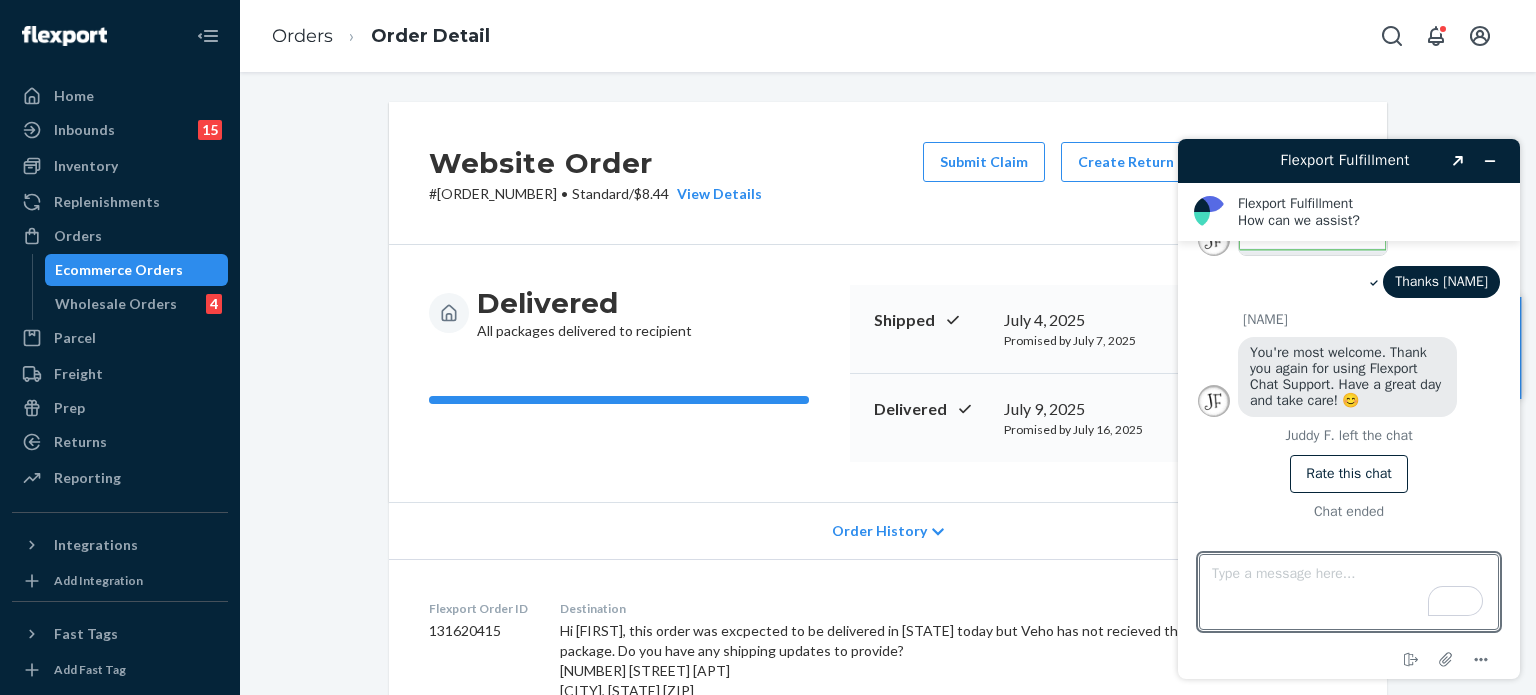 click on "# [ORDER_NUMBER] • Standard  /  $8.44 View Details" at bounding box center [595, 194] 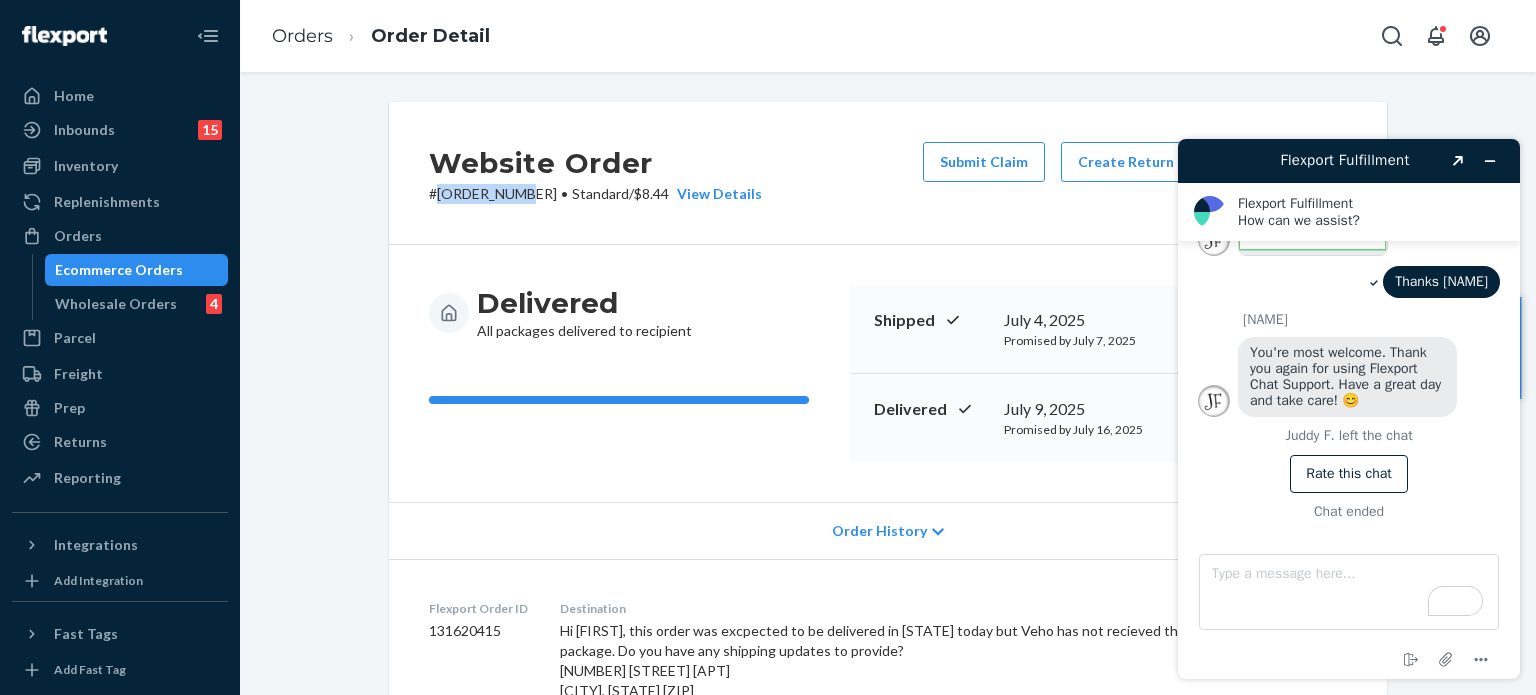 click on "# [ORDER_NUMBER] • Standard  /  $8.44 View Details" at bounding box center [595, 194] 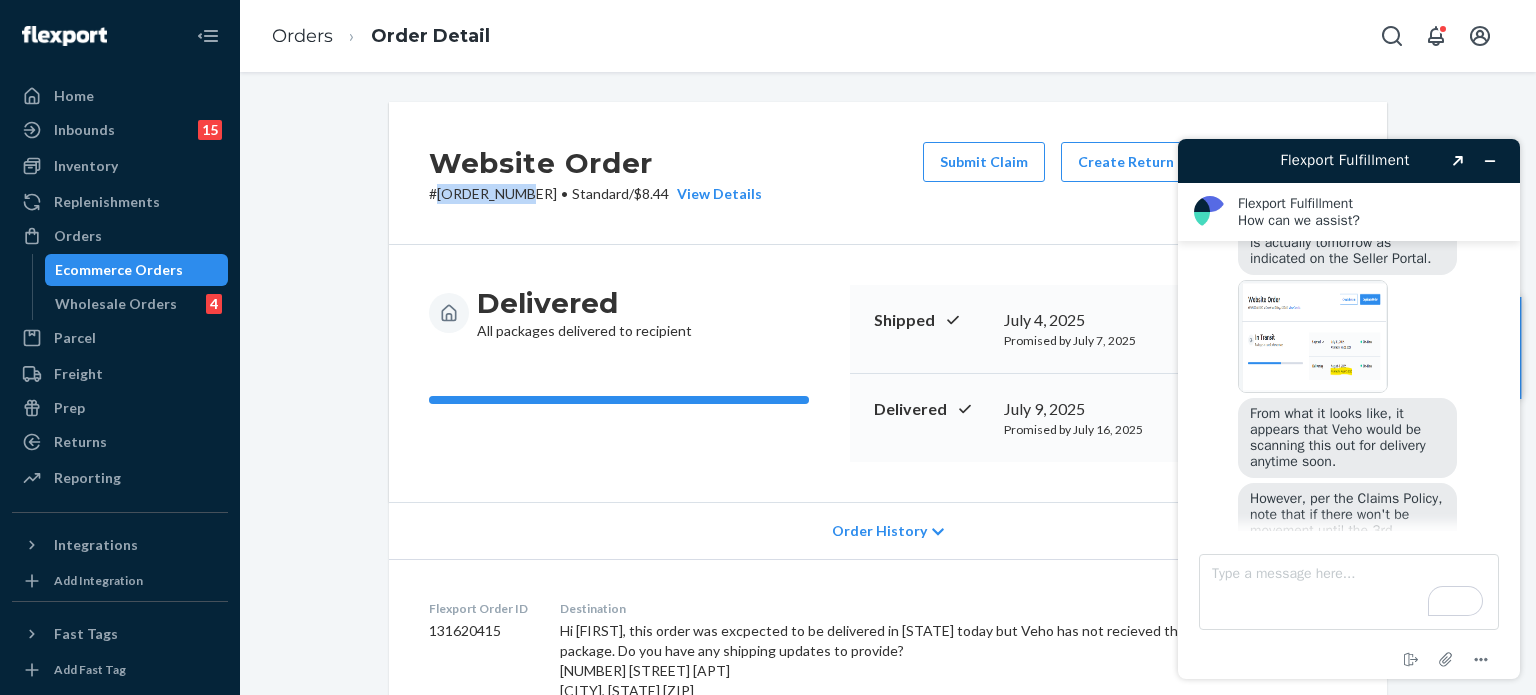 scroll, scrollTop: 428, scrollLeft: 0, axis: vertical 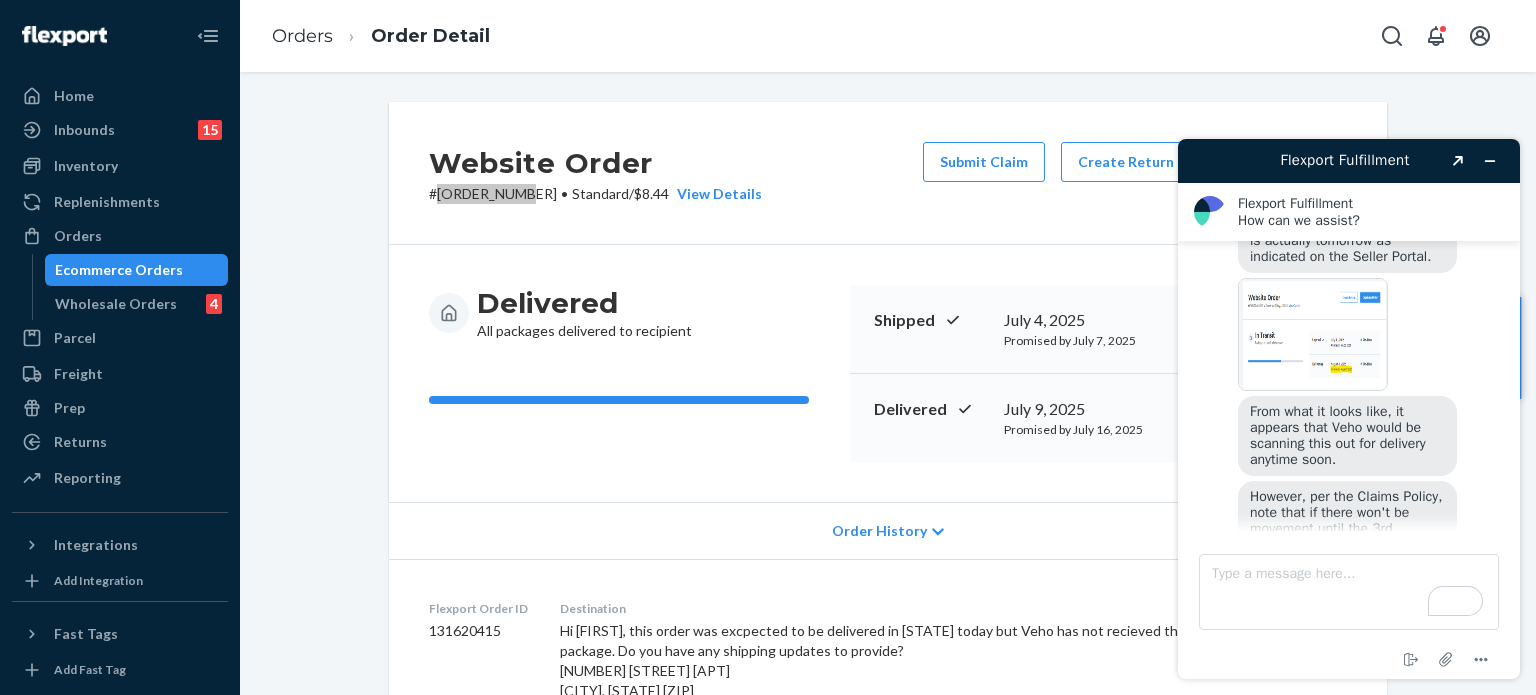 click at bounding box center (1313, 334) 